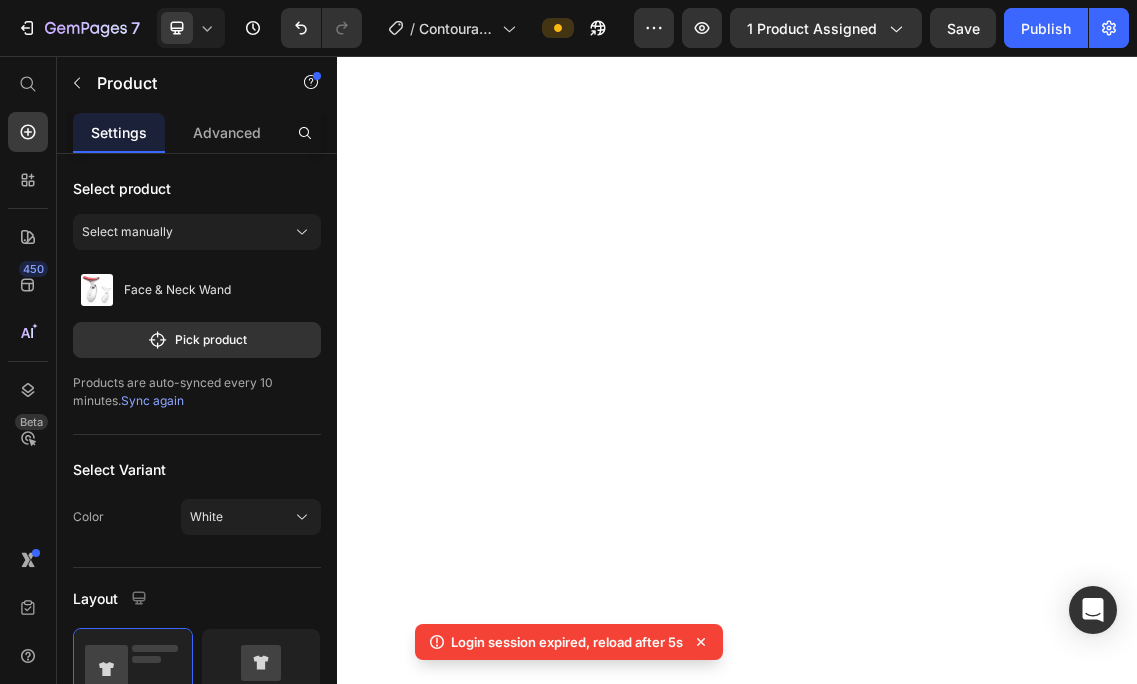scroll, scrollTop: 0, scrollLeft: 0, axis: both 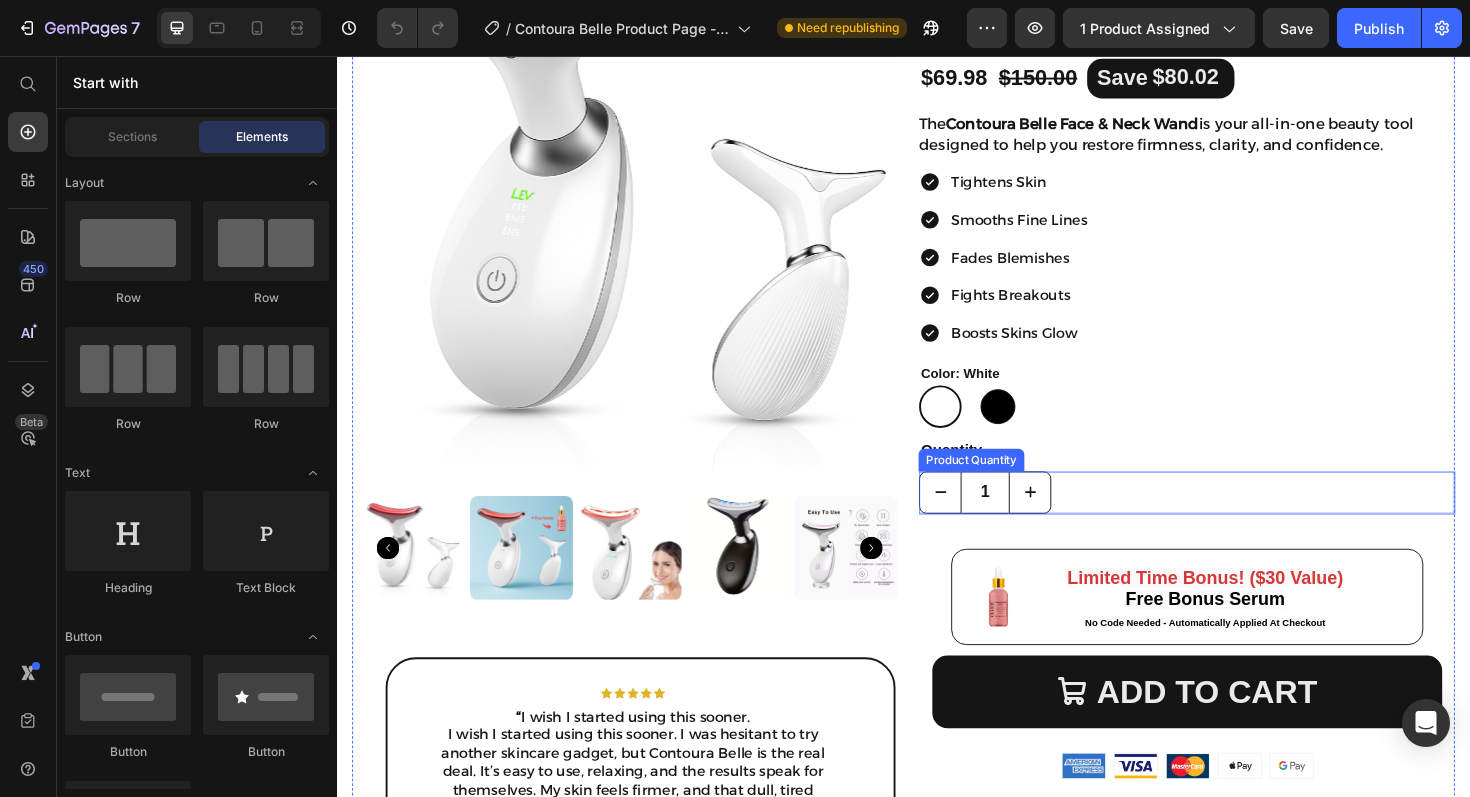 click on "1" at bounding box center [1237, 518] 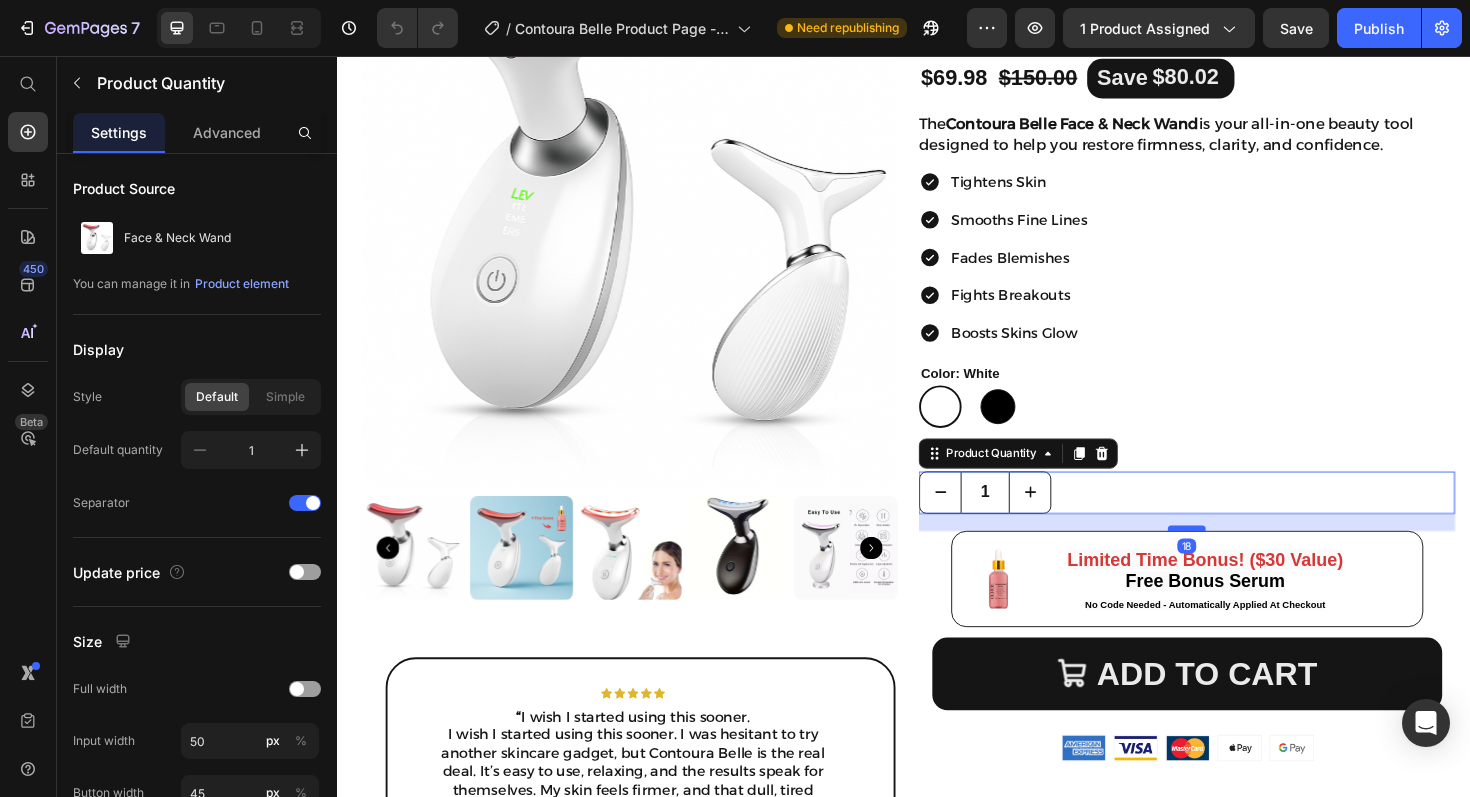 drag, startPoint x: 1224, startPoint y: 574, endPoint x: 1225, endPoint y: 555, distance: 19.026299 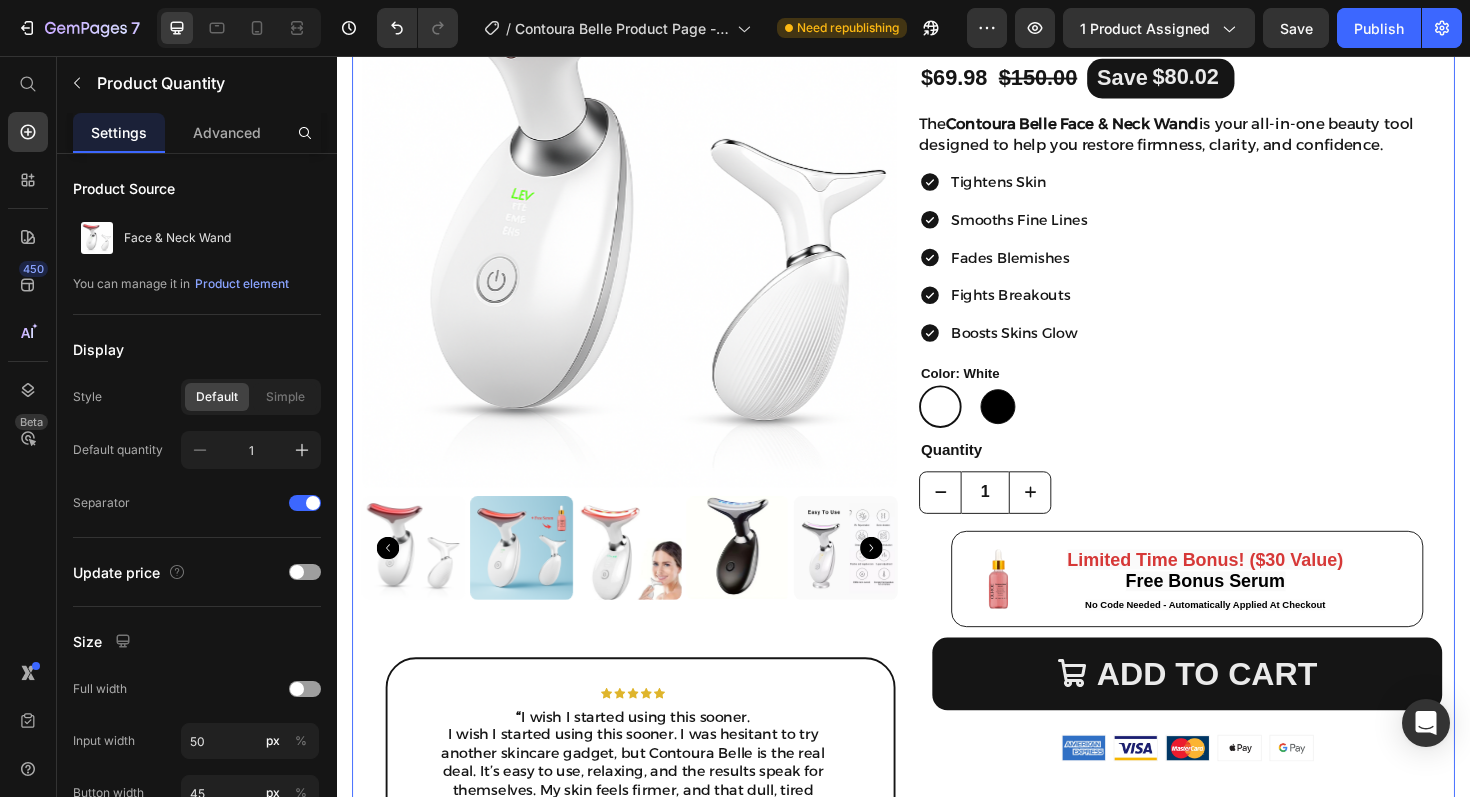 click on "Loox - Rating widget Loox AHLIVIO™ Text Block Face & Neck Wand Product Title $69.98 Product Price $150.00 Product Price Save $80.02 Discount Tag Row The  Contoura Belle Face & Neck Wand  is your all-in-one beauty tool designed to help you restore firmness, clarity, and confidence. Product Description Tightens Skin Smooths Fine Lines Fades Blemishes Fights Breakouts Boosts Skins Glow Item List Color: White White White black black Product Variants & Swatches Quantity Text Block 1 Product Quantity Image Limited Time Bonus! ($30 Value) Free Bonus Serum No Code Needed - Automatically Applied At Checkout Text Block Row
ADD TO CART Add to Cart Image Image Image Image Image Row Image Free Shipping Text Block Image 60 Day  Guarantee Text Block Image Hassle-Free  Returns Text Block Row
Custom Code
Preview or Publish the page to see the content. Custom Code" at bounding box center (1237, 491) 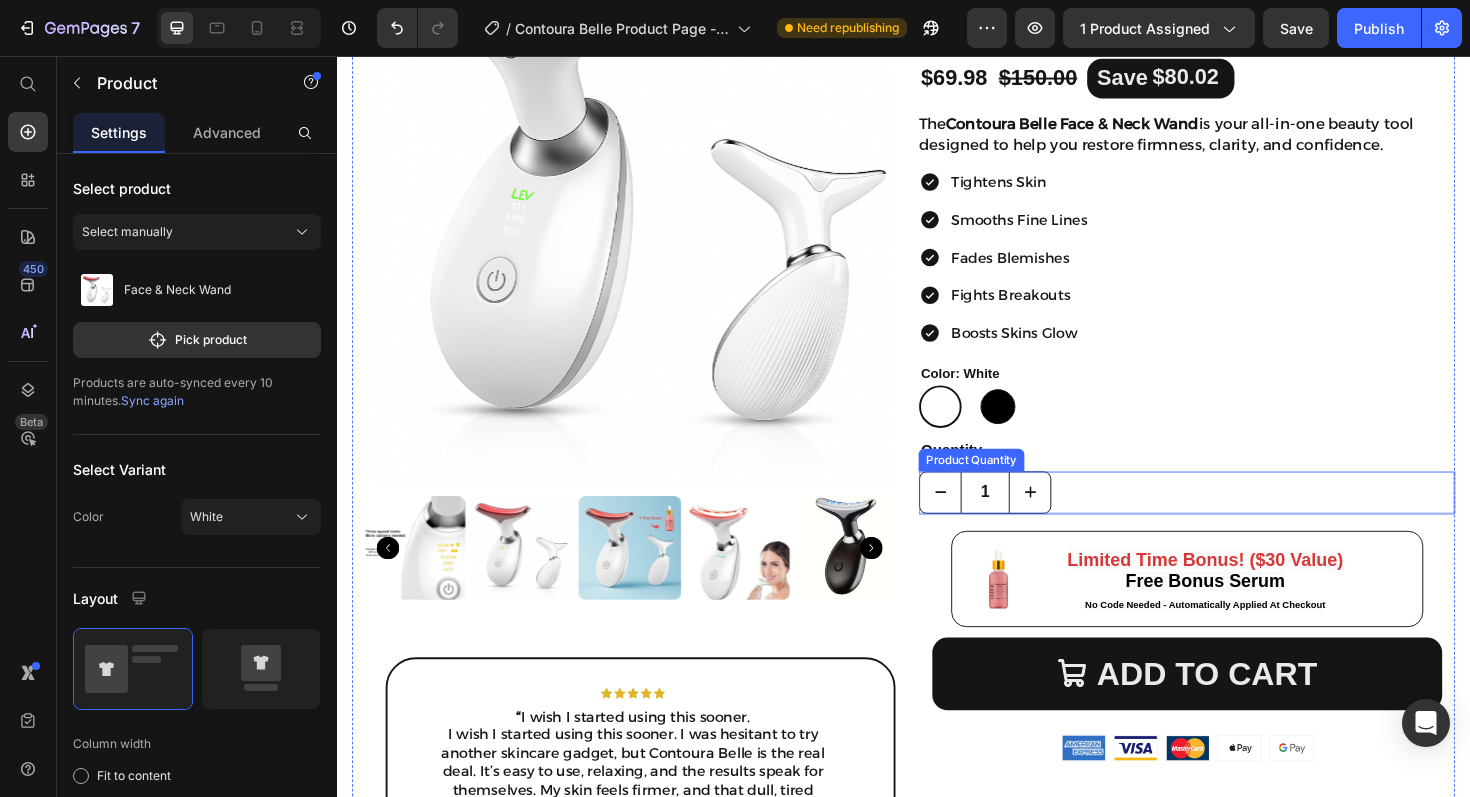 click on "1" at bounding box center [1237, 518] 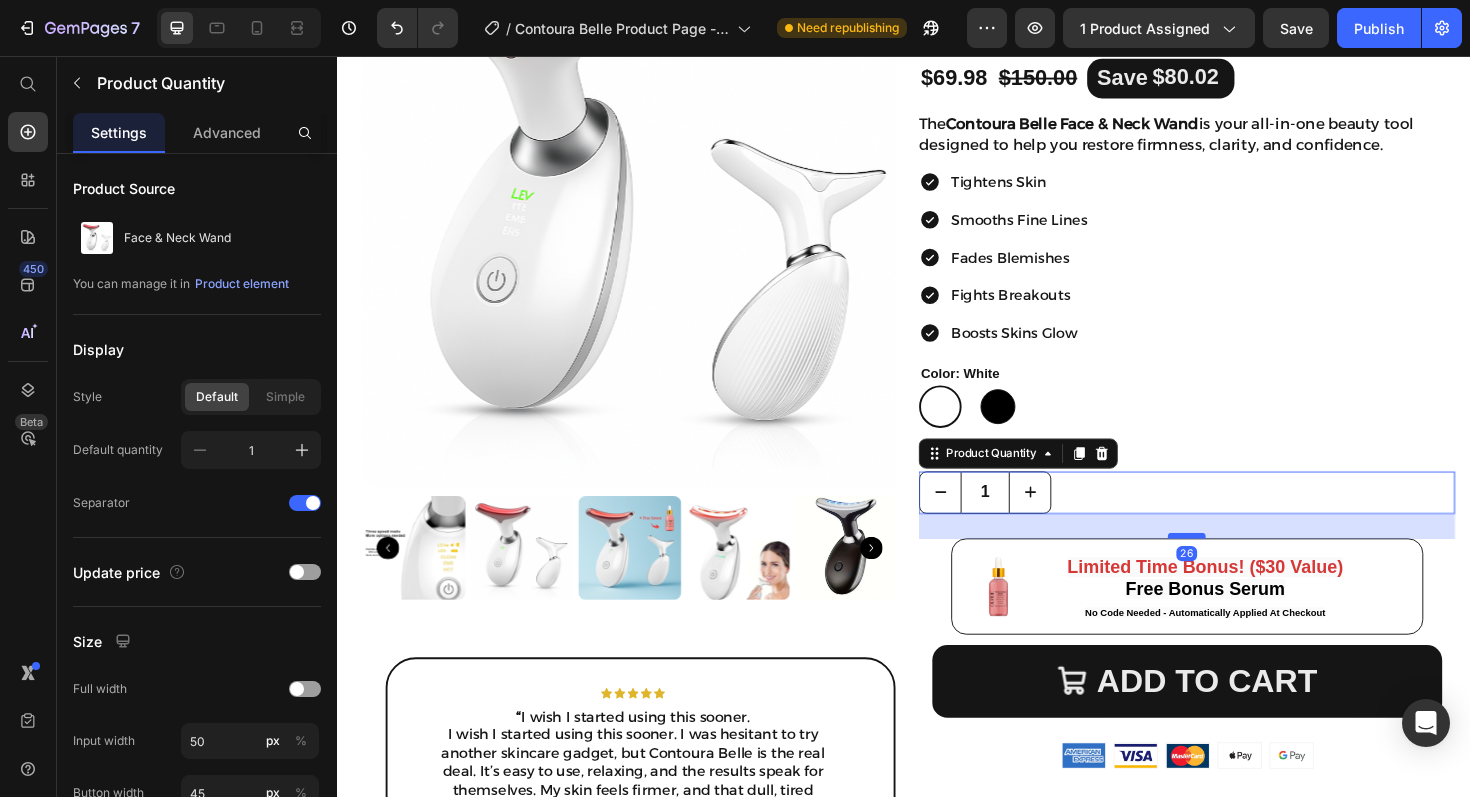 click at bounding box center [1237, 564] 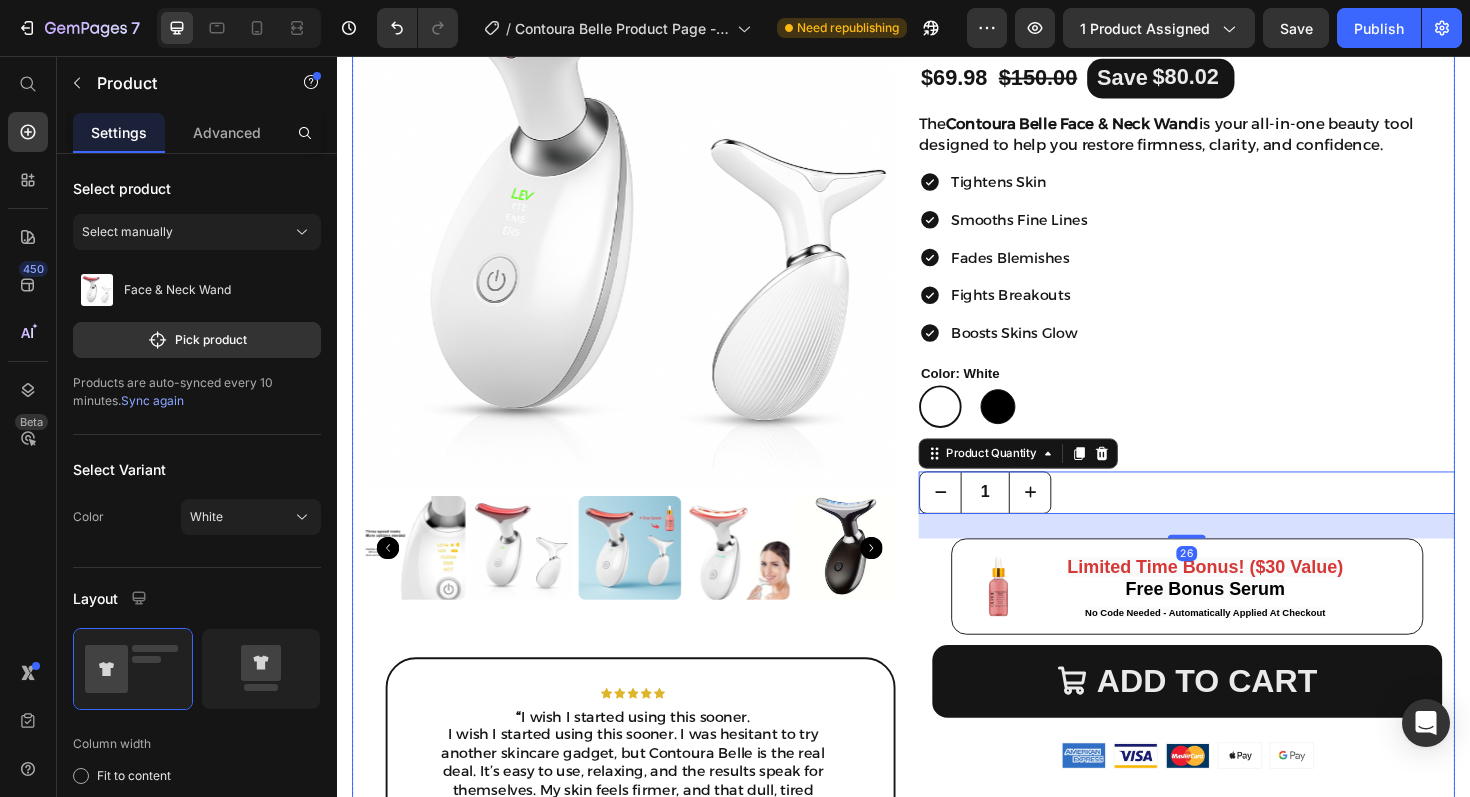 click on "Loox - Rating widget Loox AHLIVIO™ Text Block Face & Neck Wand Product Title $69.98 Product Price $150.00 Product Price Save $80.02 Discount Tag Row The  Contoura Belle Face & Neck Wand  is your all-in-one beauty tool designed to help you restore firmness, clarity, and confidence. Product Description Tightens Skin Smooths Fine Lines Fades Blemishes Fights Breakouts Boosts Skins Glow Item List Color: White White White black black Product Variants & Swatches Quantity Text Block 1 Product Quantity   26 Image Limited Time Bonus! ($30 Value) Free Bonus Serum No Code Needed - Automatically Applied At Checkout Text Block Row
ADD TO CART Add to Cart Image Image Image Image Image Row Image Free Shipping Text Block Image 60 Day  Guarantee Text Block Image Hassle-Free  Returns Text Block Row
Custom Code
Preview or Publish the page to see the content. Custom Code" at bounding box center (1237, 495) 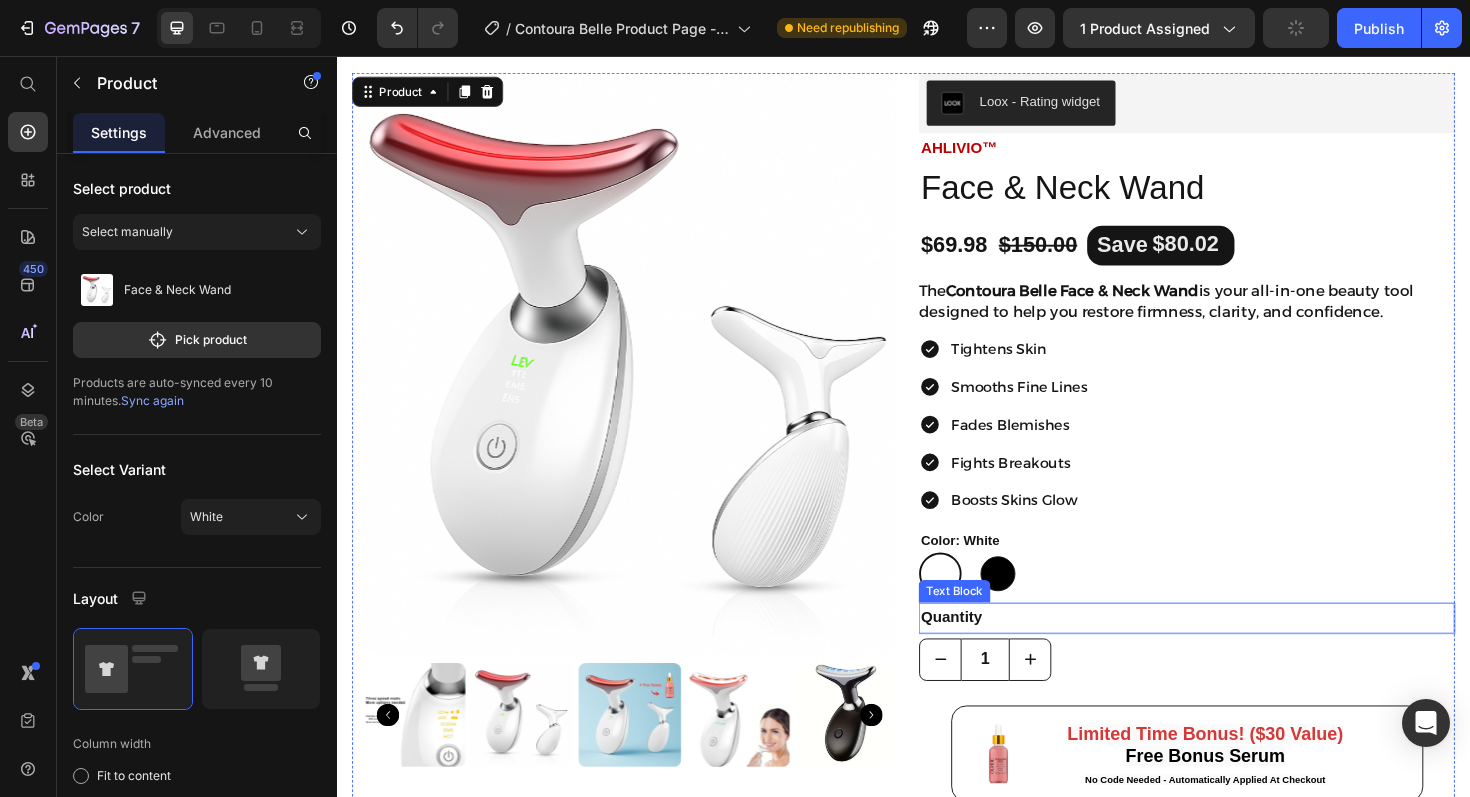 scroll, scrollTop: 56, scrollLeft: 0, axis: vertical 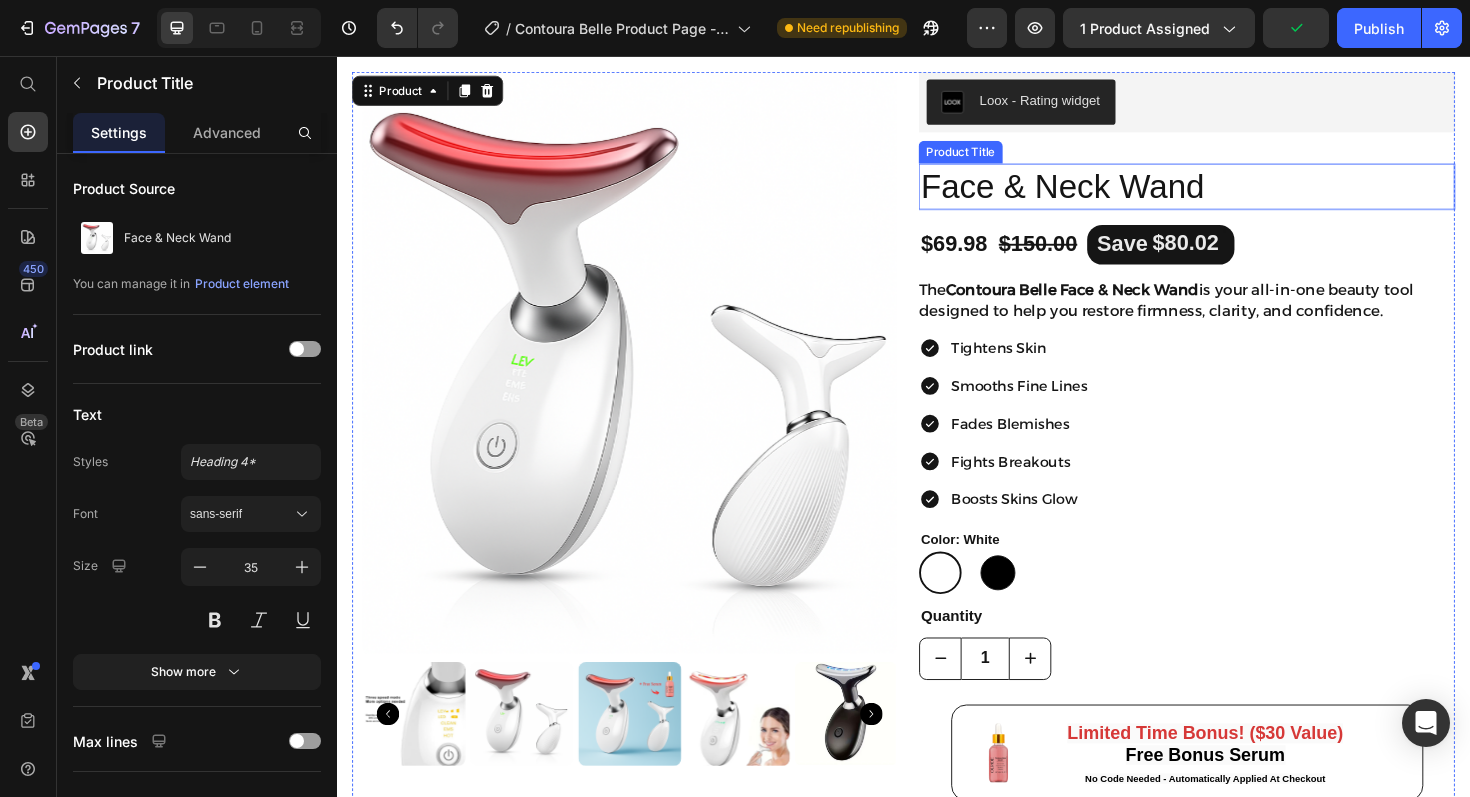 click on "Face & Neck Wand" at bounding box center [1237, 195] 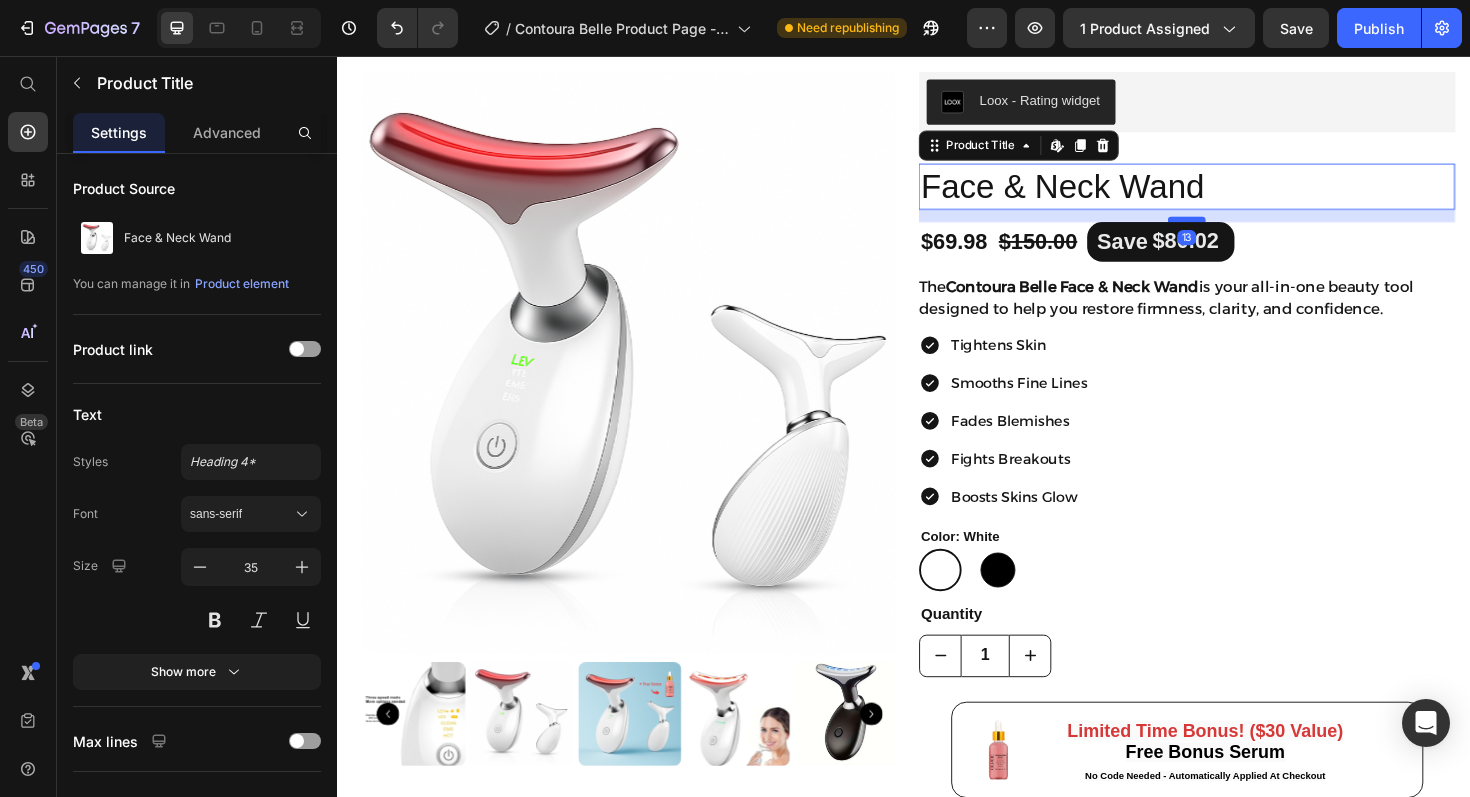 click at bounding box center [1237, 229] 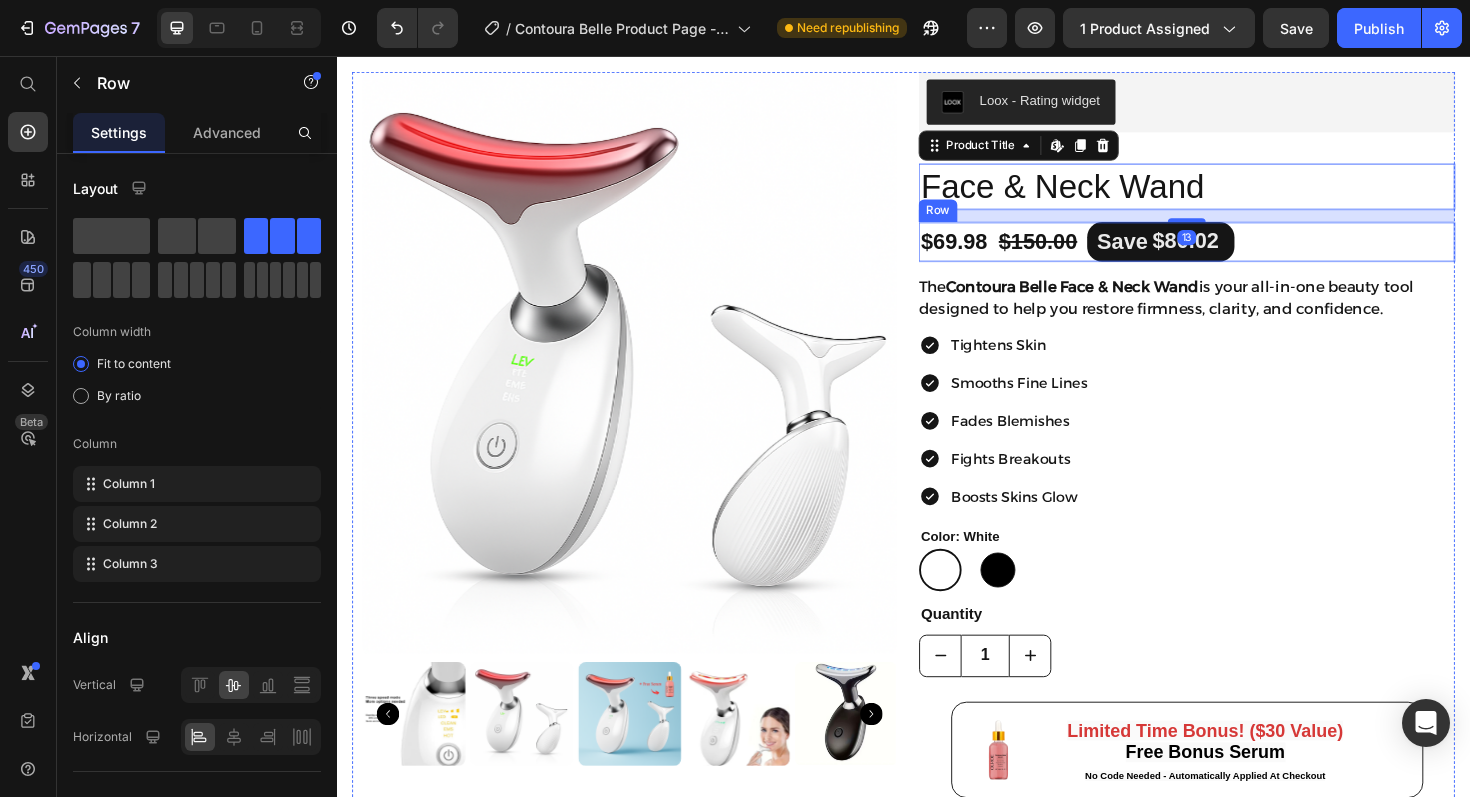 click on "$69.98 Product Price $150.00 Product Price Save $80.02 Discount Tag Row" at bounding box center [1237, 253] 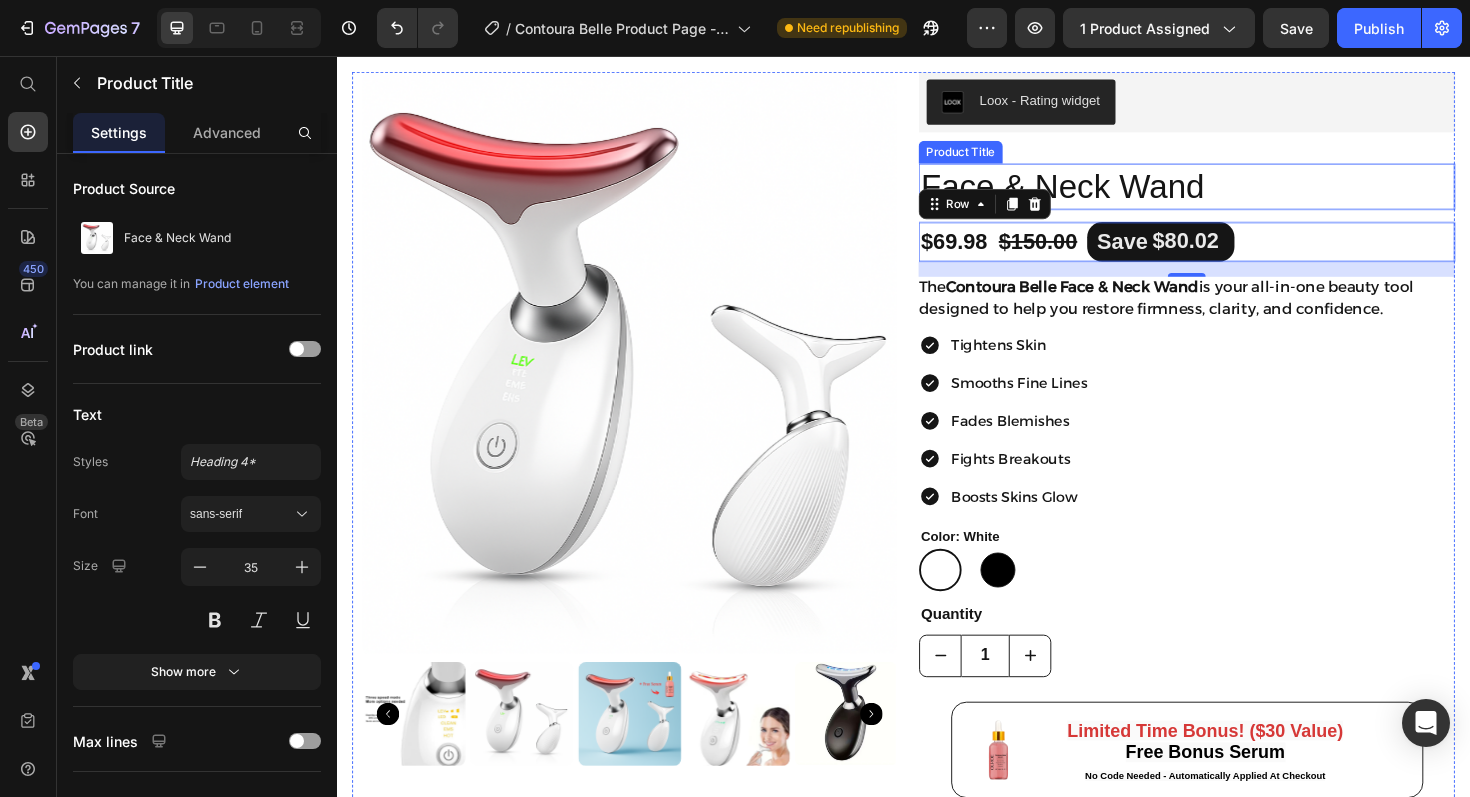 click on "Face & Neck Wand" at bounding box center [1237, 195] 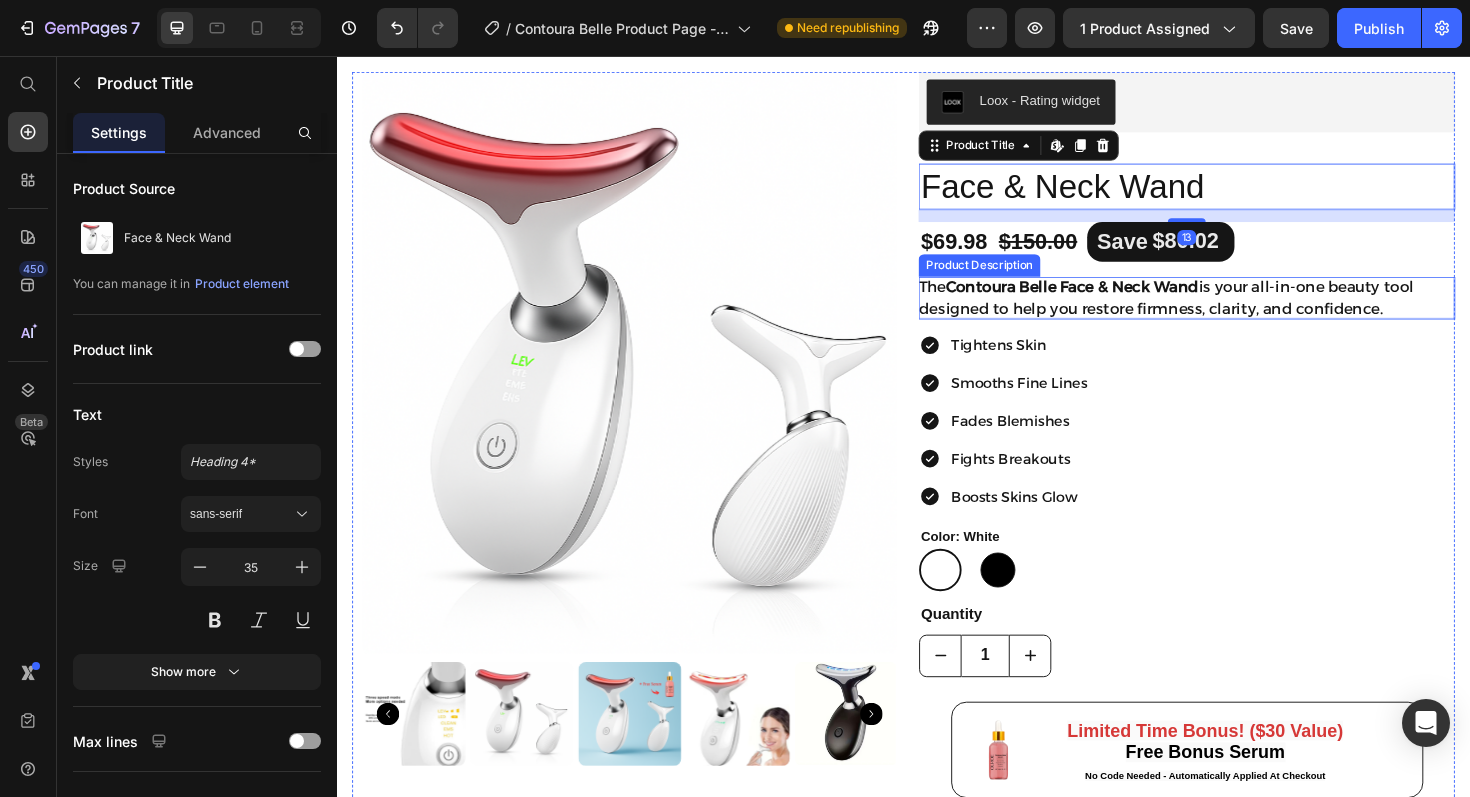 click on "Tightens Skin Smooths Fine Lines Fades Blemishes Fights Breakouts Boosts Skins Glow" at bounding box center (1237, 443) 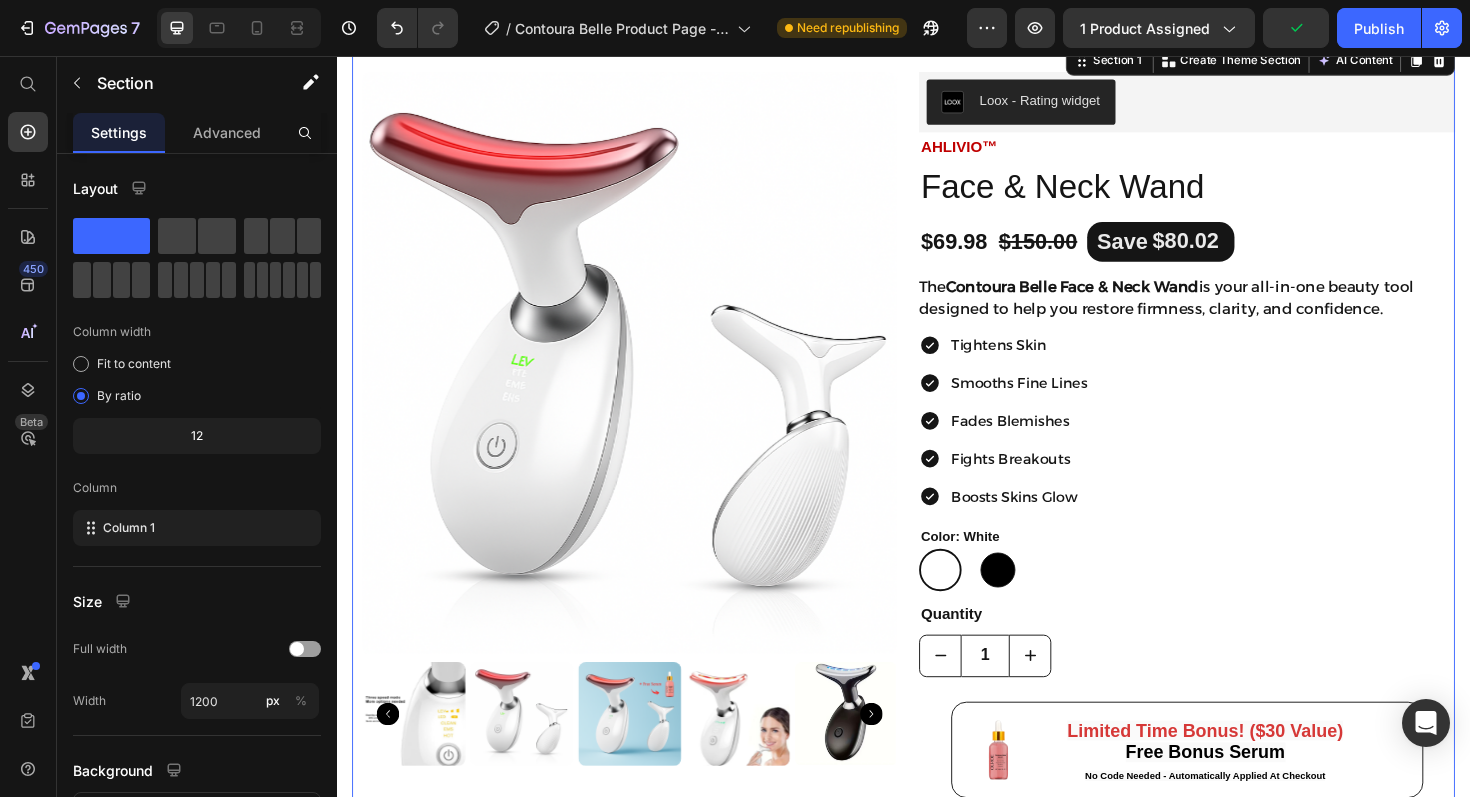 click on "Product Images Icon Icon Icon Icon Icon Icon List “ I wish I started using this sooner. I was hesitant to try another skincare gadget, but Contoura Belle is the real deal. It’s easy to use, relaxing, and the results speak for themselves. My skin feels firmer, and that dull, tired look is completely gone. I finally feel radiant again.” Text Block Emily Text Block
Verified Buyer Item List Row Row Loox - Rating widget Loox AHLIVIO™ Text Block Face & Neck Wand Product Title $69.98 Product Price $150.00 Product Price Save $80.02 Discount Tag Row The  Contoura Belle Face & Neck Wand  is your all-in-one beauty tool designed to help you restore firmness, clarity, and confidence. Product Description Tightens Skin Smooths Fine Lines Fades Blemishes Fights Breakouts Boosts Skins Glow Item List Color: White White White black black Product Variants & Swatches Quantity Text Block 1 Product Quantity Image Limited Time Bonus! ($30 Value) Free Bonus Serum Text Block Row
Row" at bounding box center (937, 2201) 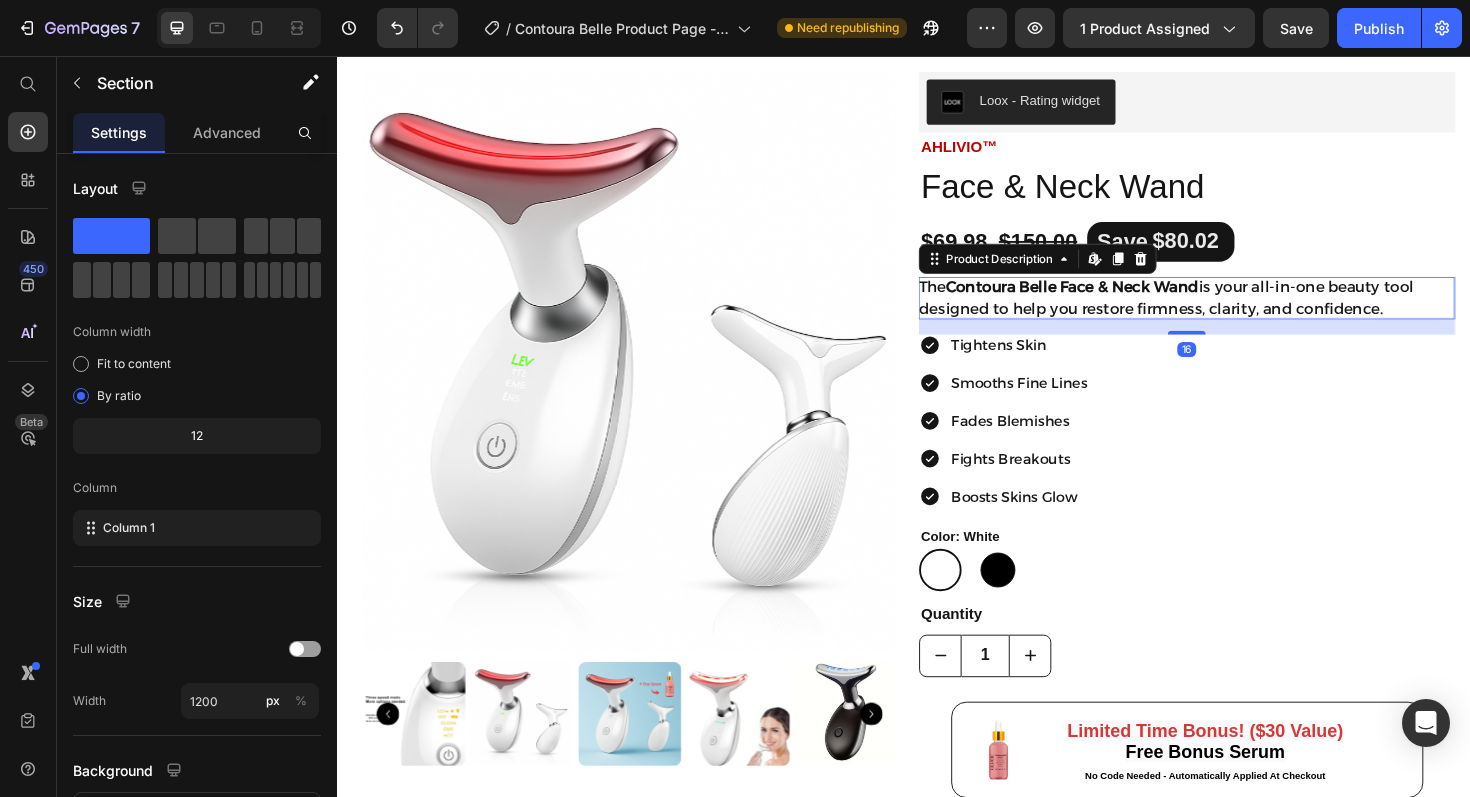 click on "The  Contoura Belle Face & Neck Wand  is your all-in-one beauty tool designed to help you restore firmness, clarity, and confidence." at bounding box center [1215, 311] 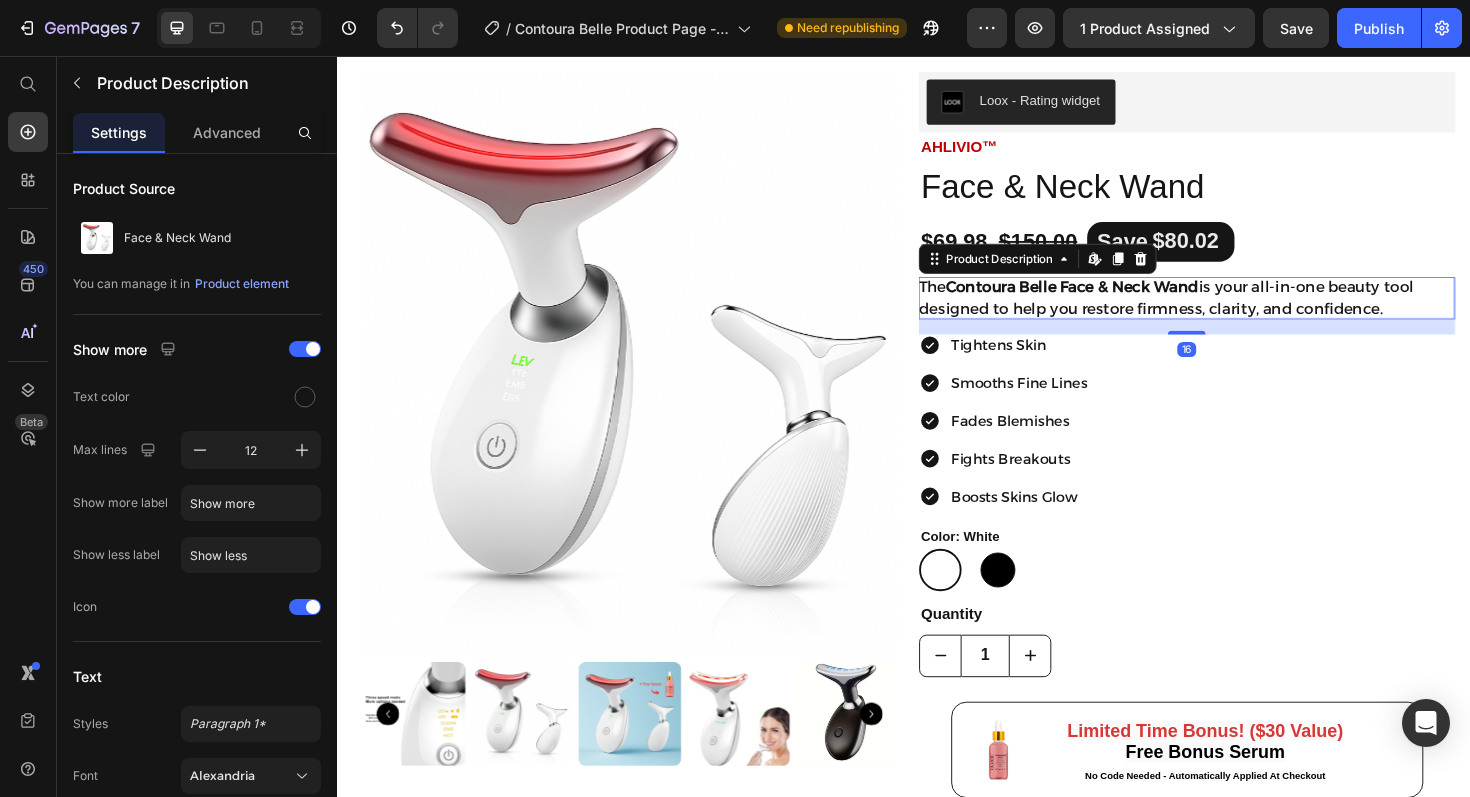 click on "The  Contoura Belle Face & Neck Wand  is your all-in-one beauty tool designed to help you restore firmness, clarity, and confidence." at bounding box center (1215, 311) 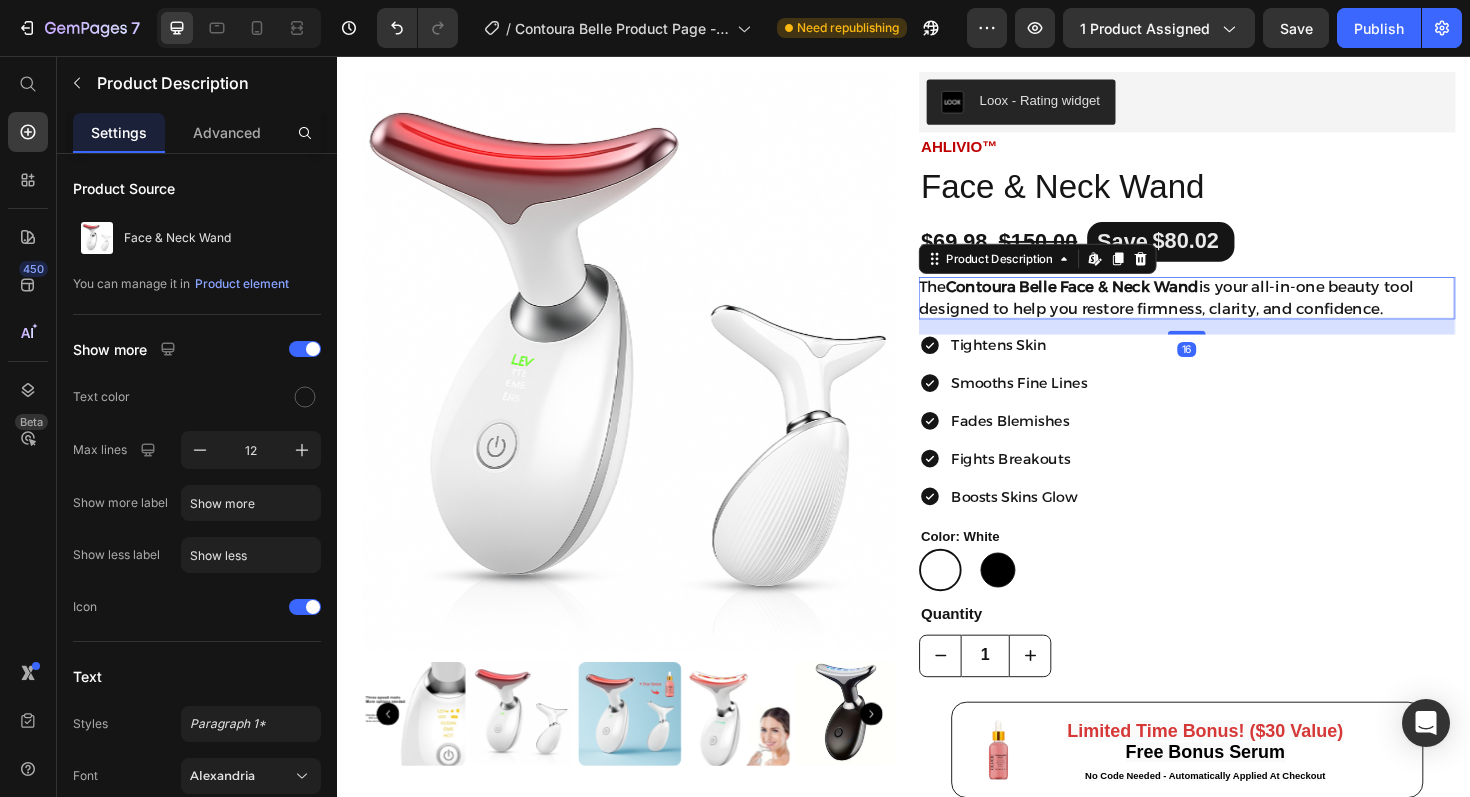 click on "The  Contoura Belle Face & Neck Wand  is your all-in-one beauty tool designed to help you restore firmness, clarity, and confidence." at bounding box center [1215, 311] 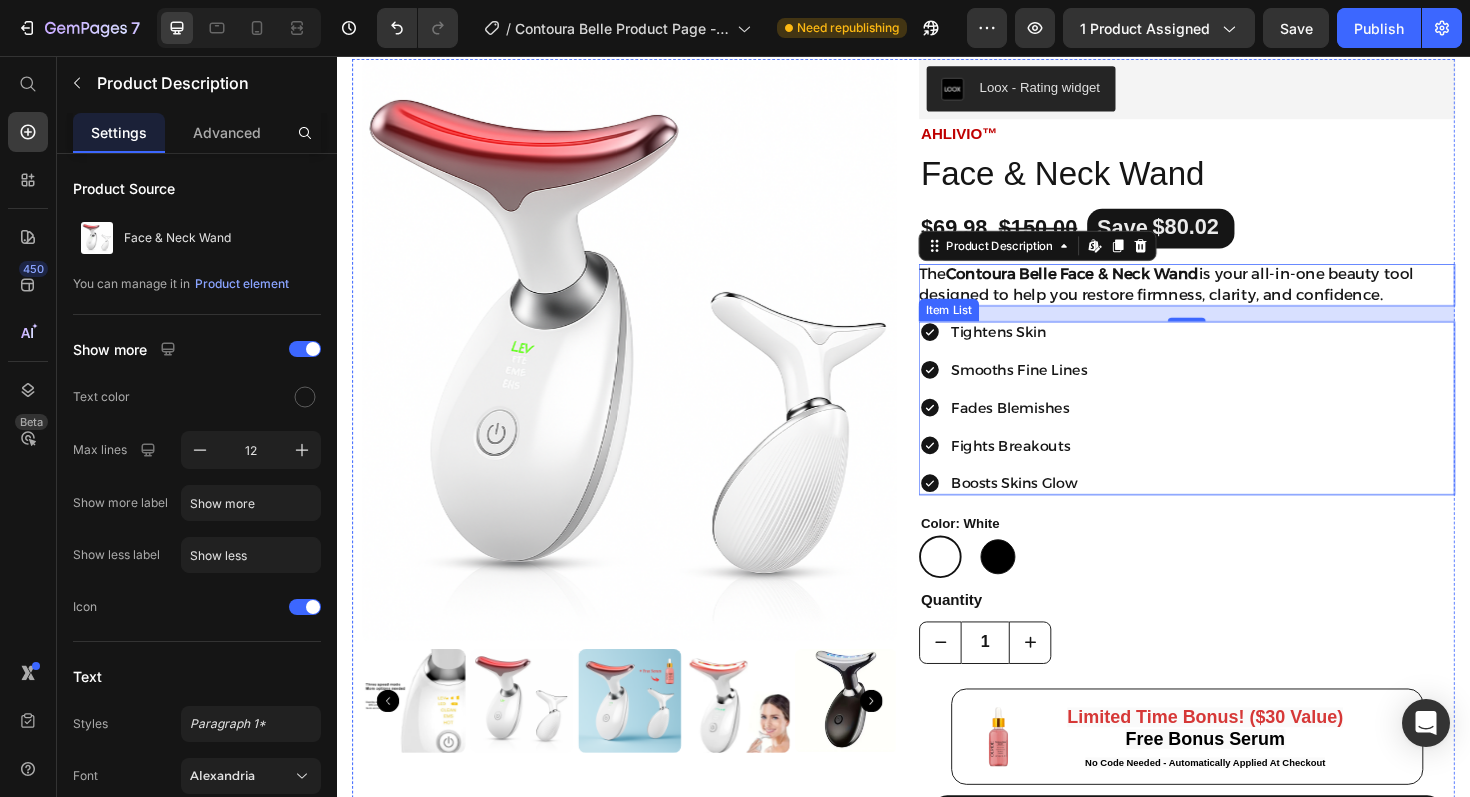 scroll, scrollTop: 68, scrollLeft: 0, axis: vertical 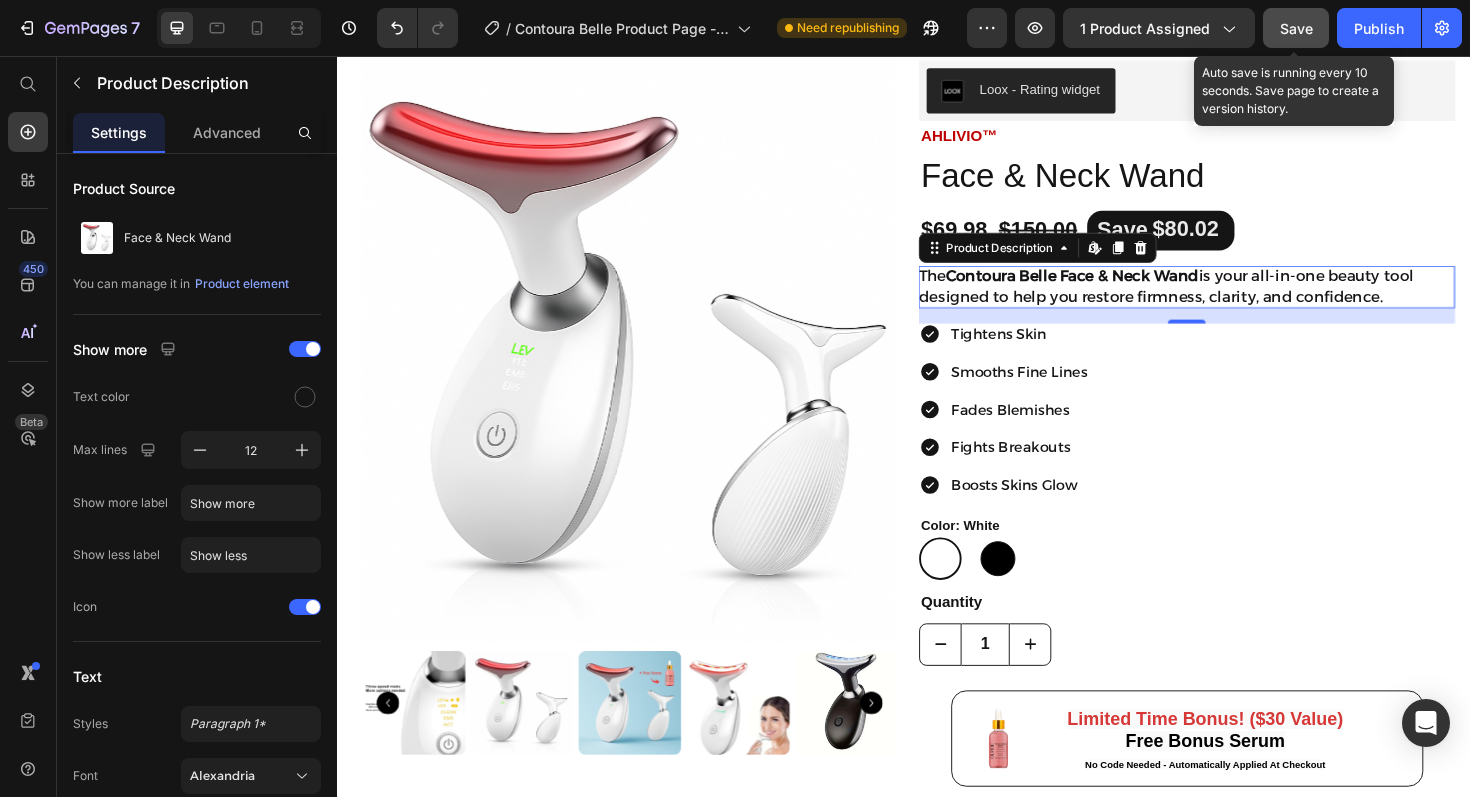 click on "Save" 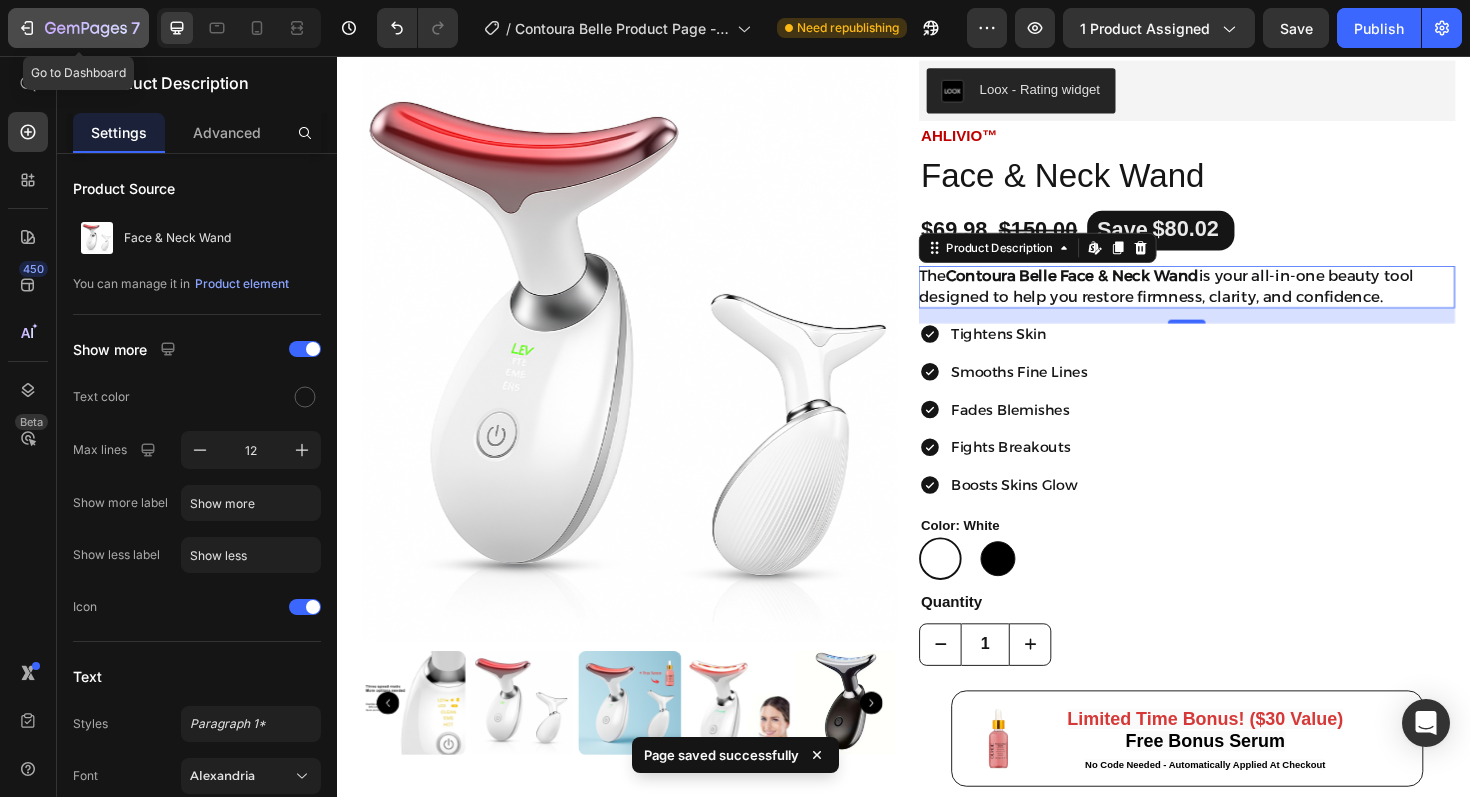 click 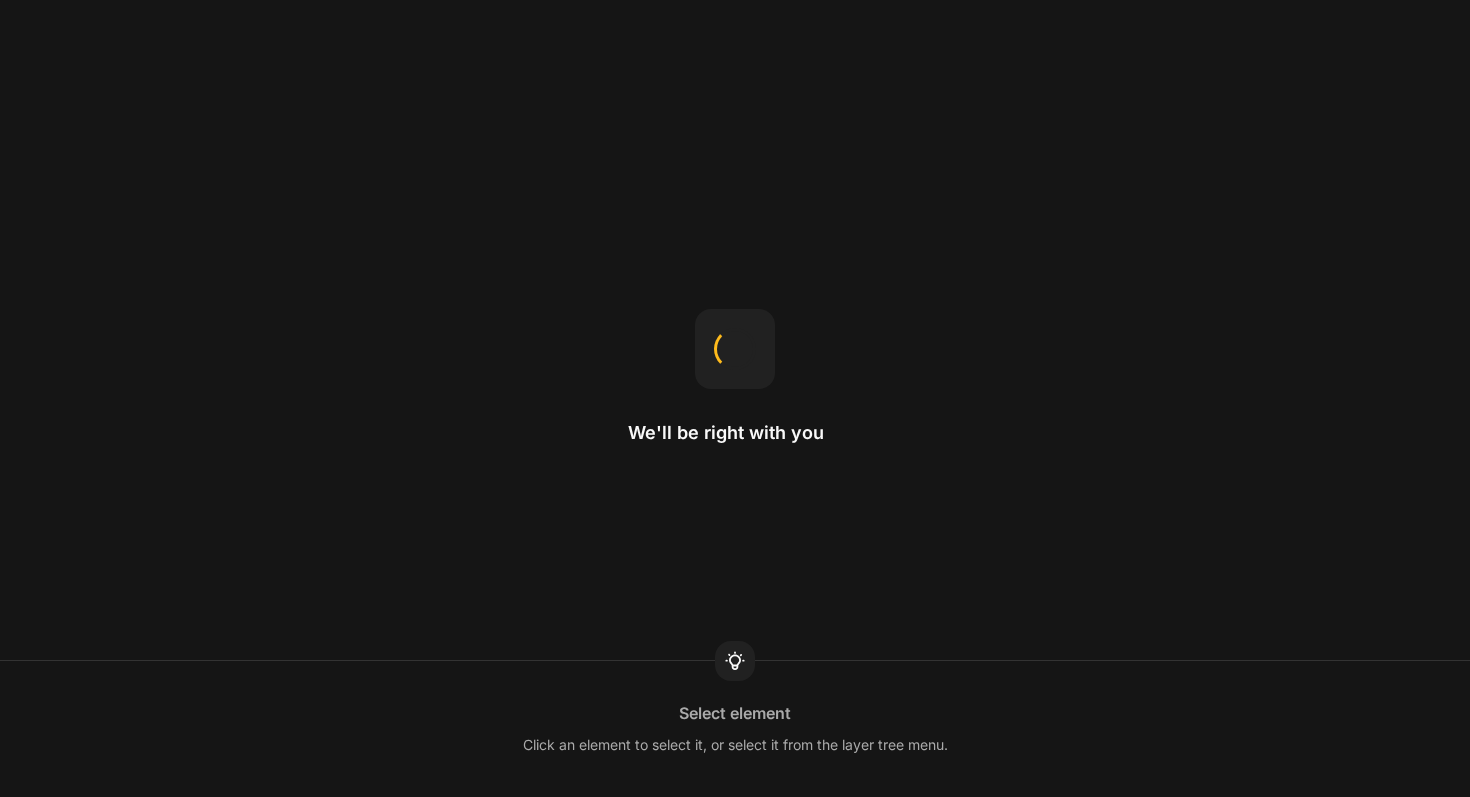 scroll, scrollTop: 0, scrollLeft: 0, axis: both 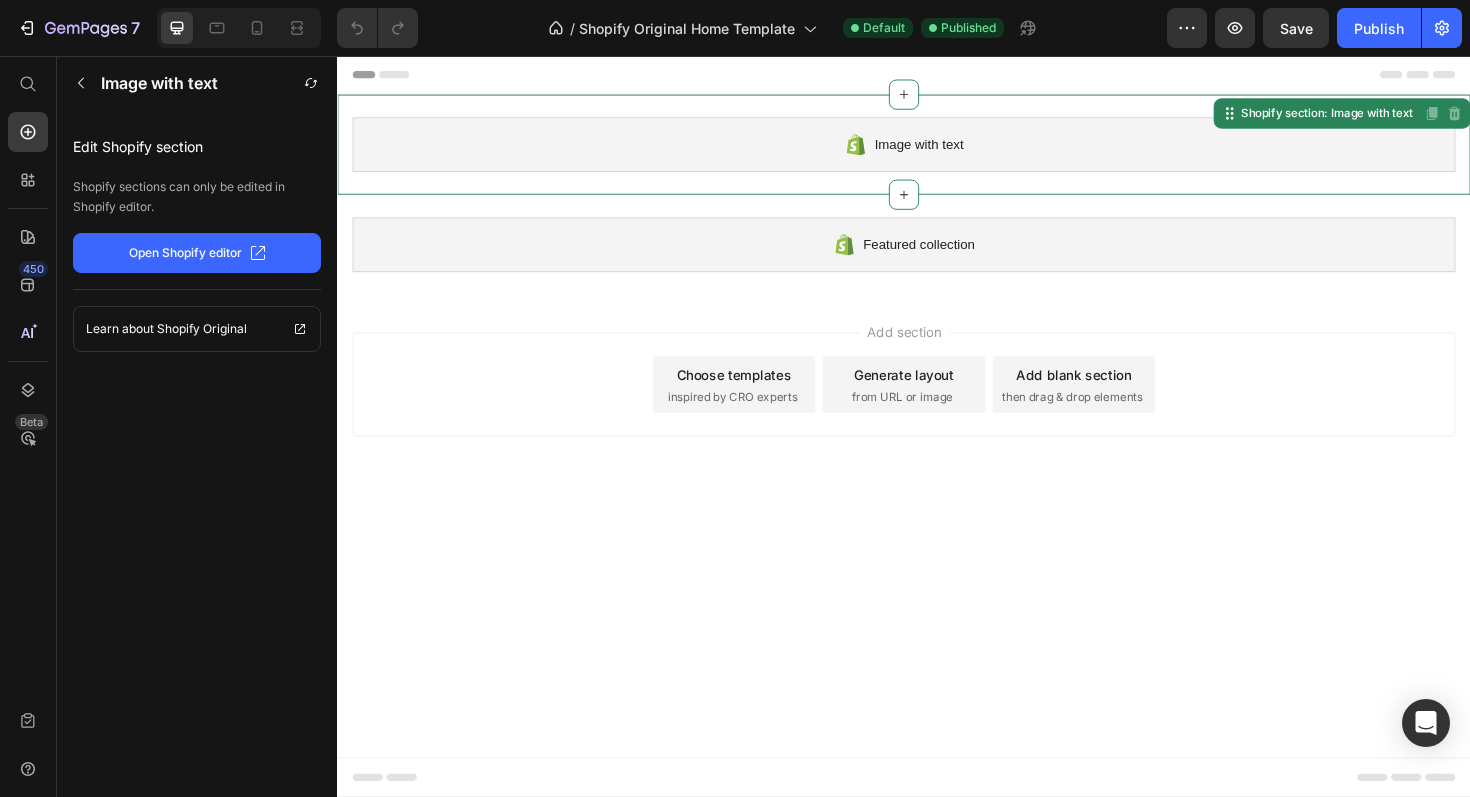 click on "Image with text" at bounding box center (937, 150) 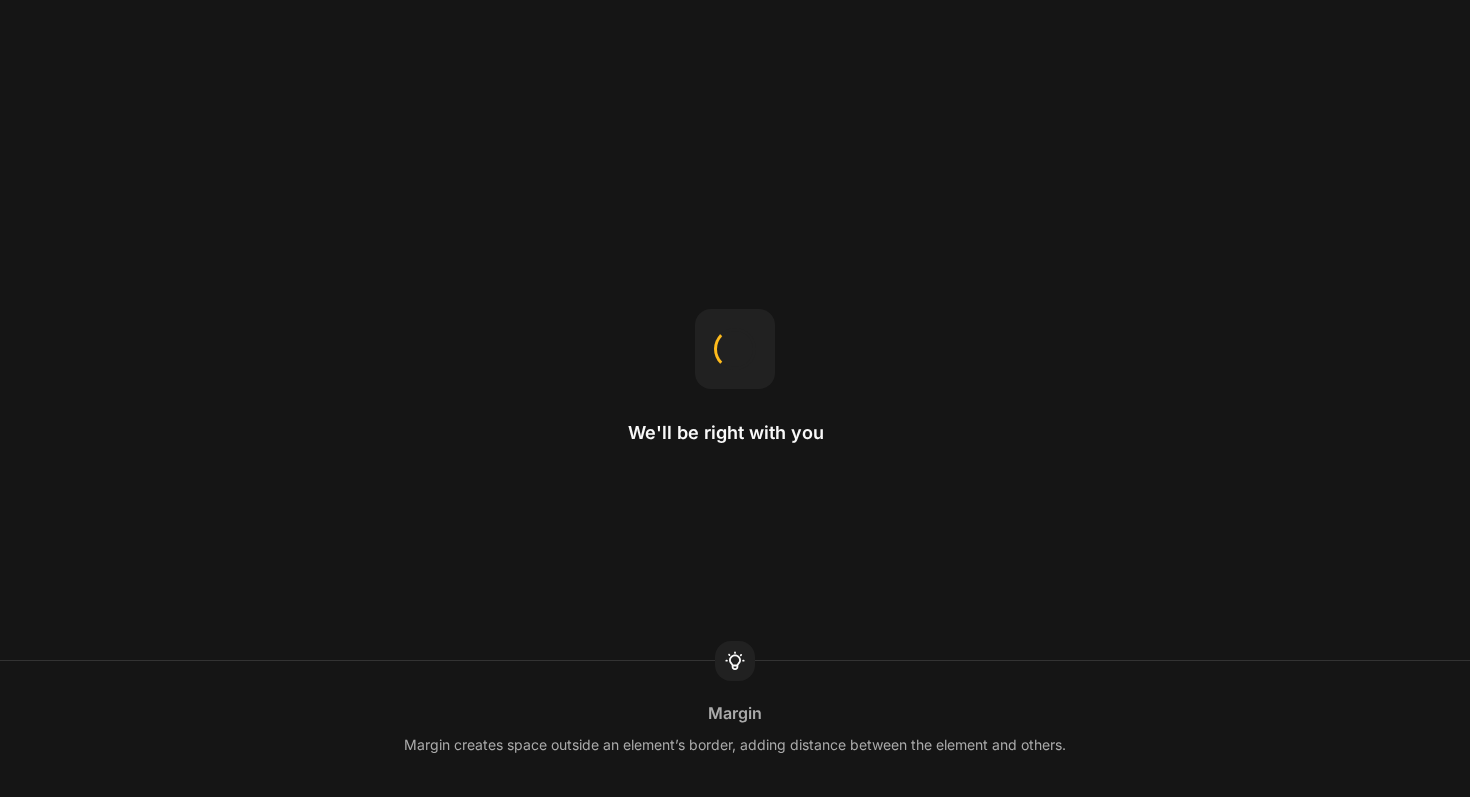 scroll, scrollTop: 0, scrollLeft: 0, axis: both 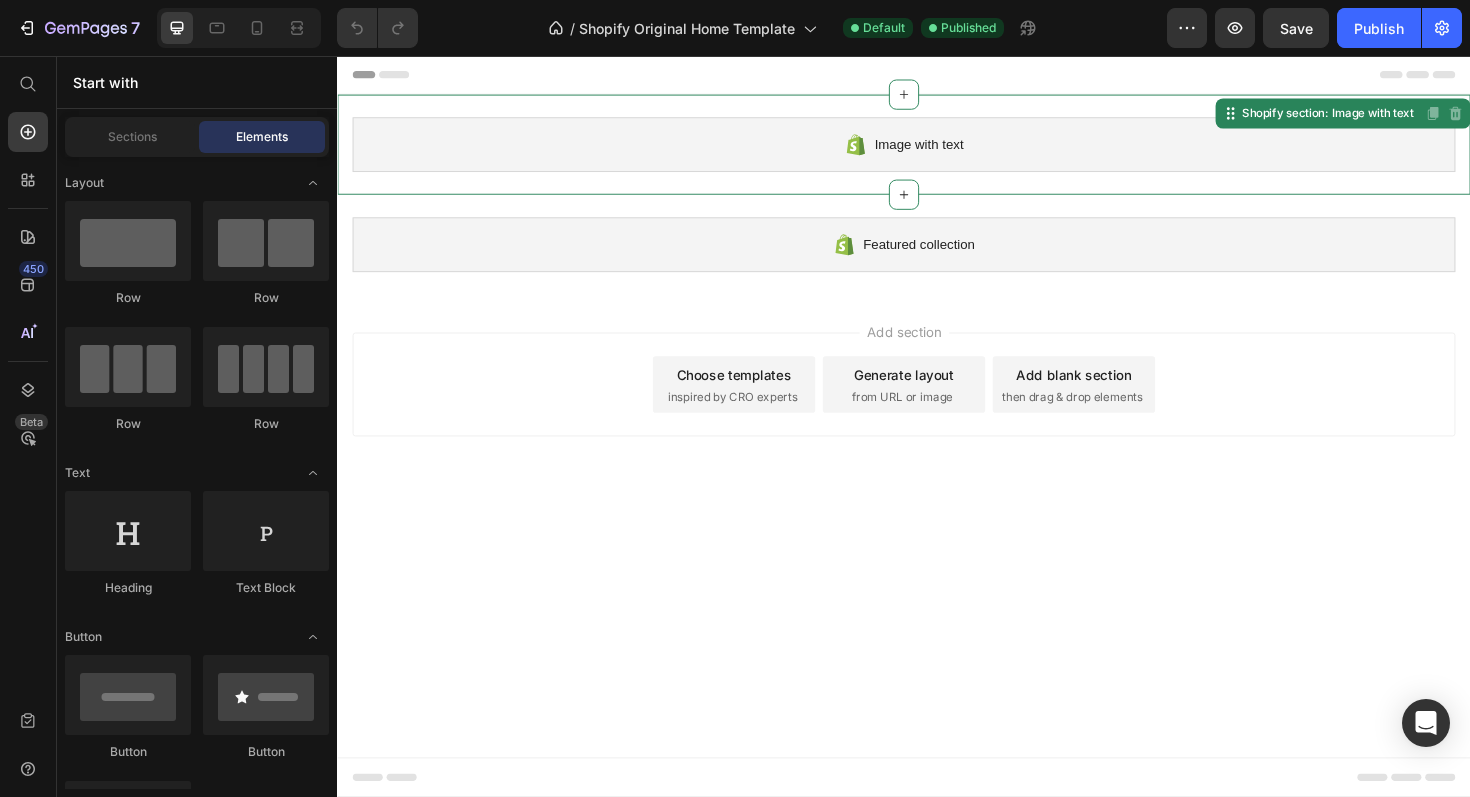click on "Image with text" at bounding box center (937, 150) 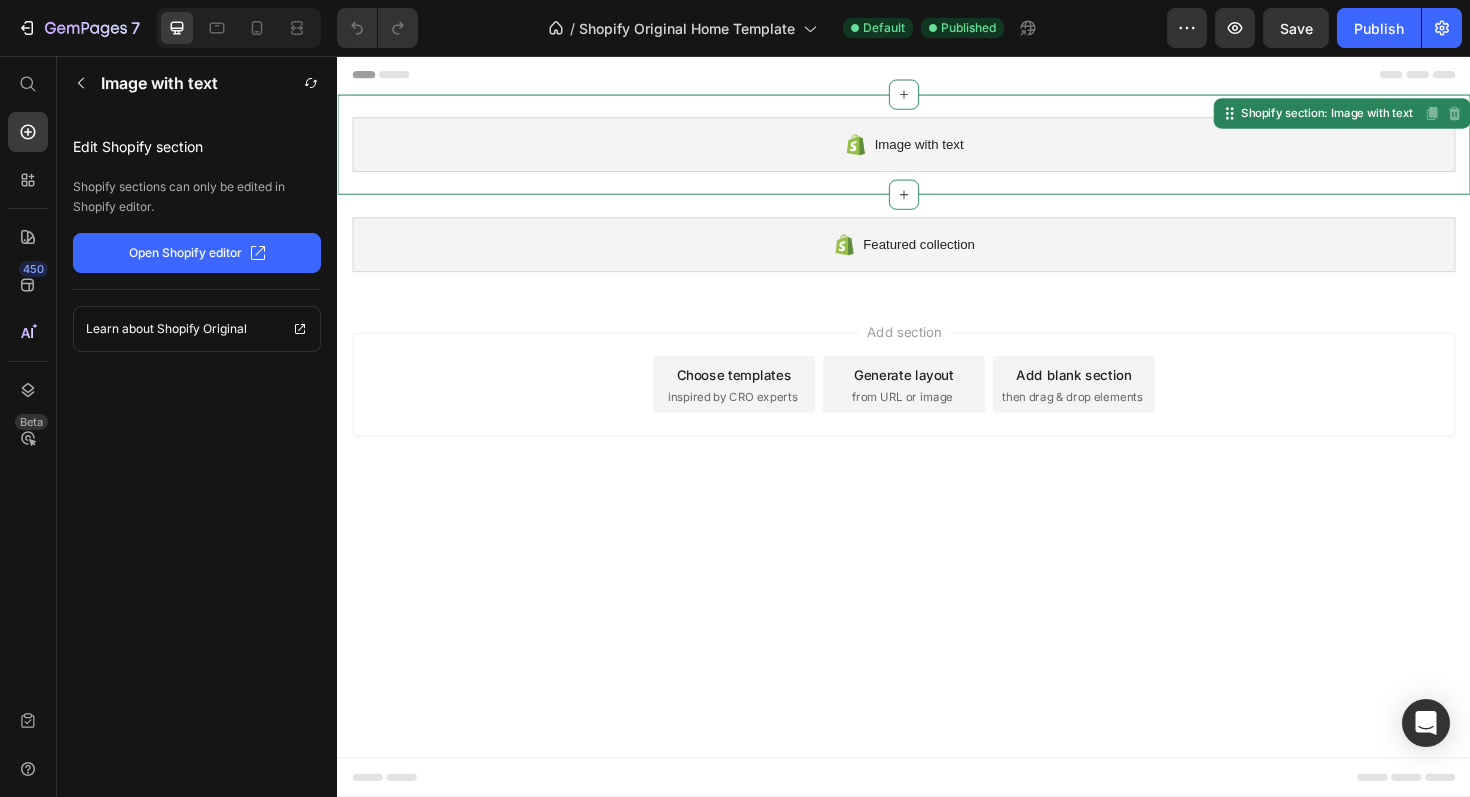 click on "Open Shopify editor" 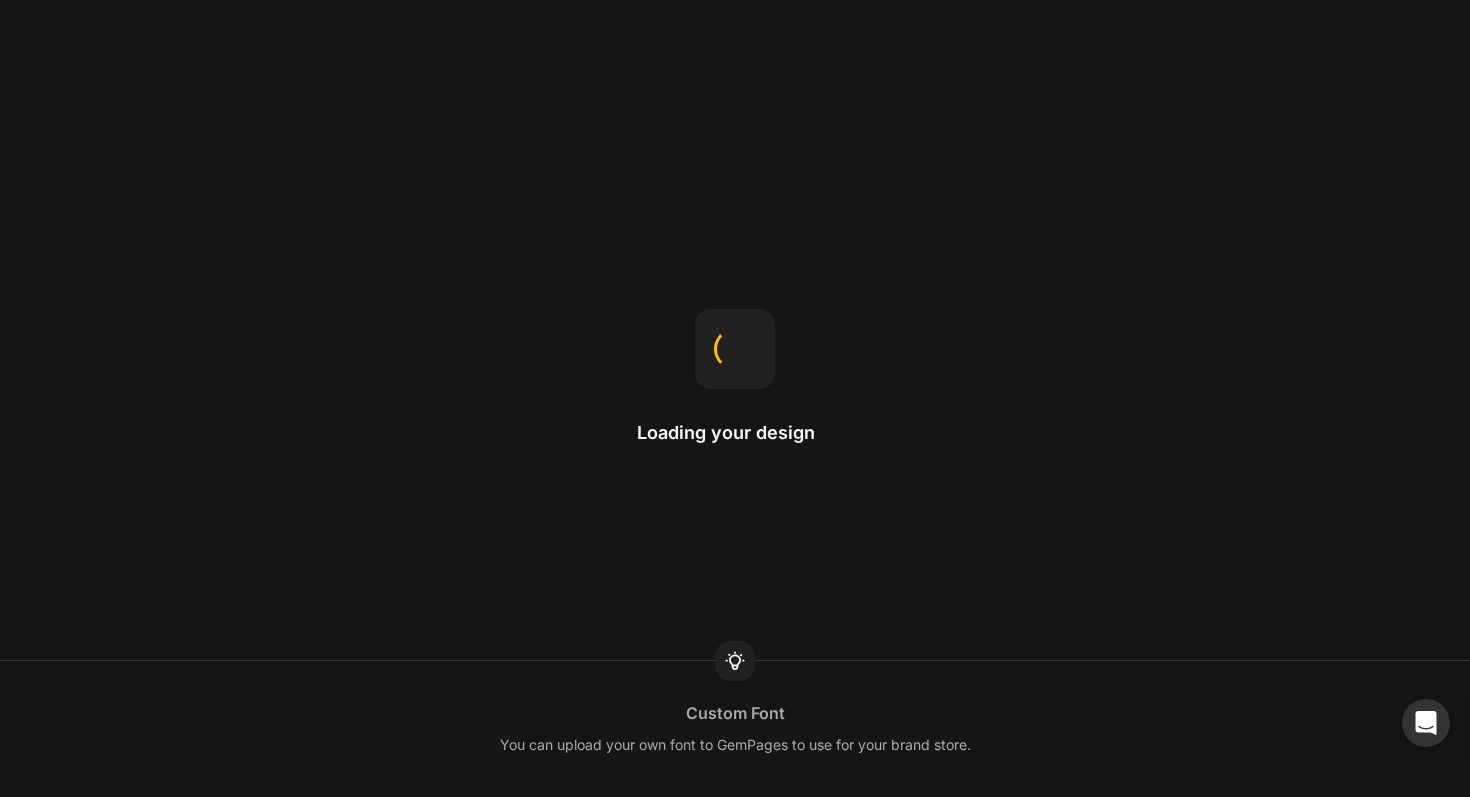 scroll, scrollTop: 0, scrollLeft: 0, axis: both 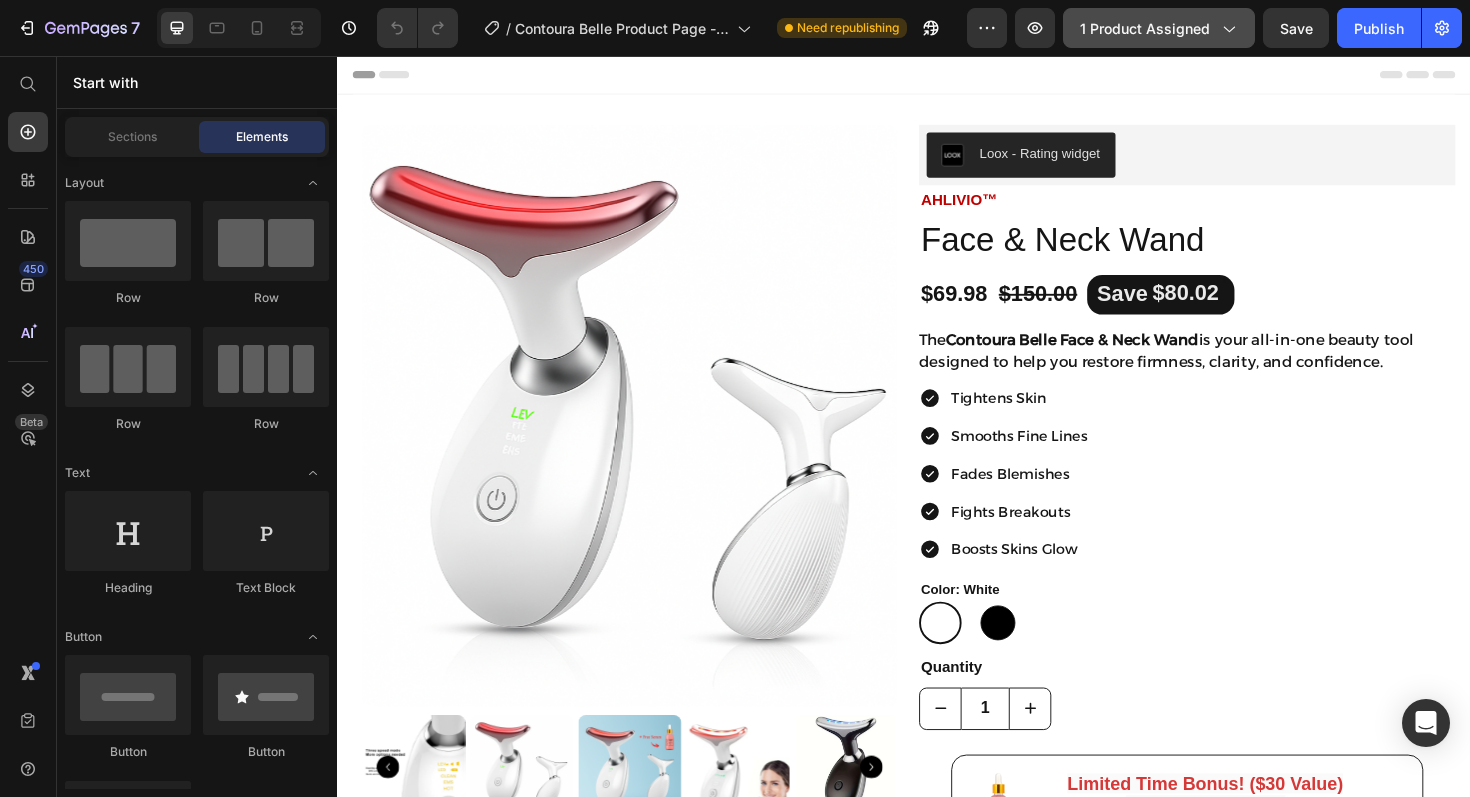 click 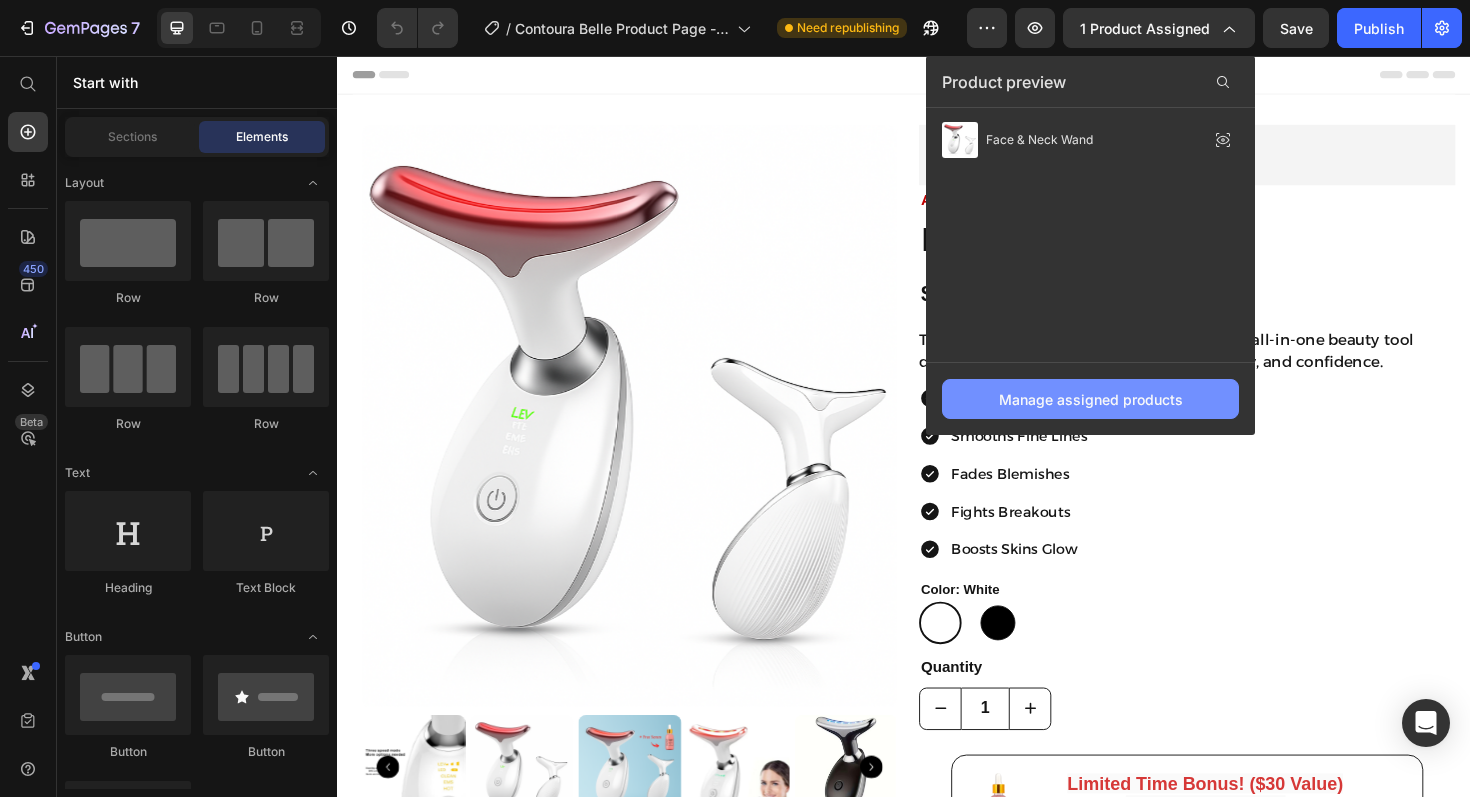 click on "Manage assigned products" at bounding box center (1091, 399) 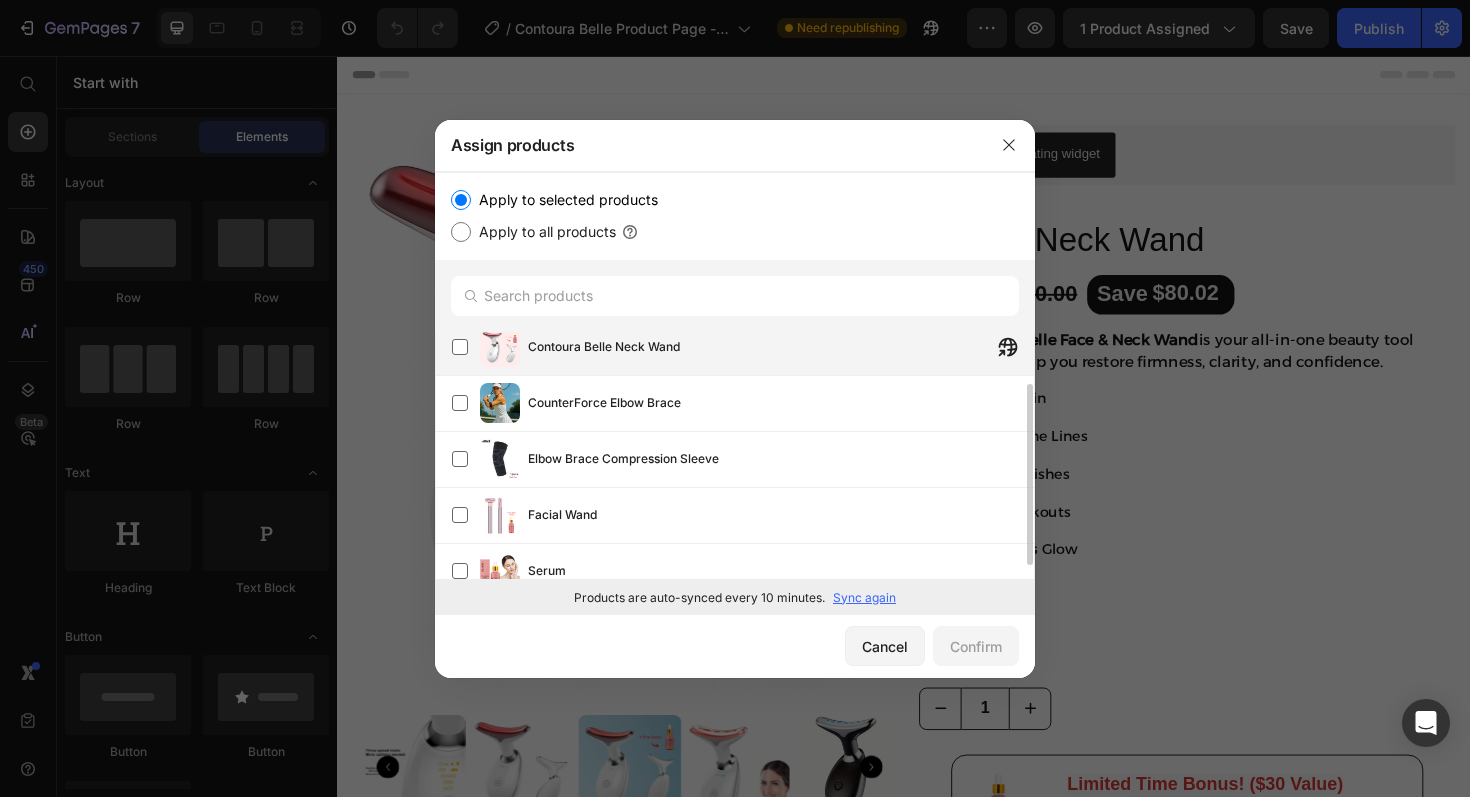 scroll, scrollTop: 72, scrollLeft: 0, axis: vertical 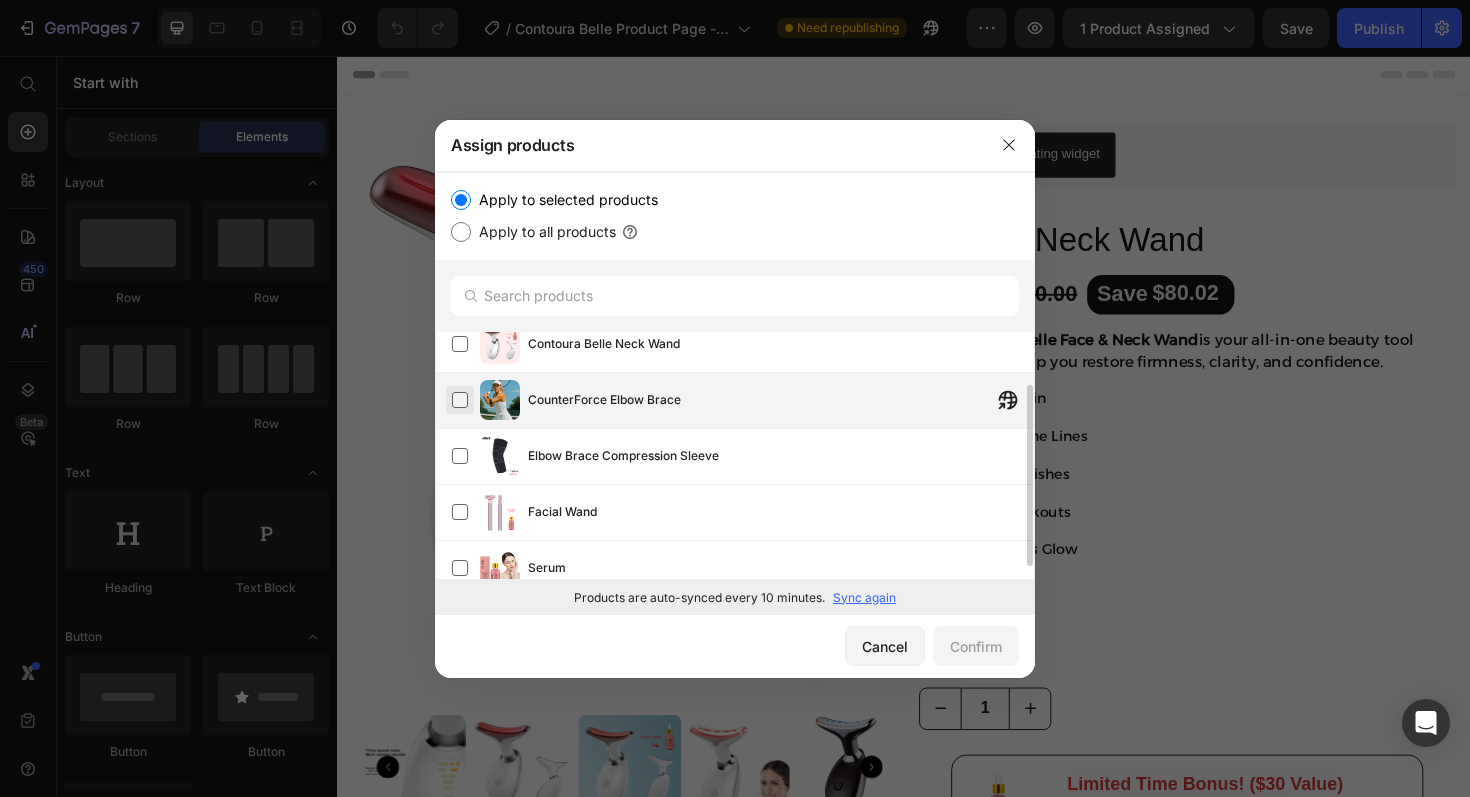 click at bounding box center (460, 400) 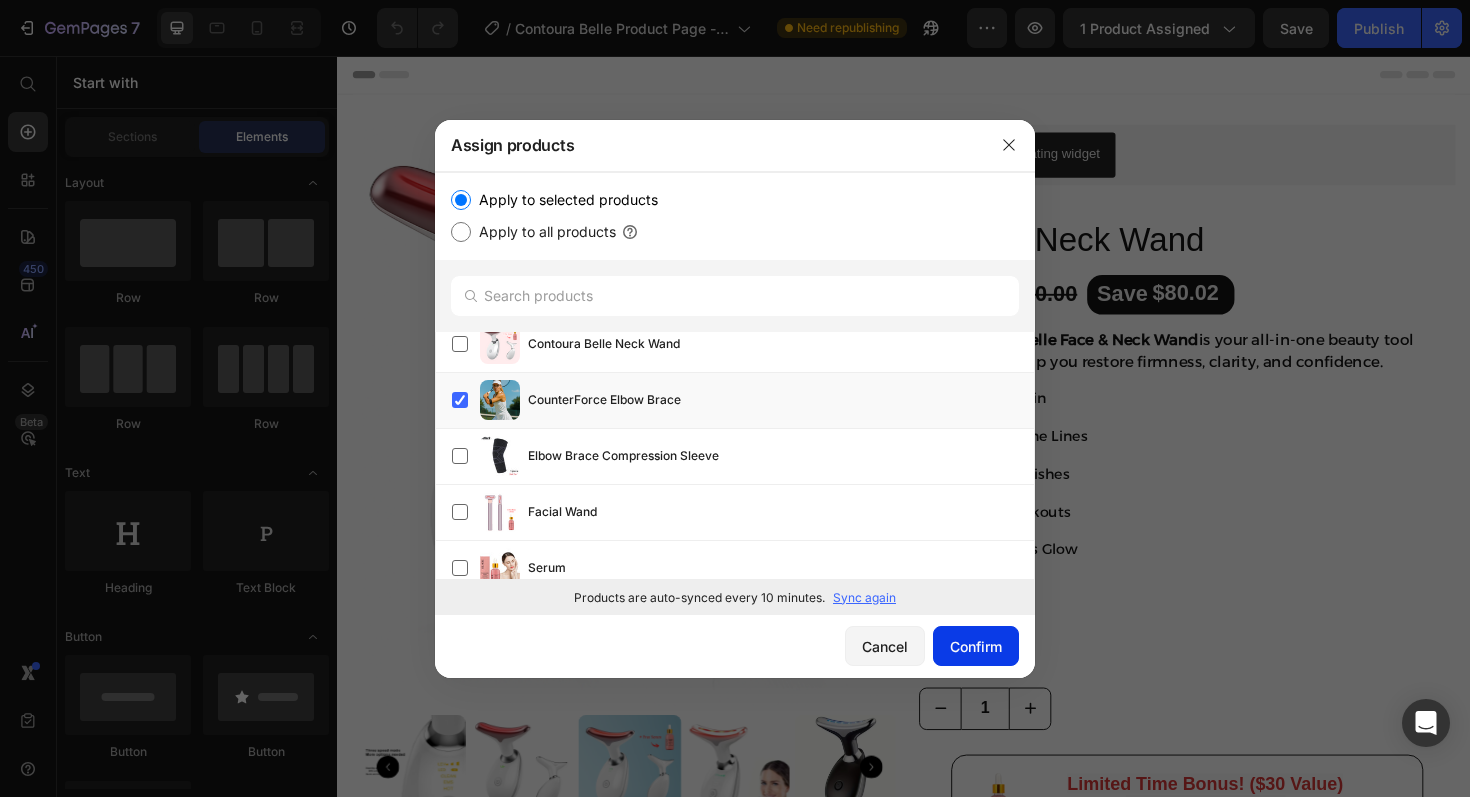 click on "Confirm" at bounding box center [976, 646] 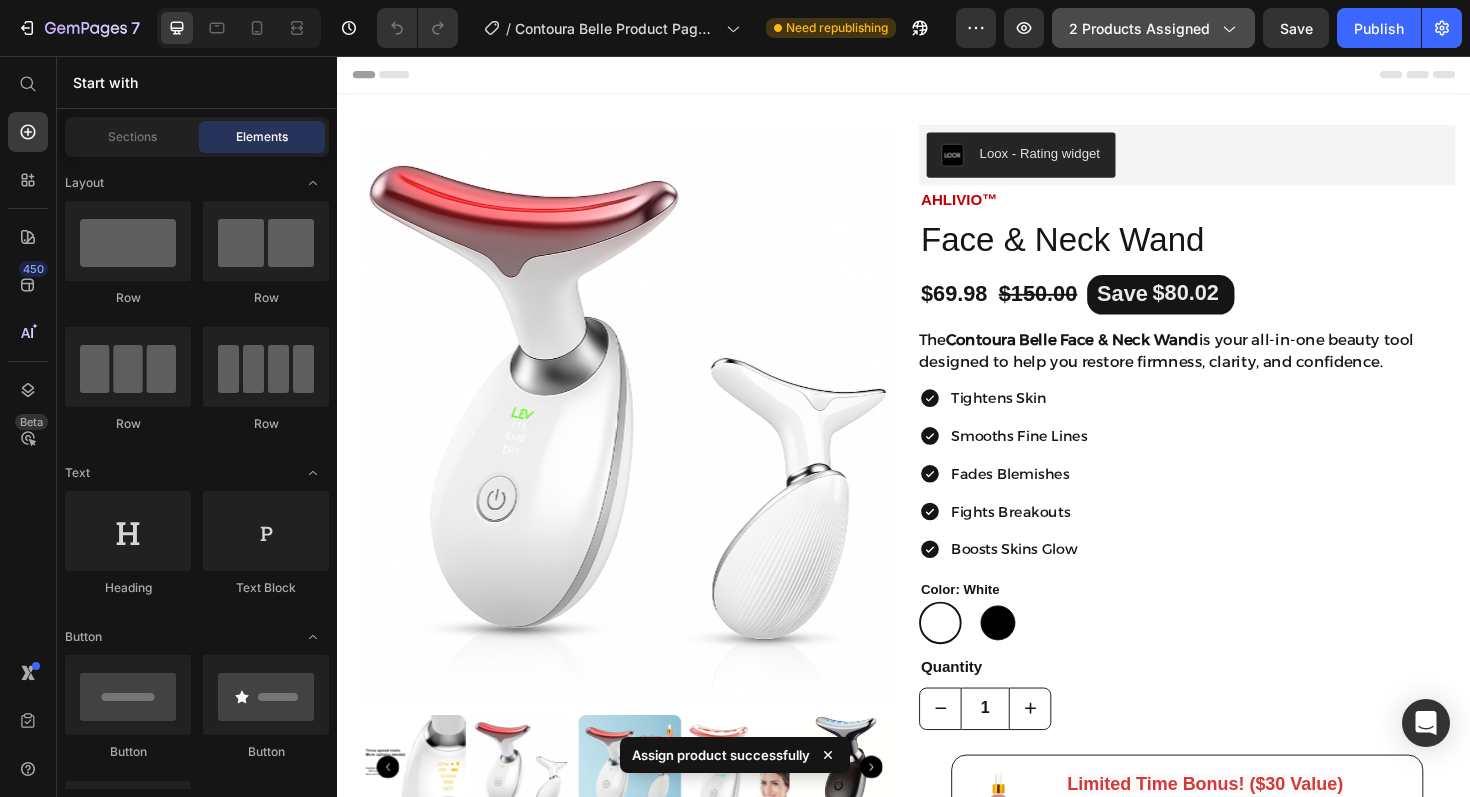 click 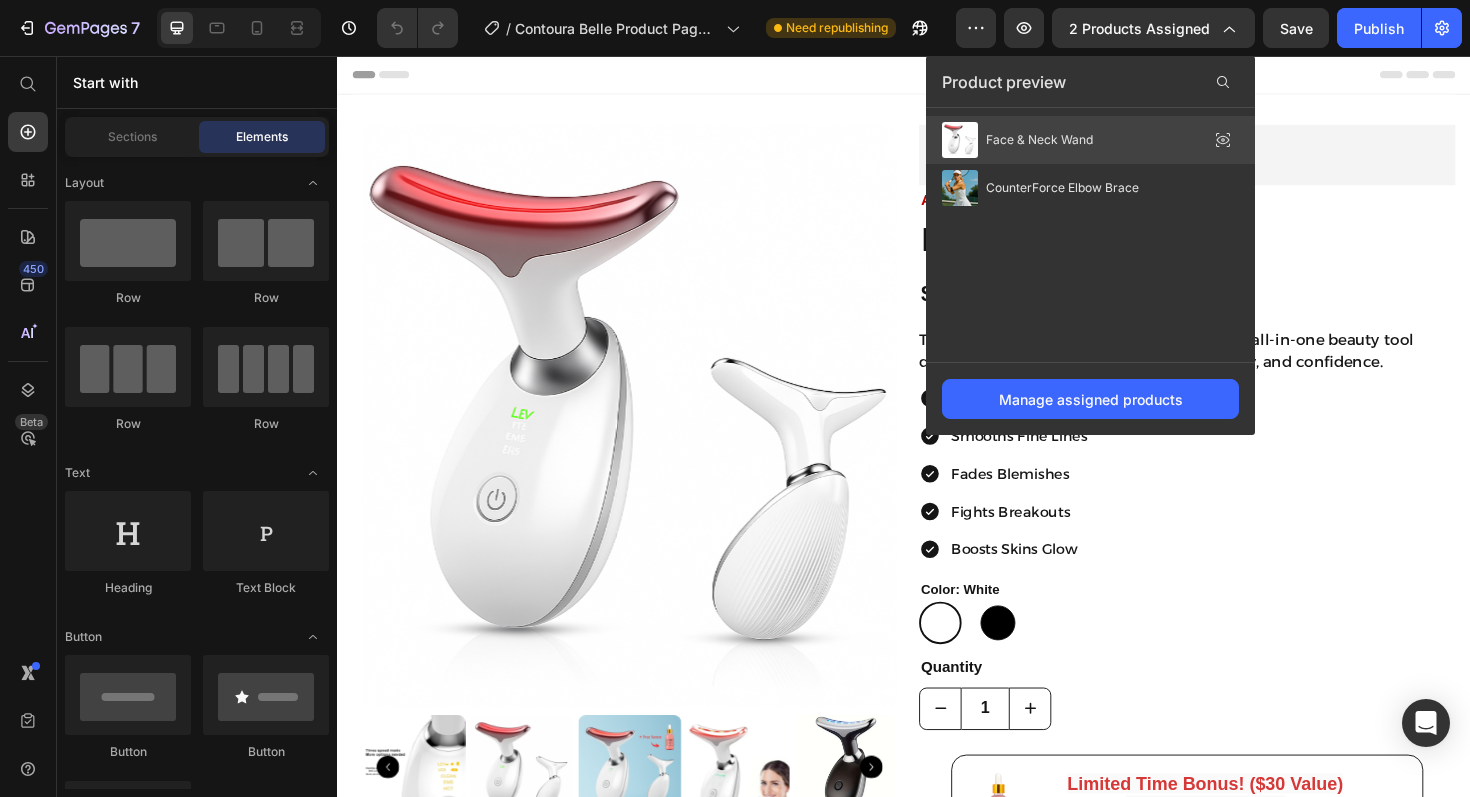 click on "Face & Neck Wand" at bounding box center (1039, 140) 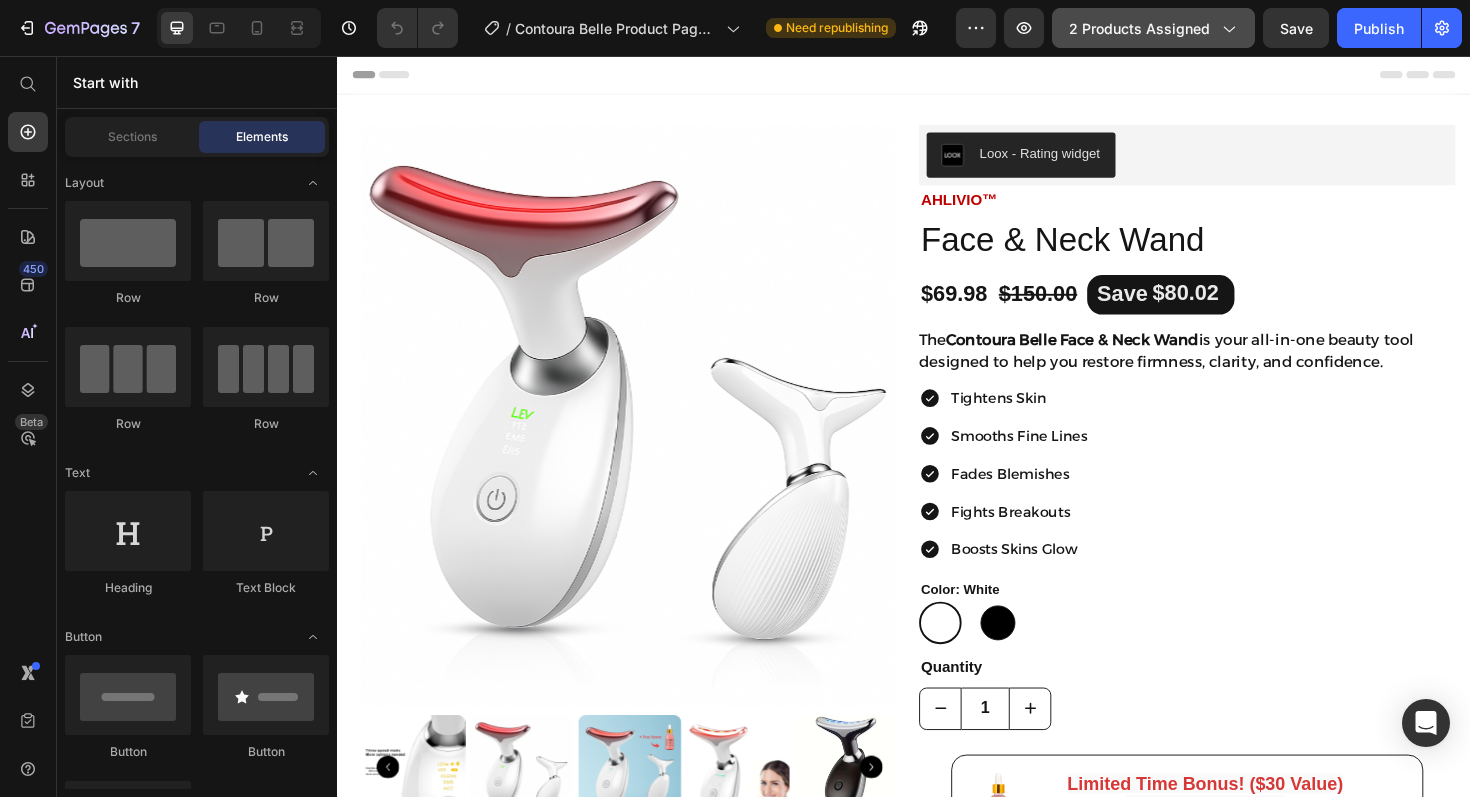 click 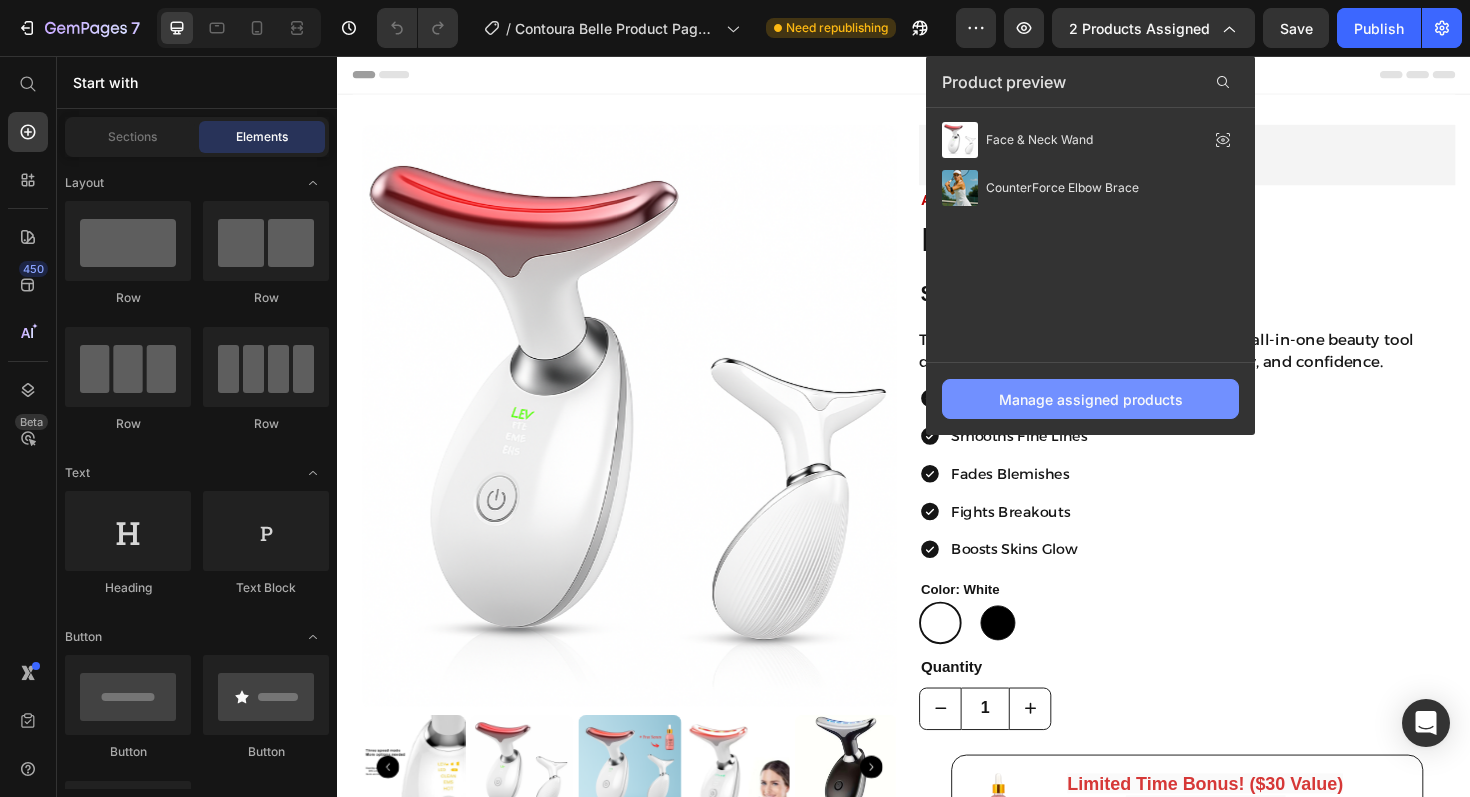 click on "Manage assigned products" at bounding box center (1091, 399) 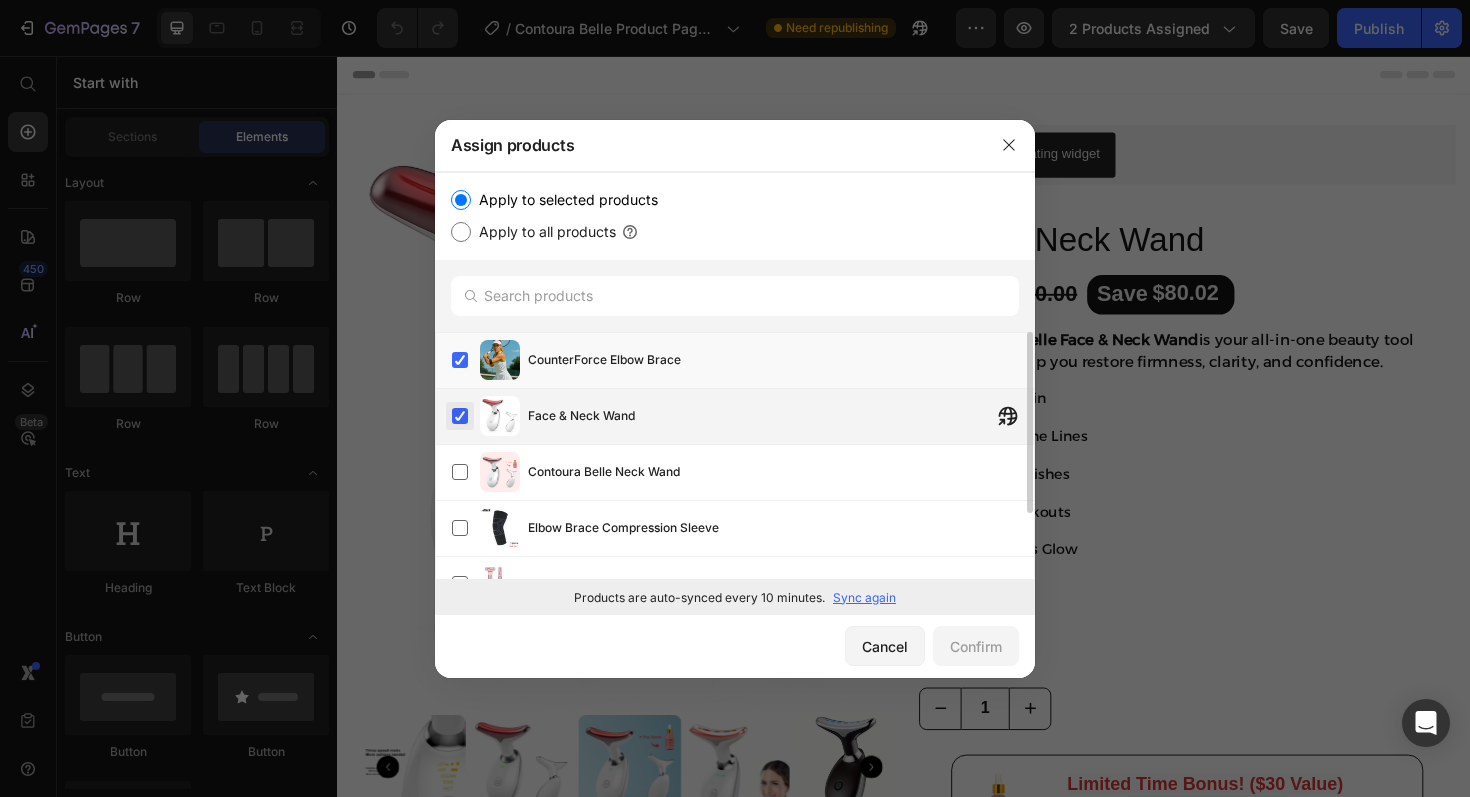 click at bounding box center (460, 416) 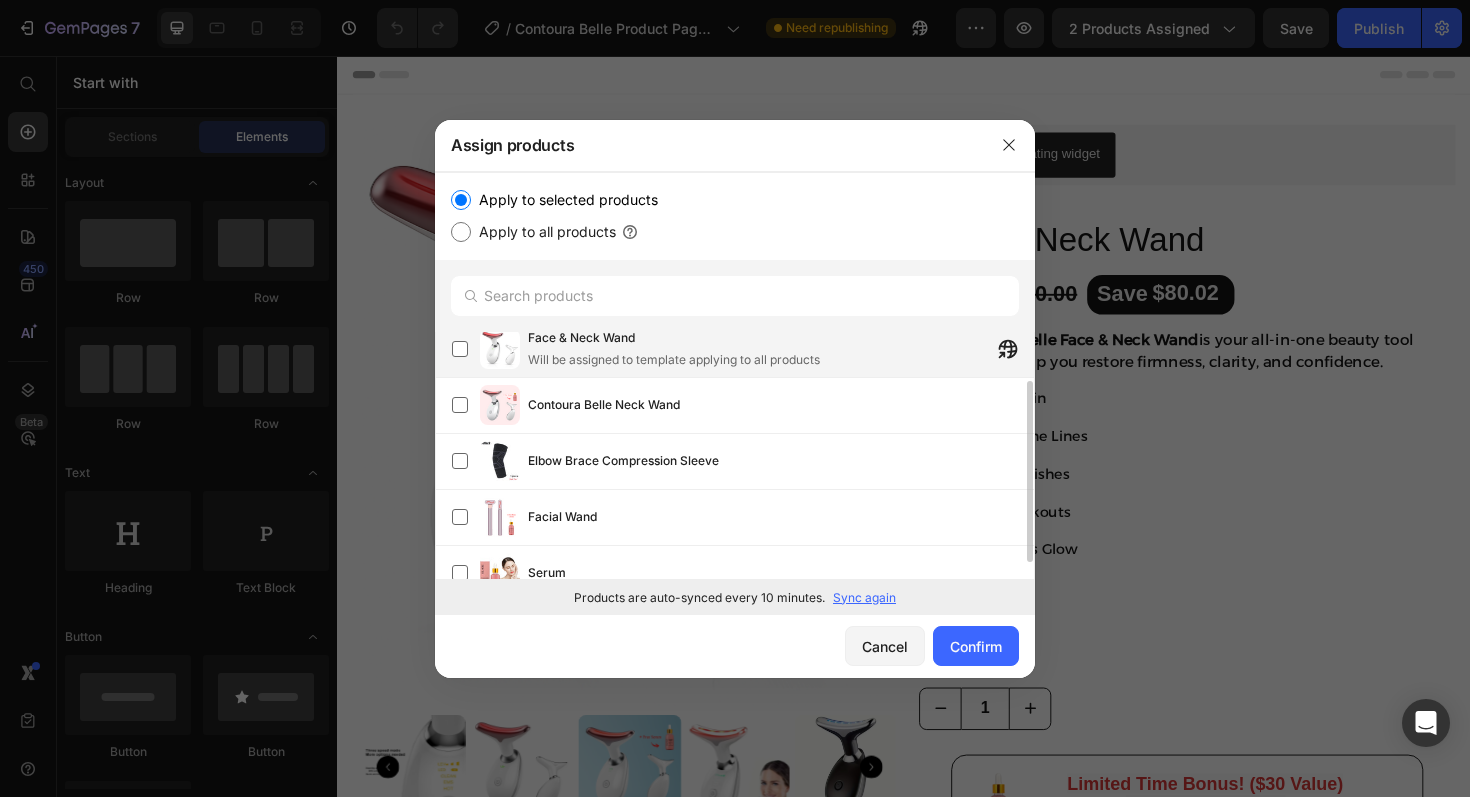 scroll, scrollTop: 89, scrollLeft: 0, axis: vertical 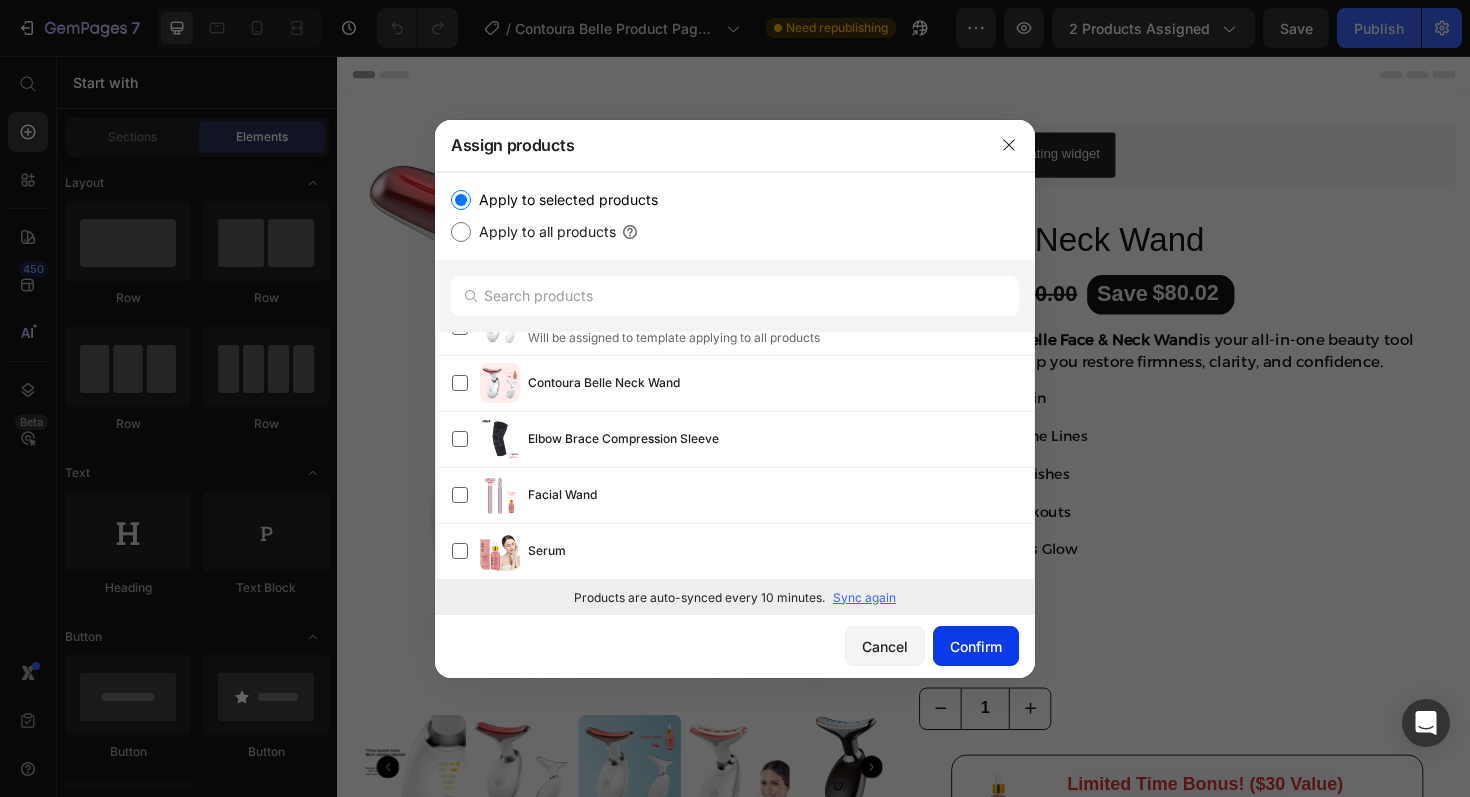 click on "Confirm" at bounding box center [976, 646] 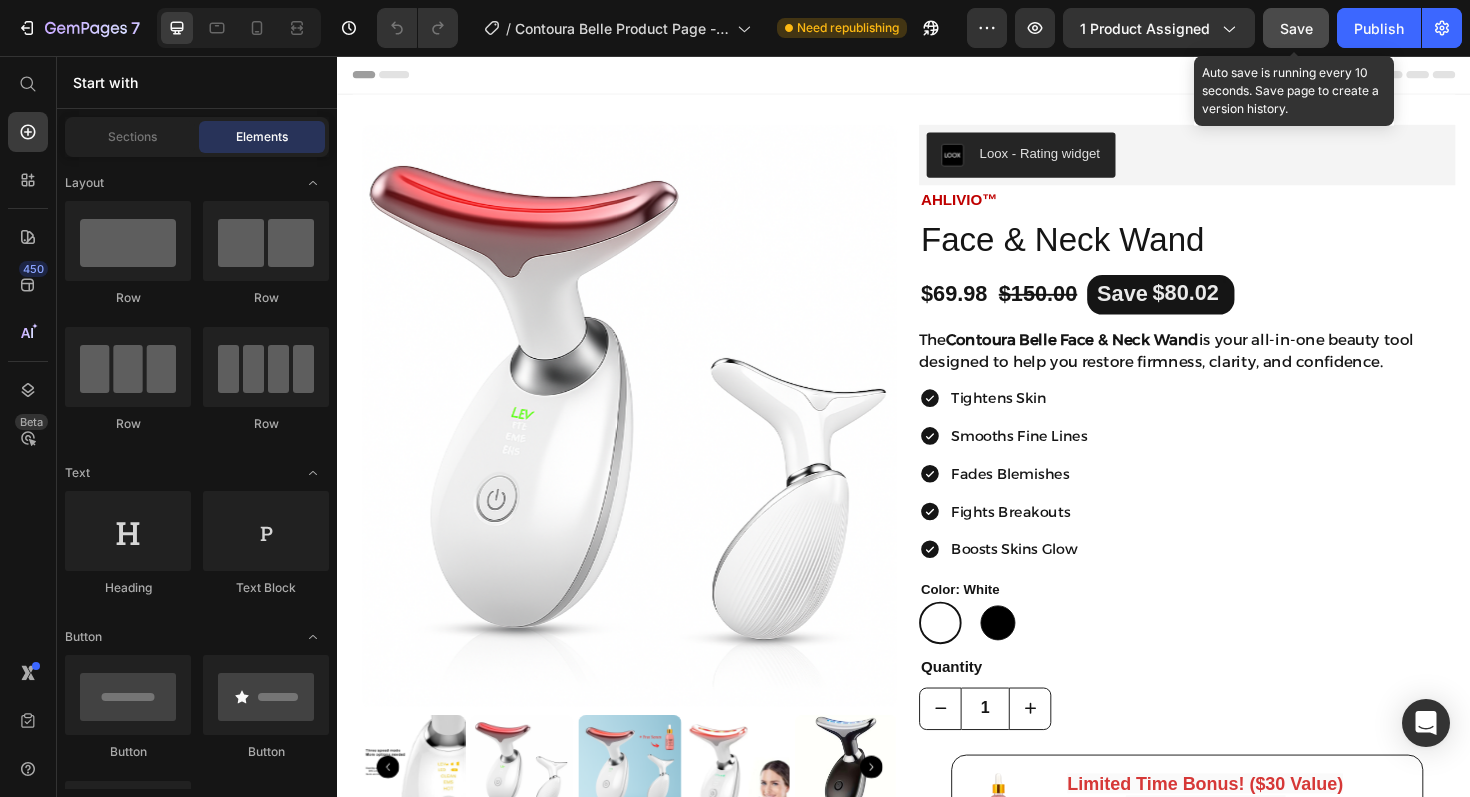 click on "Save" at bounding box center (1296, 28) 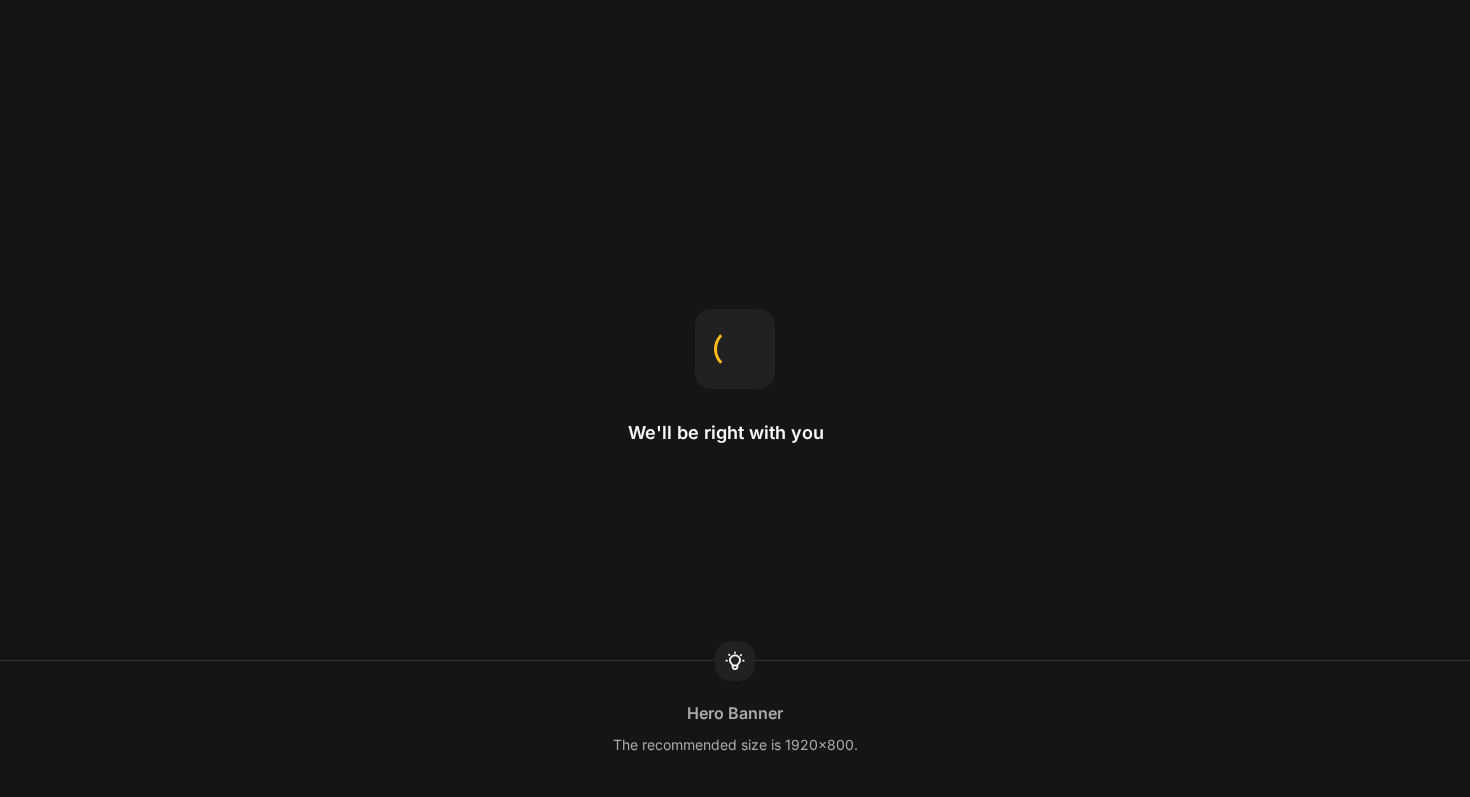 scroll, scrollTop: 0, scrollLeft: 0, axis: both 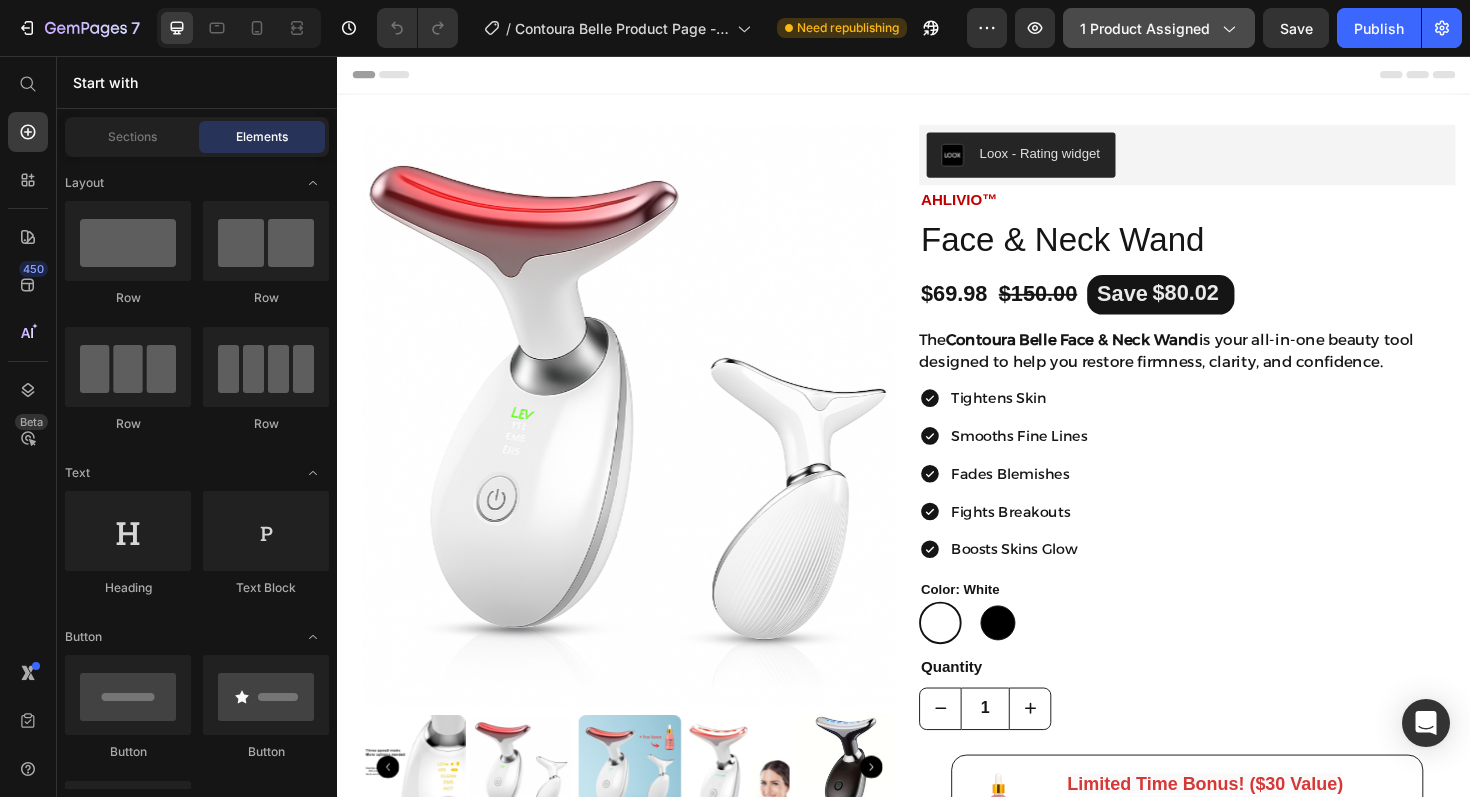 click on "1 product assigned" 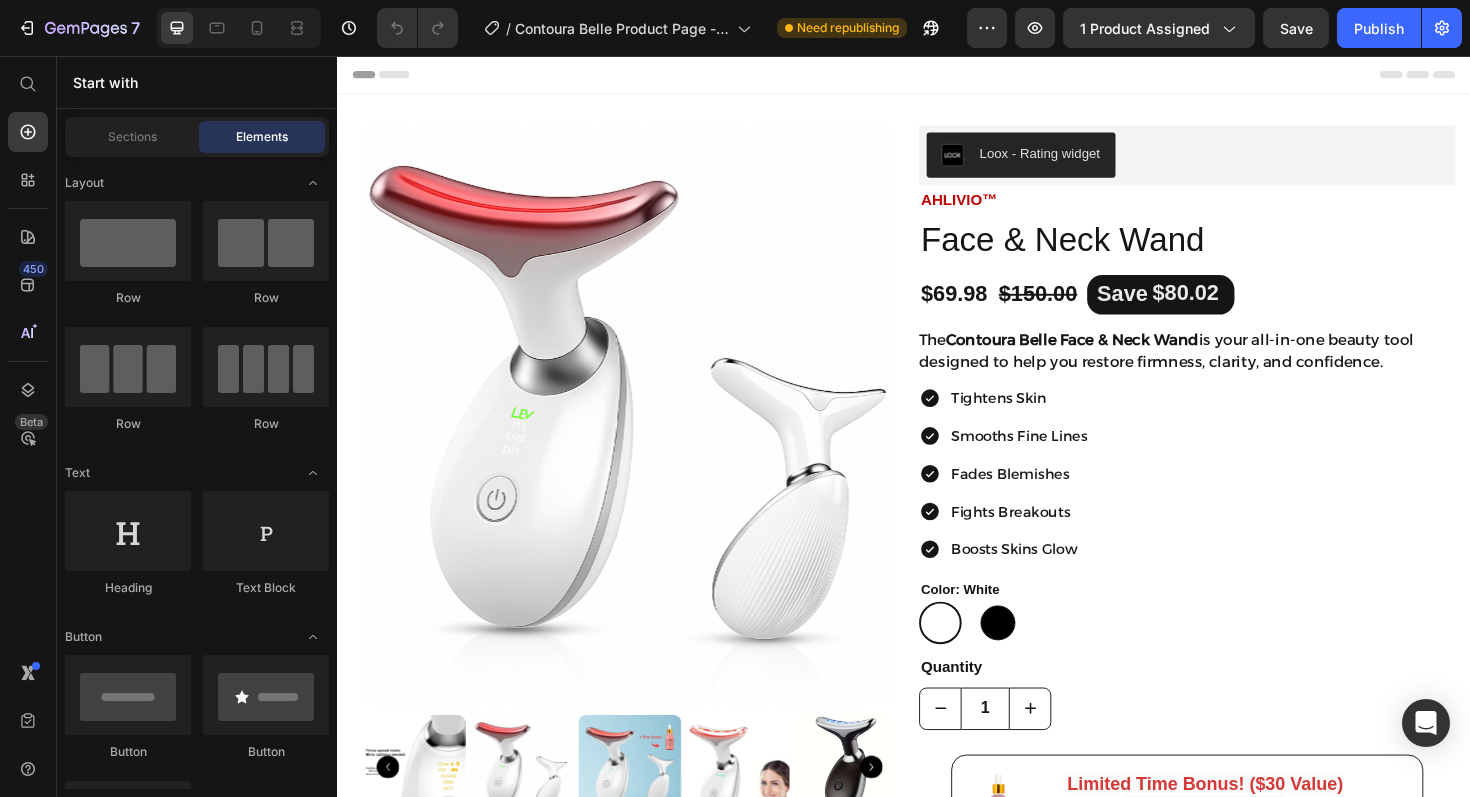 click on "Header" at bounding box center (937, 76) 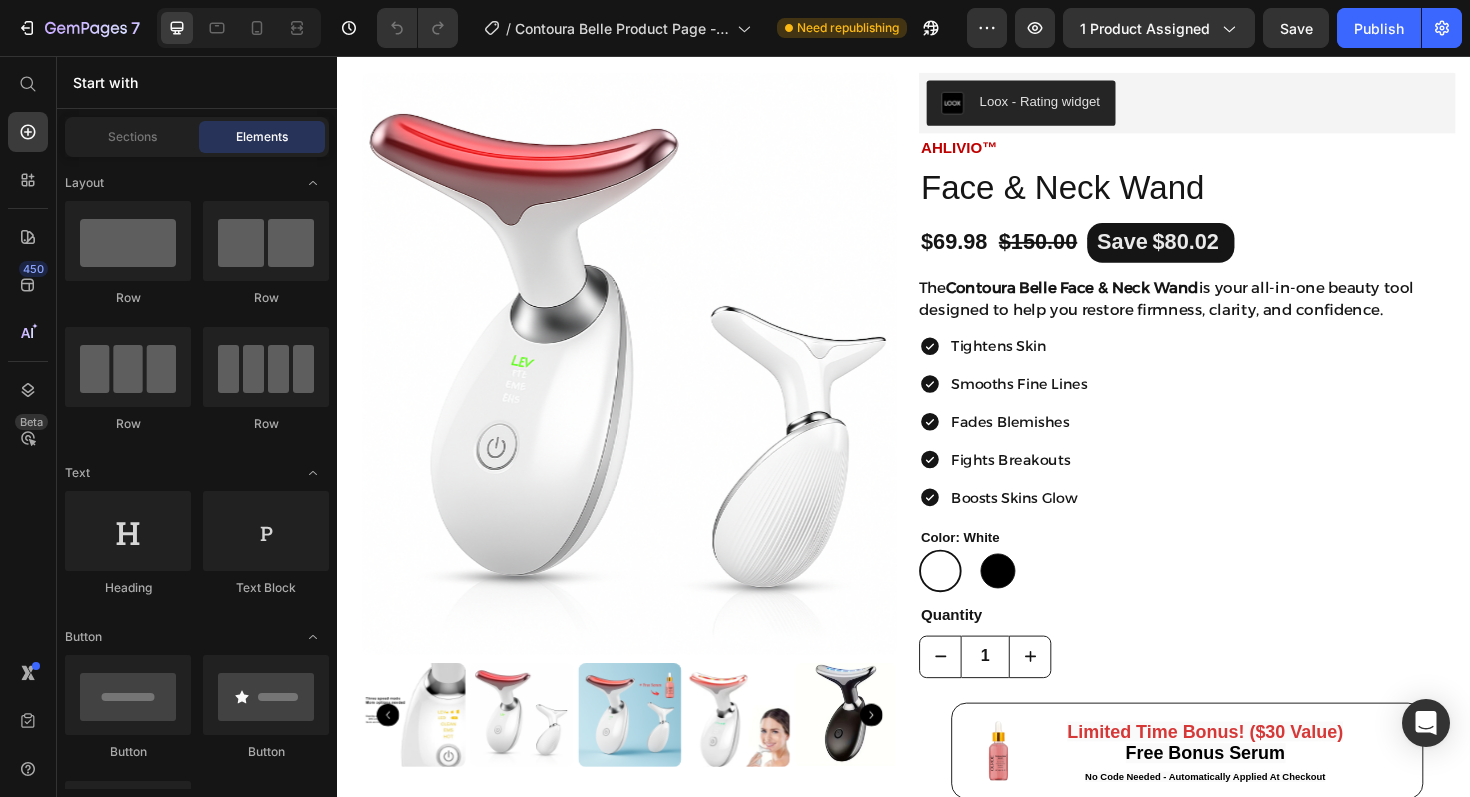 scroll, scrollTop: 0, scrollLeft: 0, axis: both 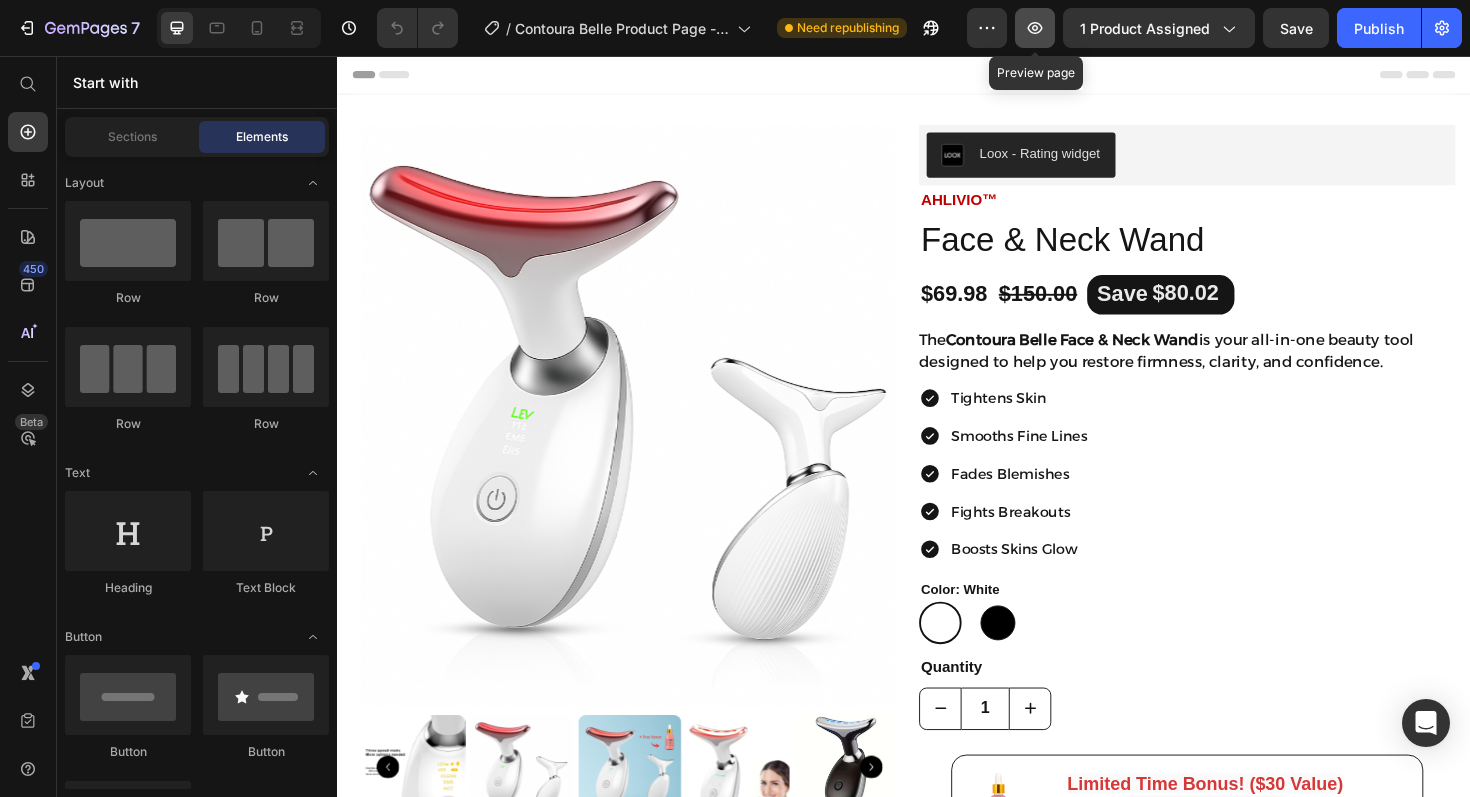 click 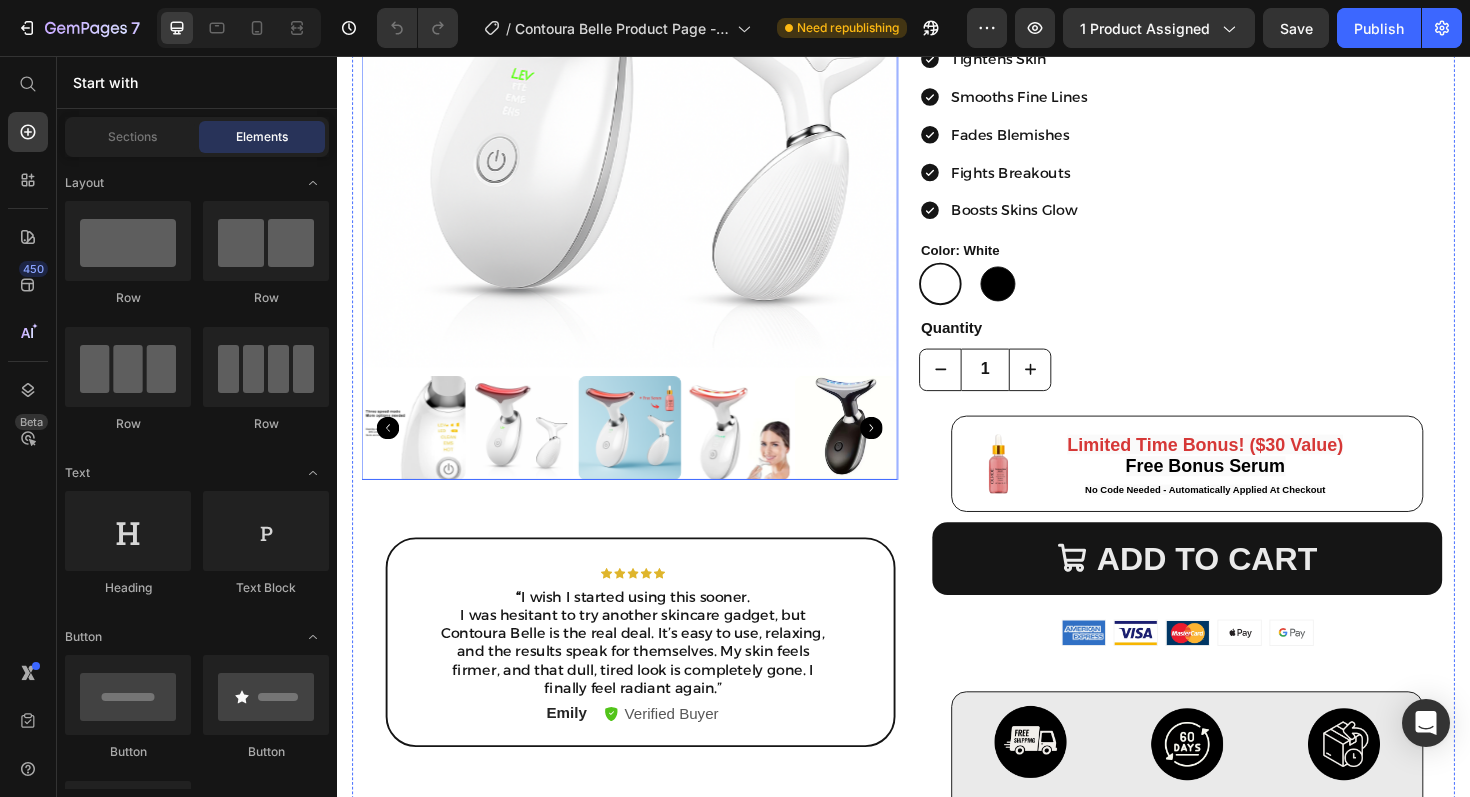scroll, scrollTop: 0, scrollLeft: 0, axis: both 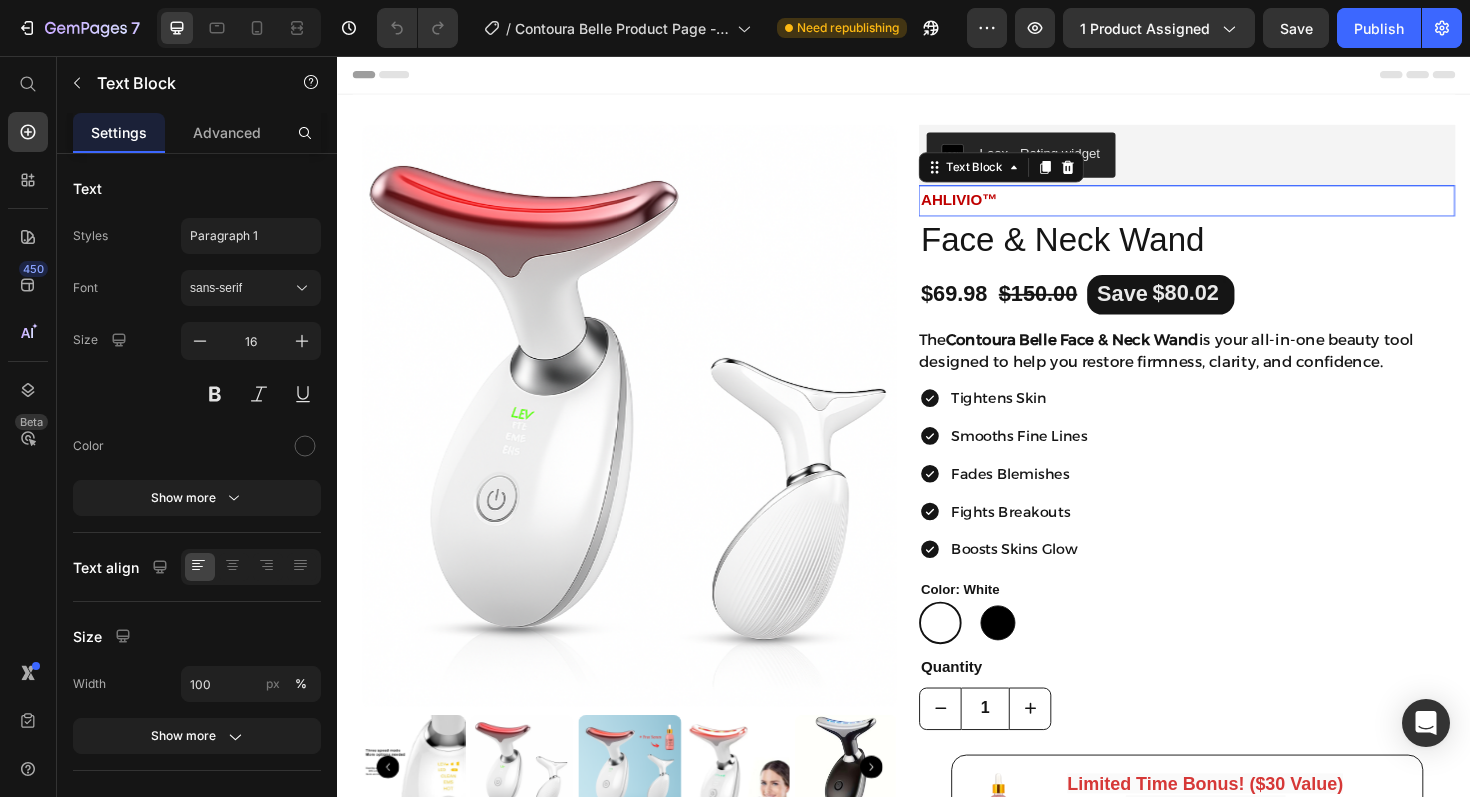 click on "AHLIVIO™" at bounding box center (1237, 209) 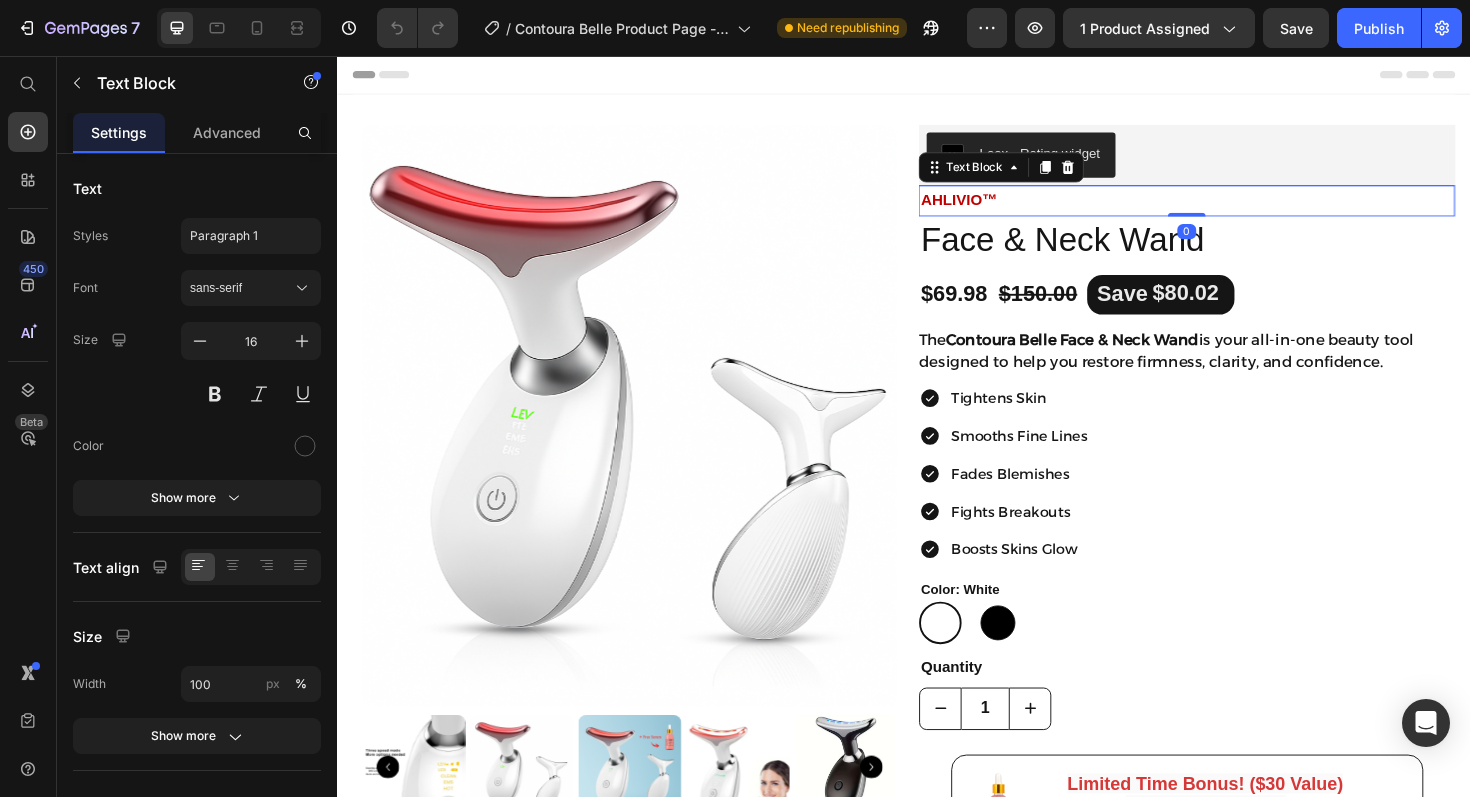 click on "AHLIVIO™" at bounding box center [995, 208] 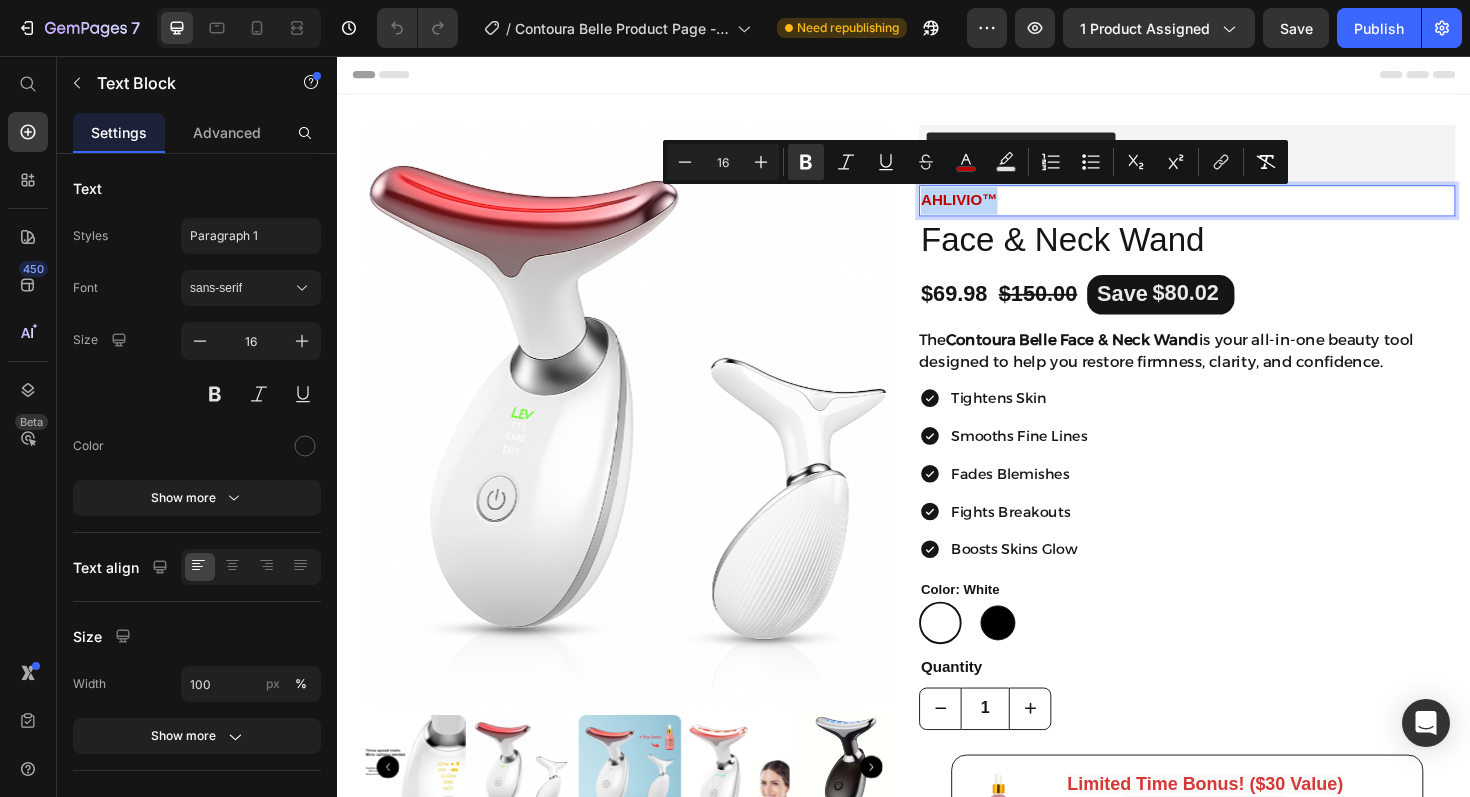 drag, startPoint x: 1034, startPoint y: 208, endPoint x: 958, endPoint y: 207, distance: 76.00658 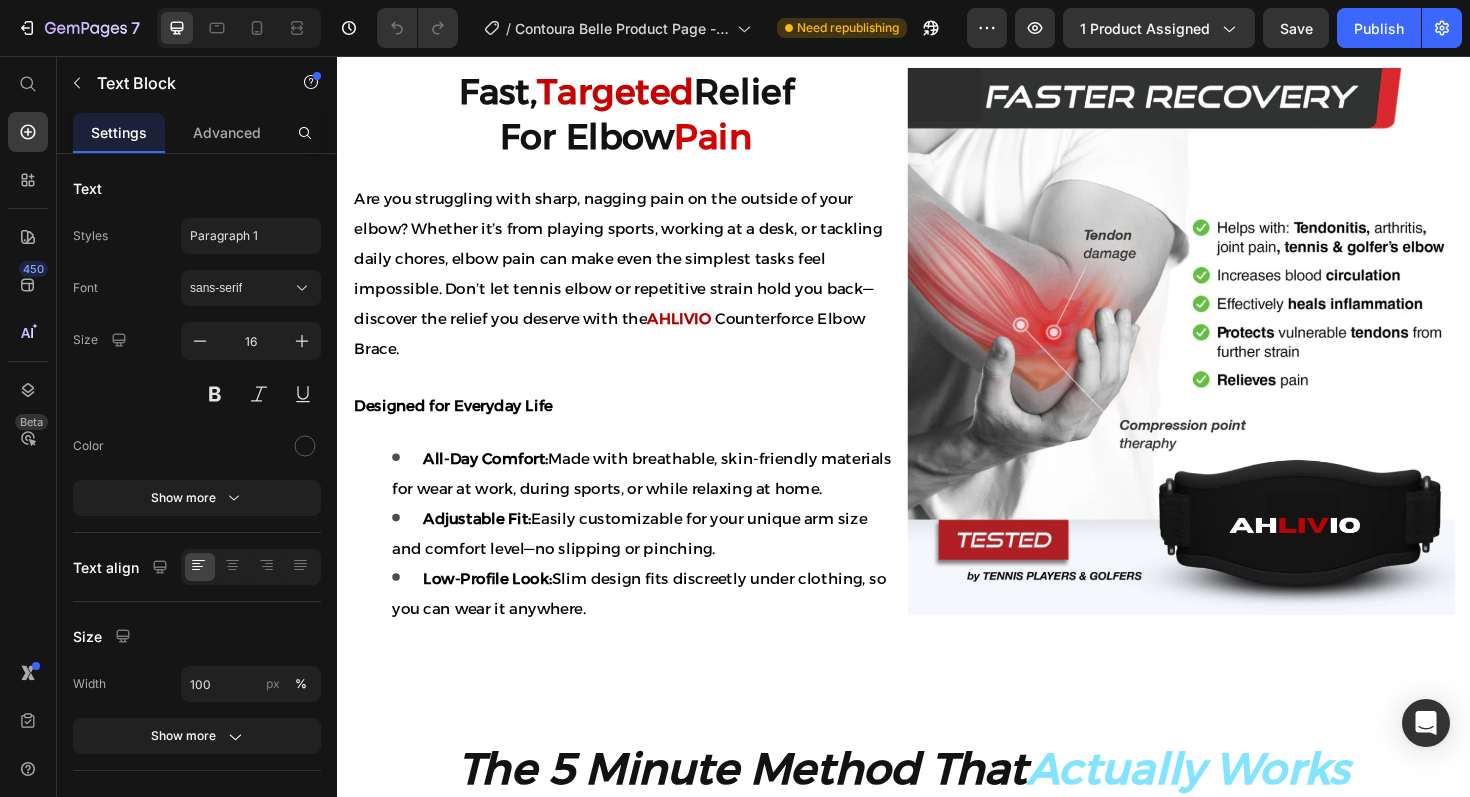 scroll, scrollTop: 1332, scrollLeft: 0, axis: vertical 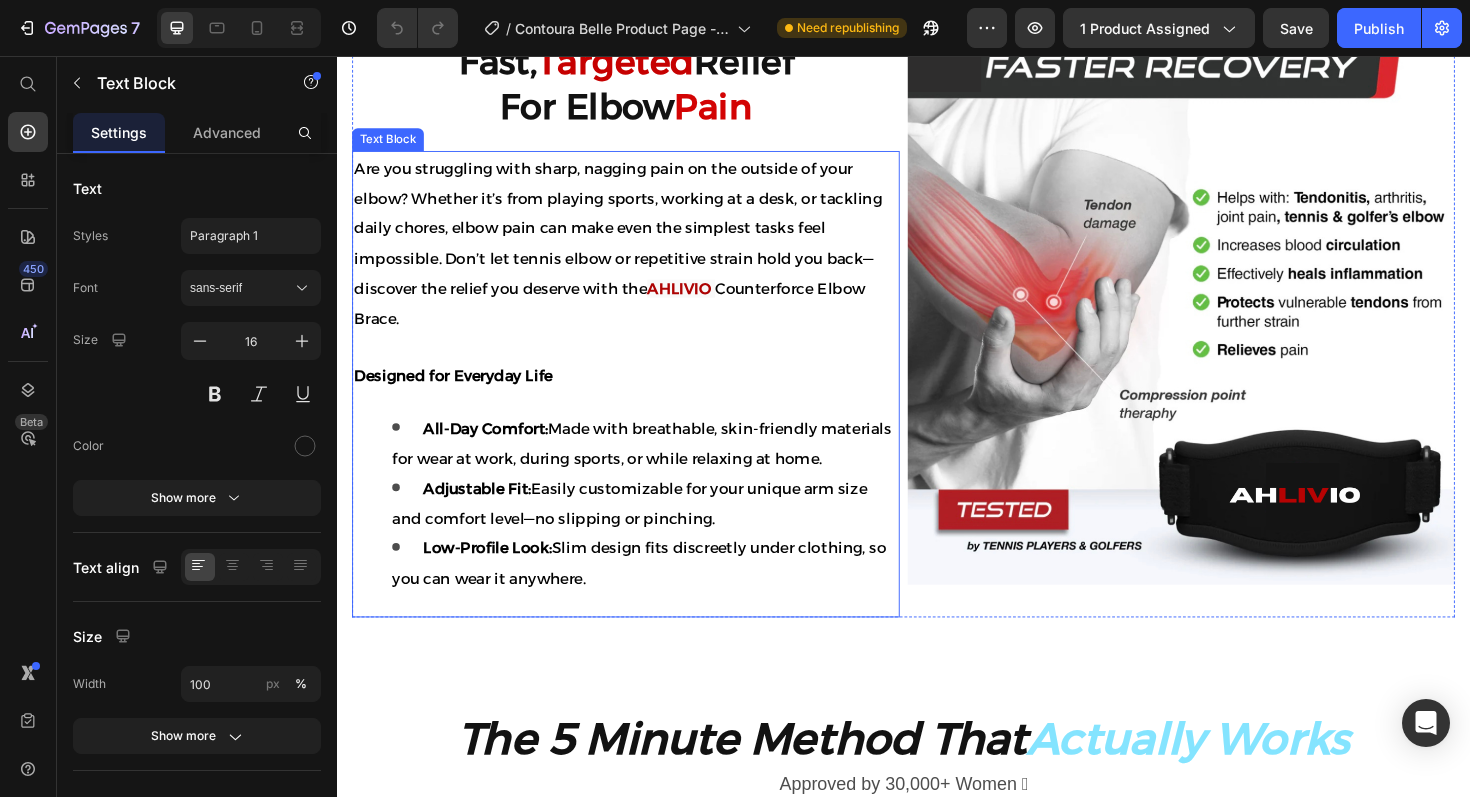 click on "AHLIVIO" at bounding box center (699, 302) 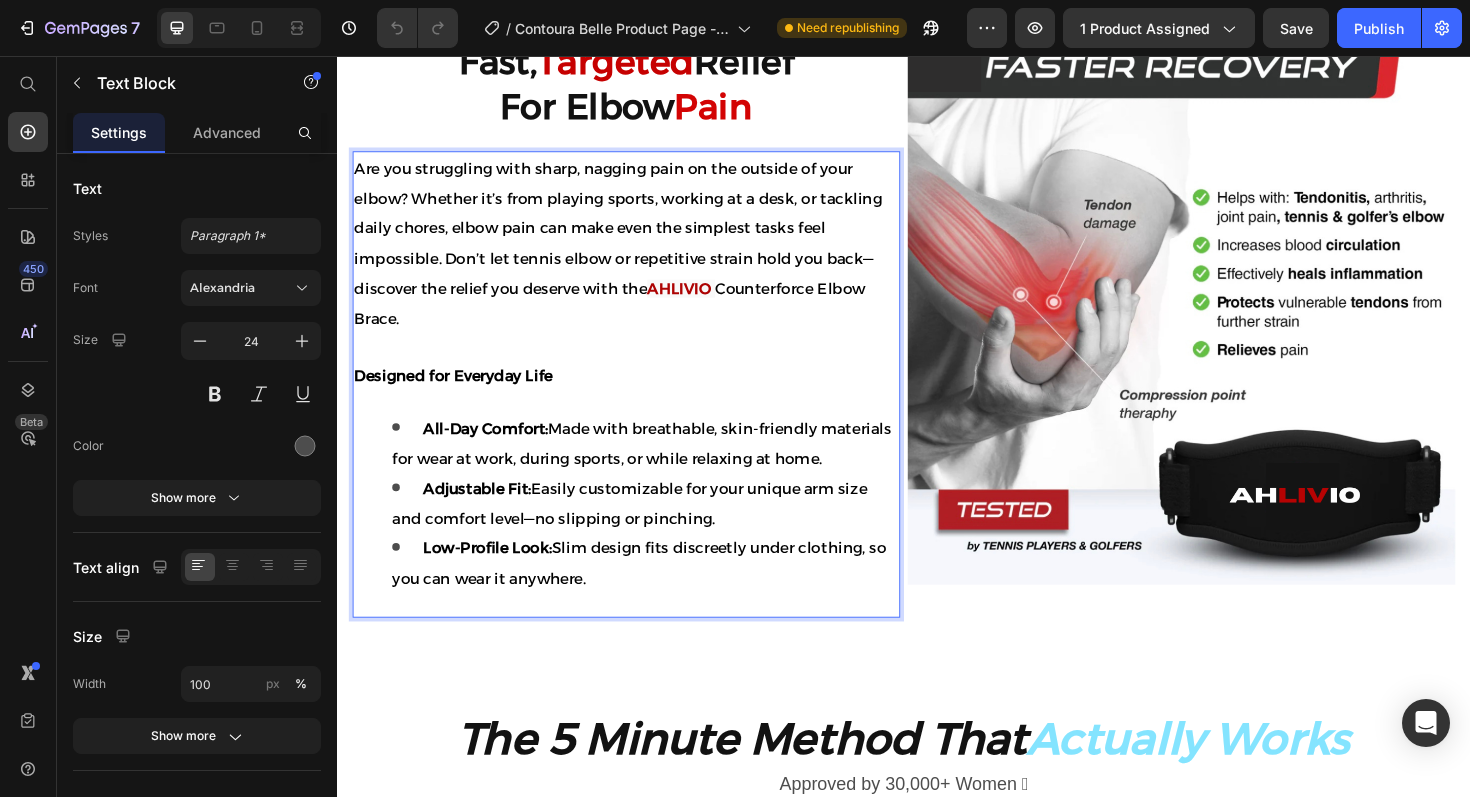 click on "AHLIVIO" at bounding box center [699, 302] 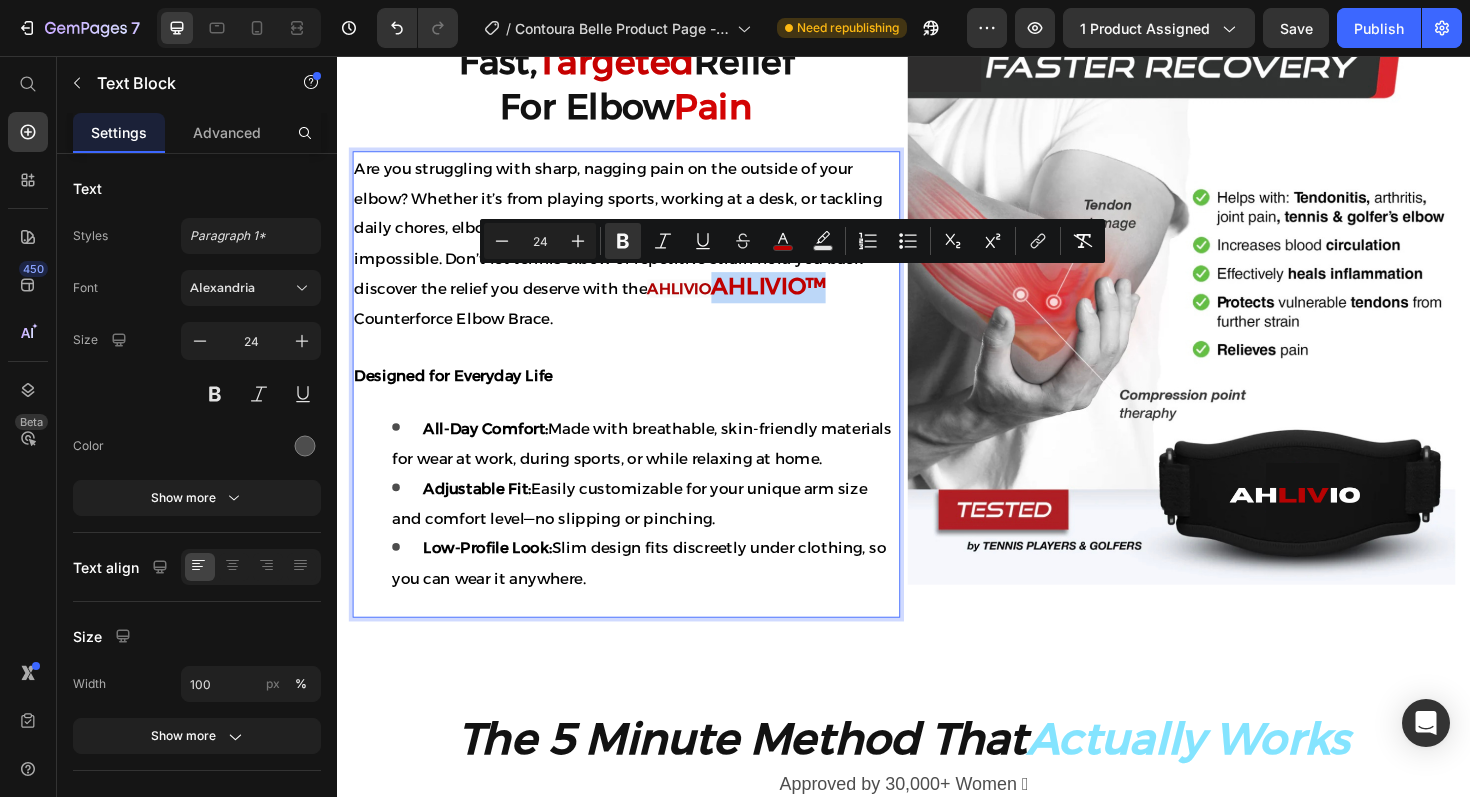 drag, startPoint x: 862, startPoint y: 296, endPoint x: 748, endPoint y: 297, distance: 114.00439 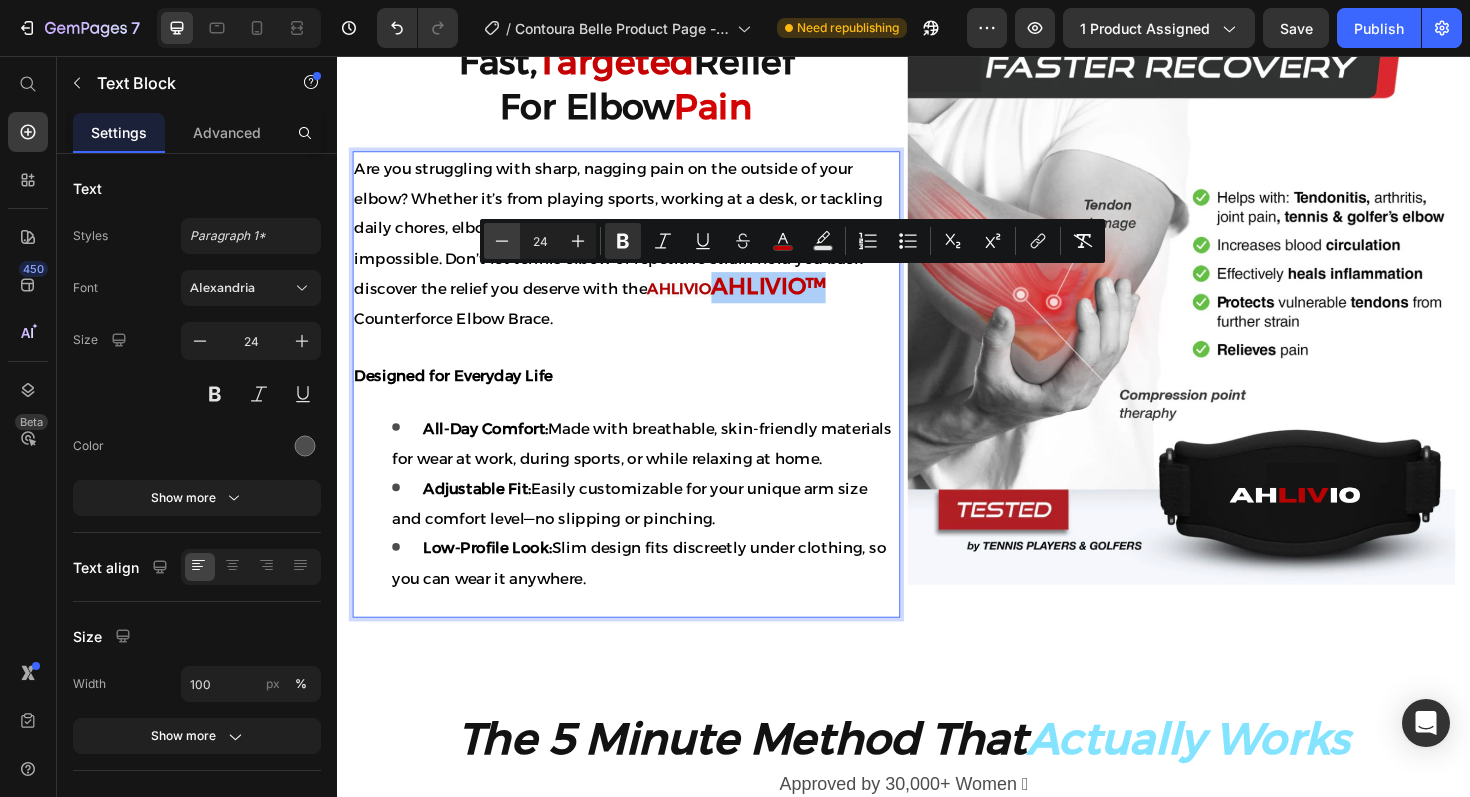 click 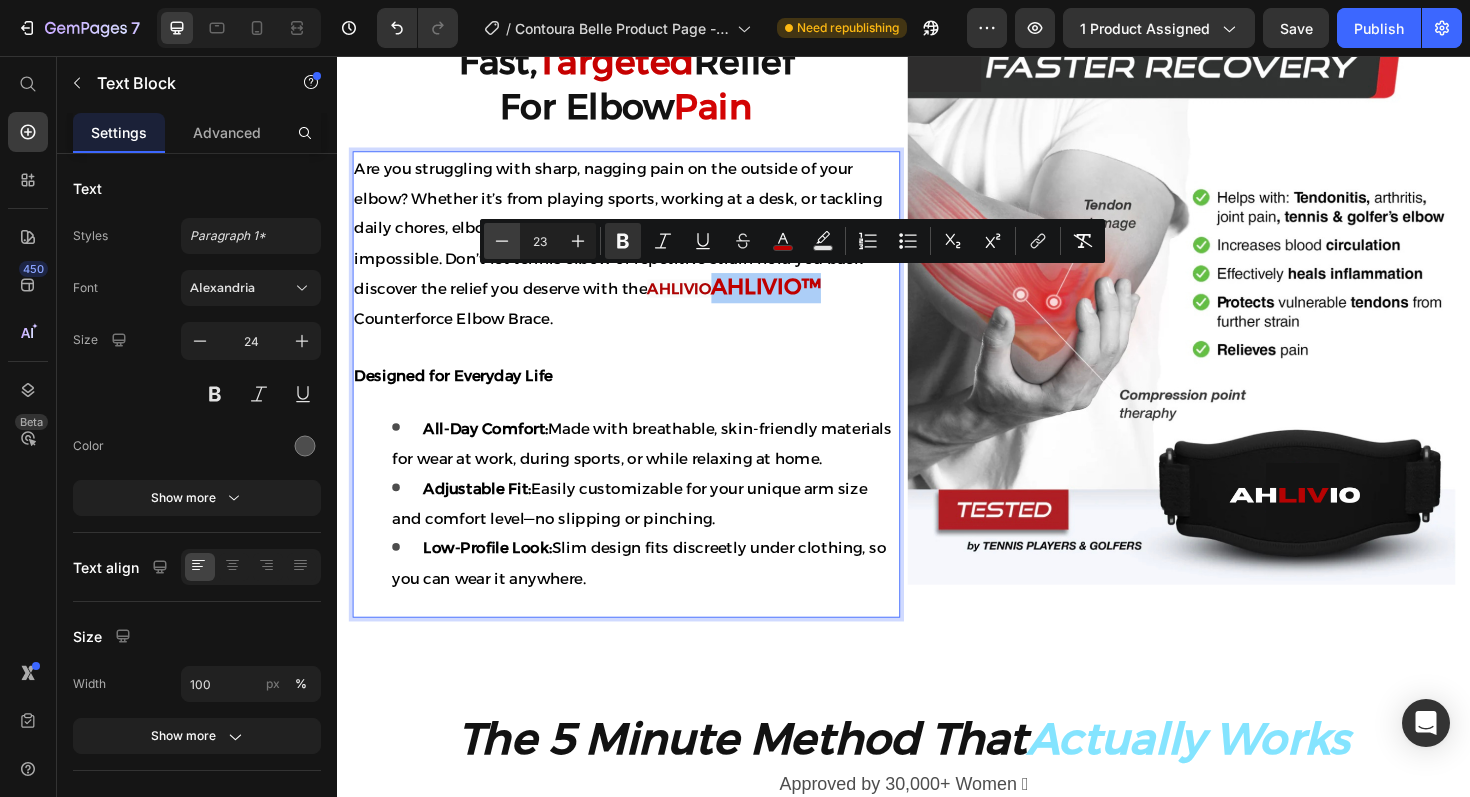 click 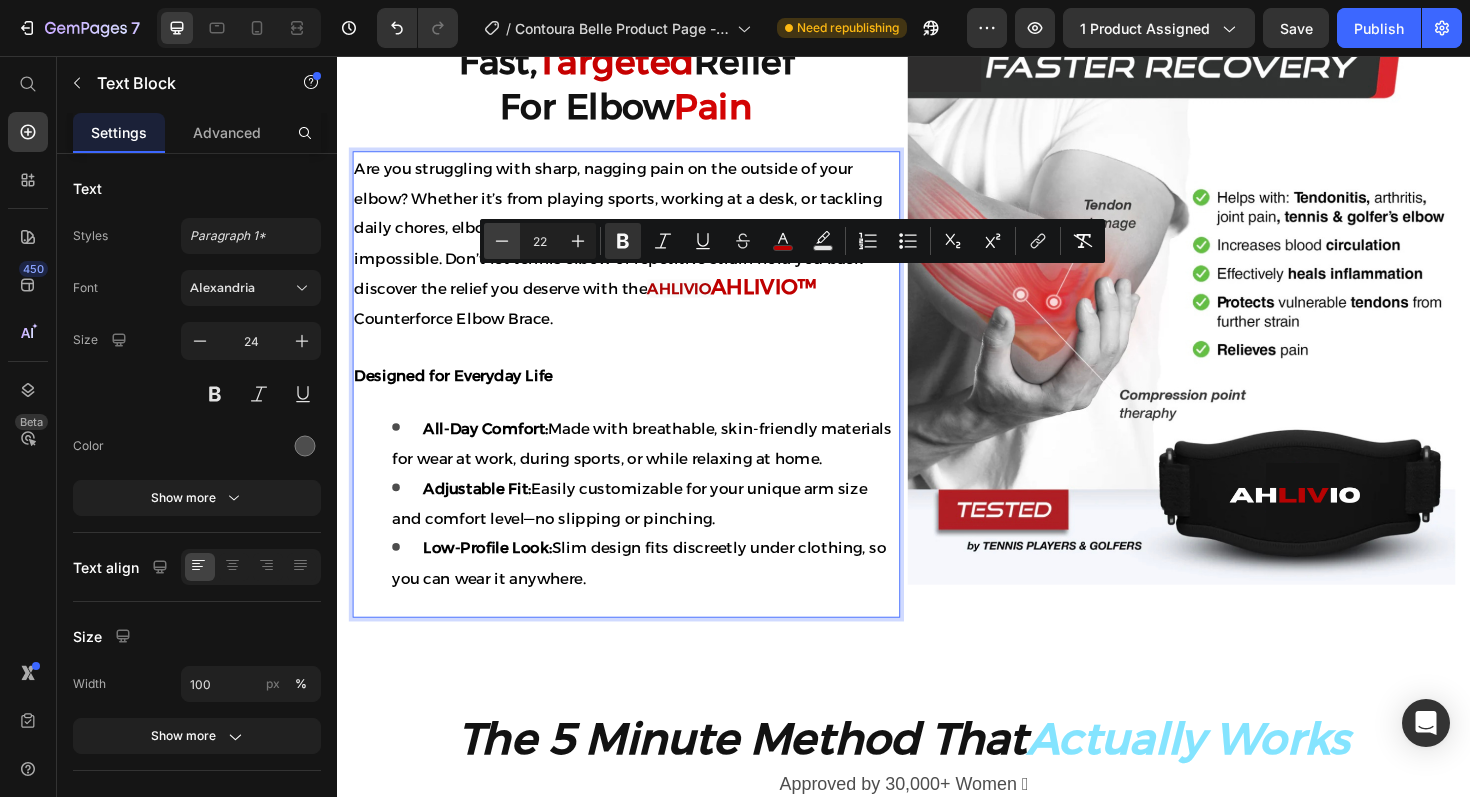 click 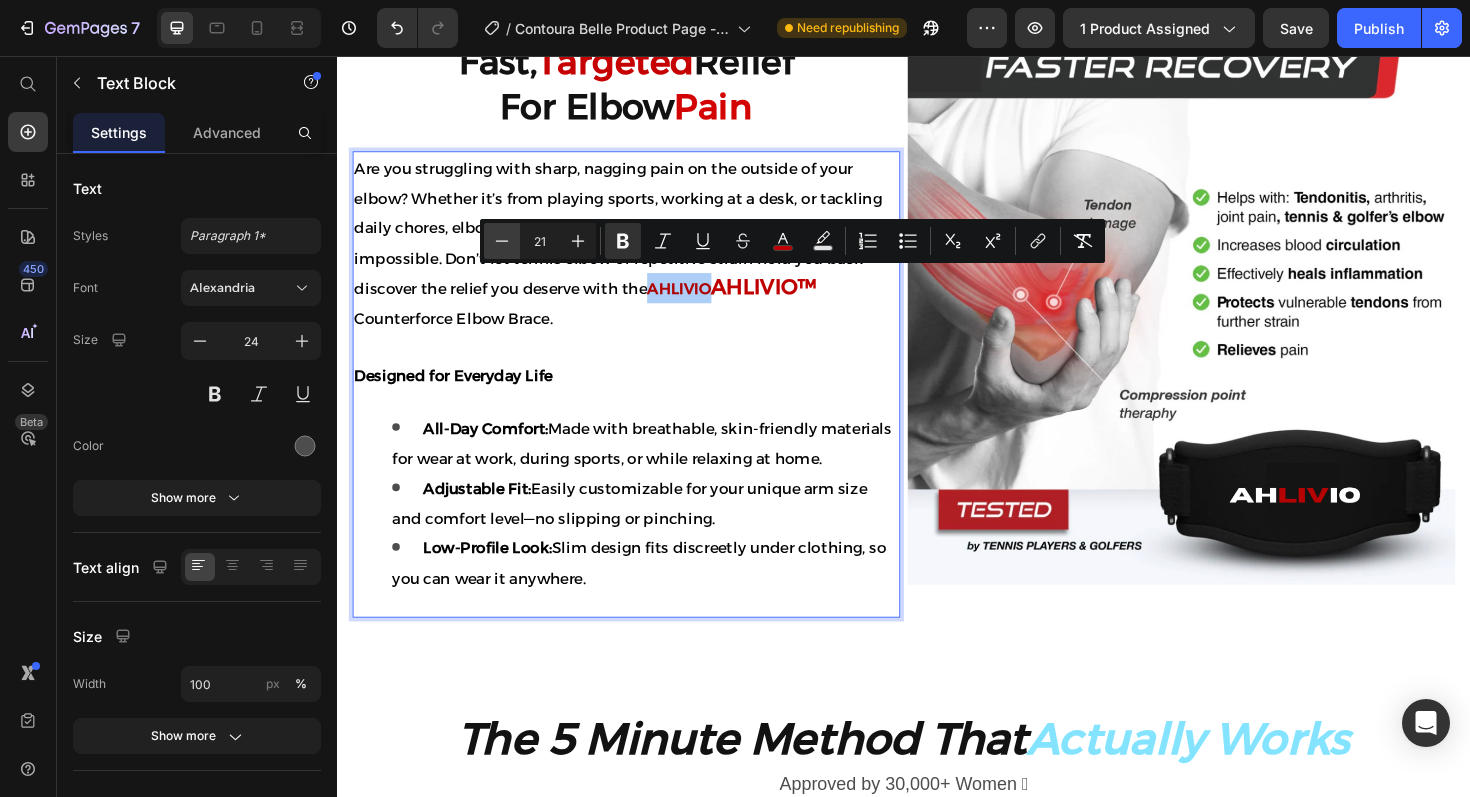 click 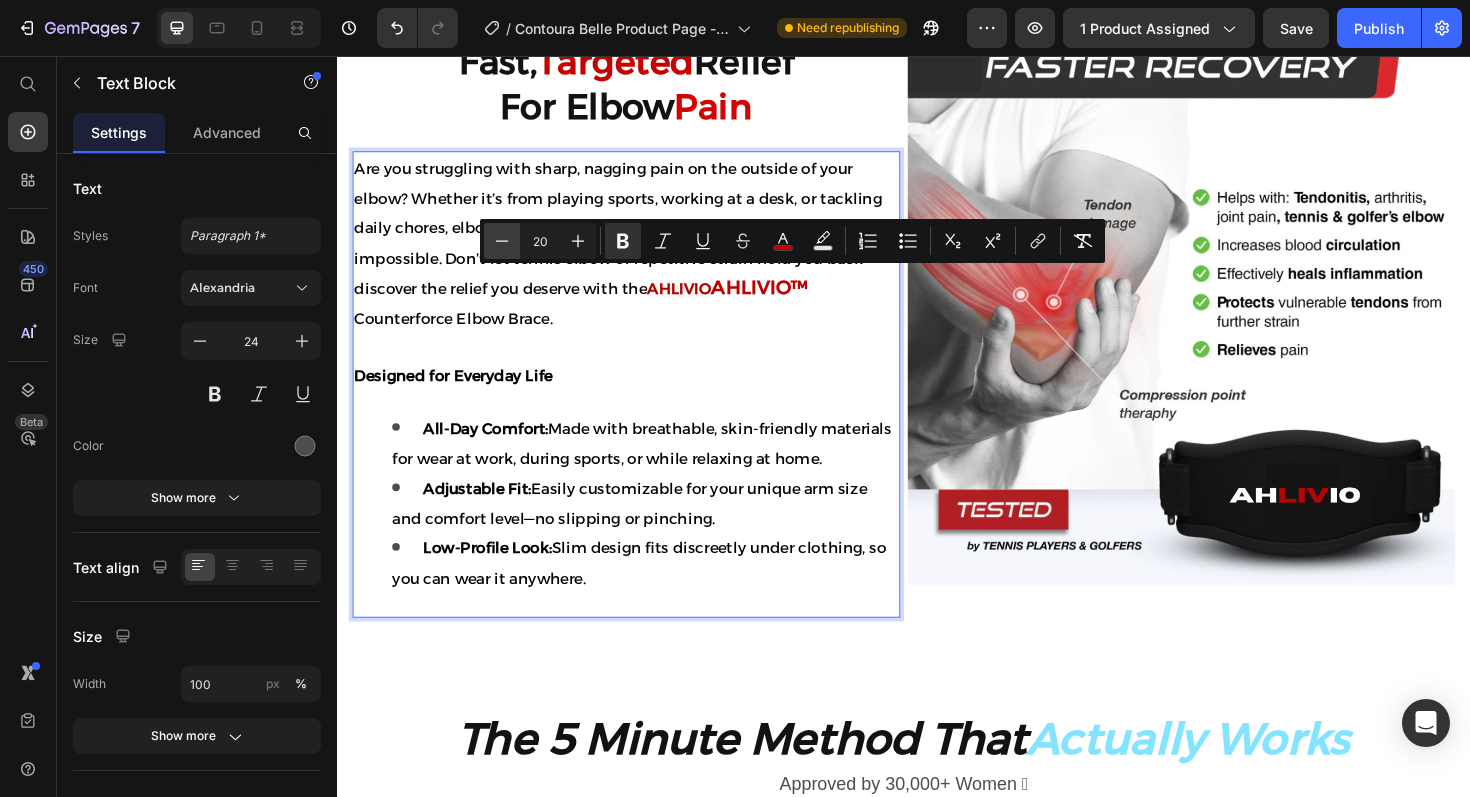 click 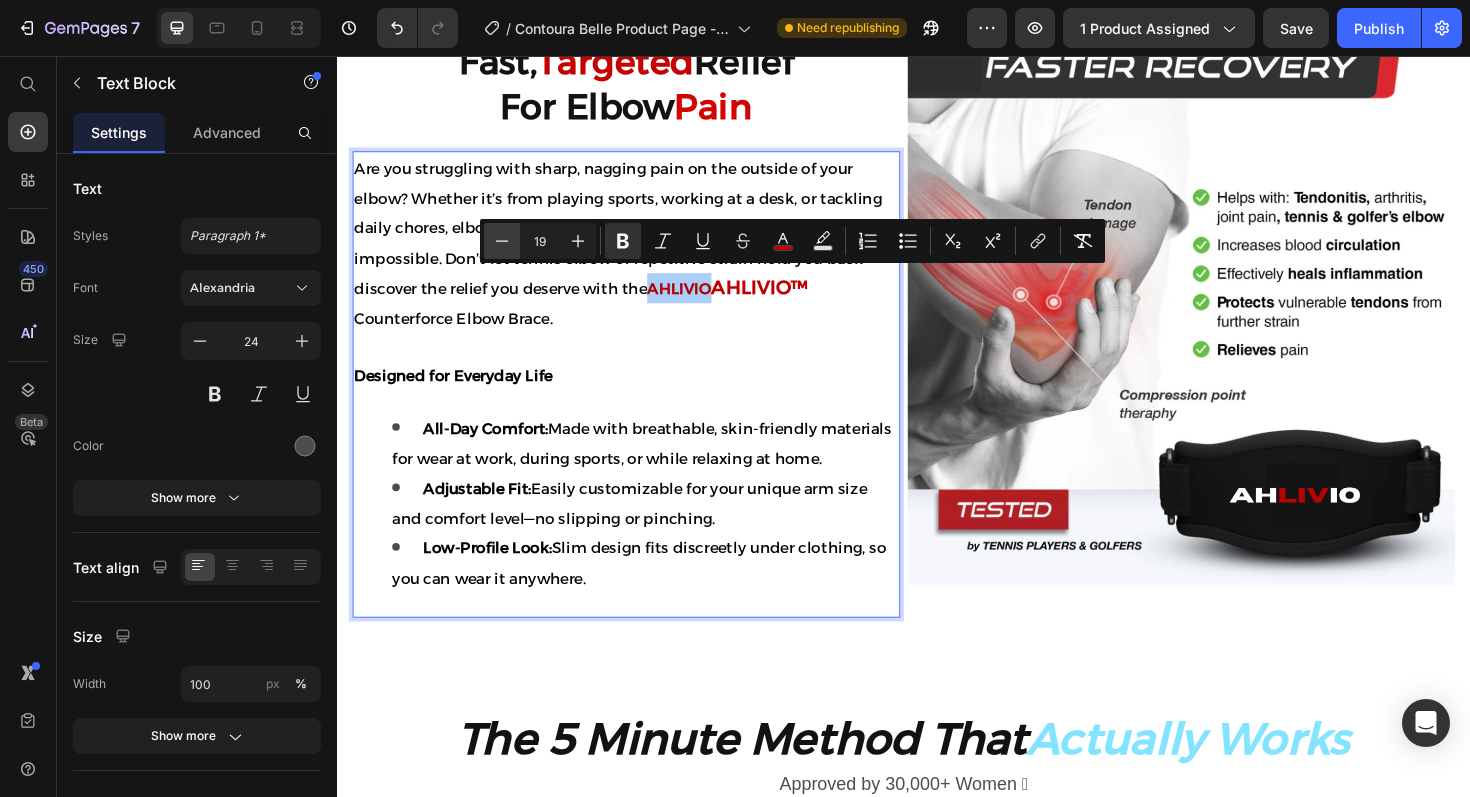 click 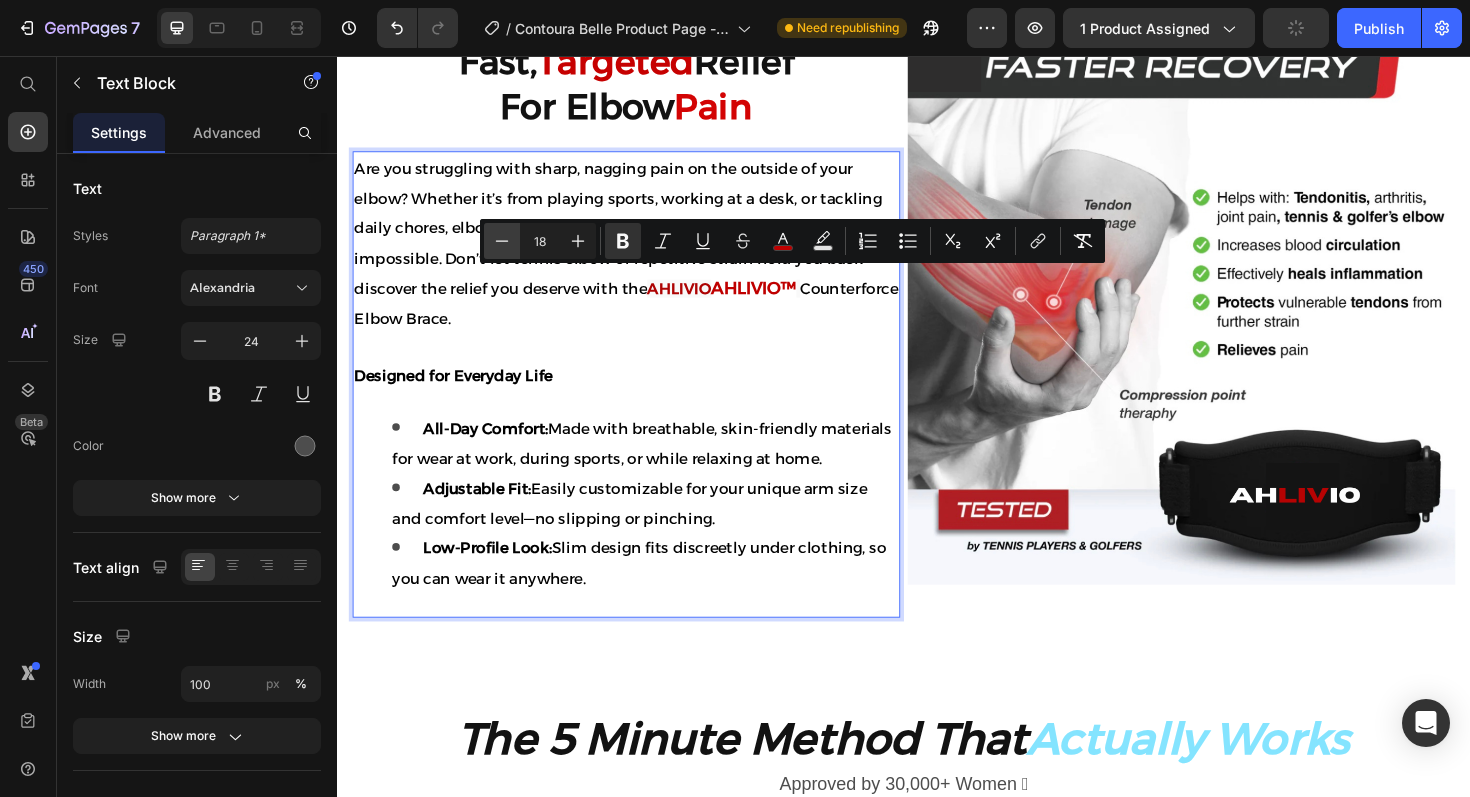 click 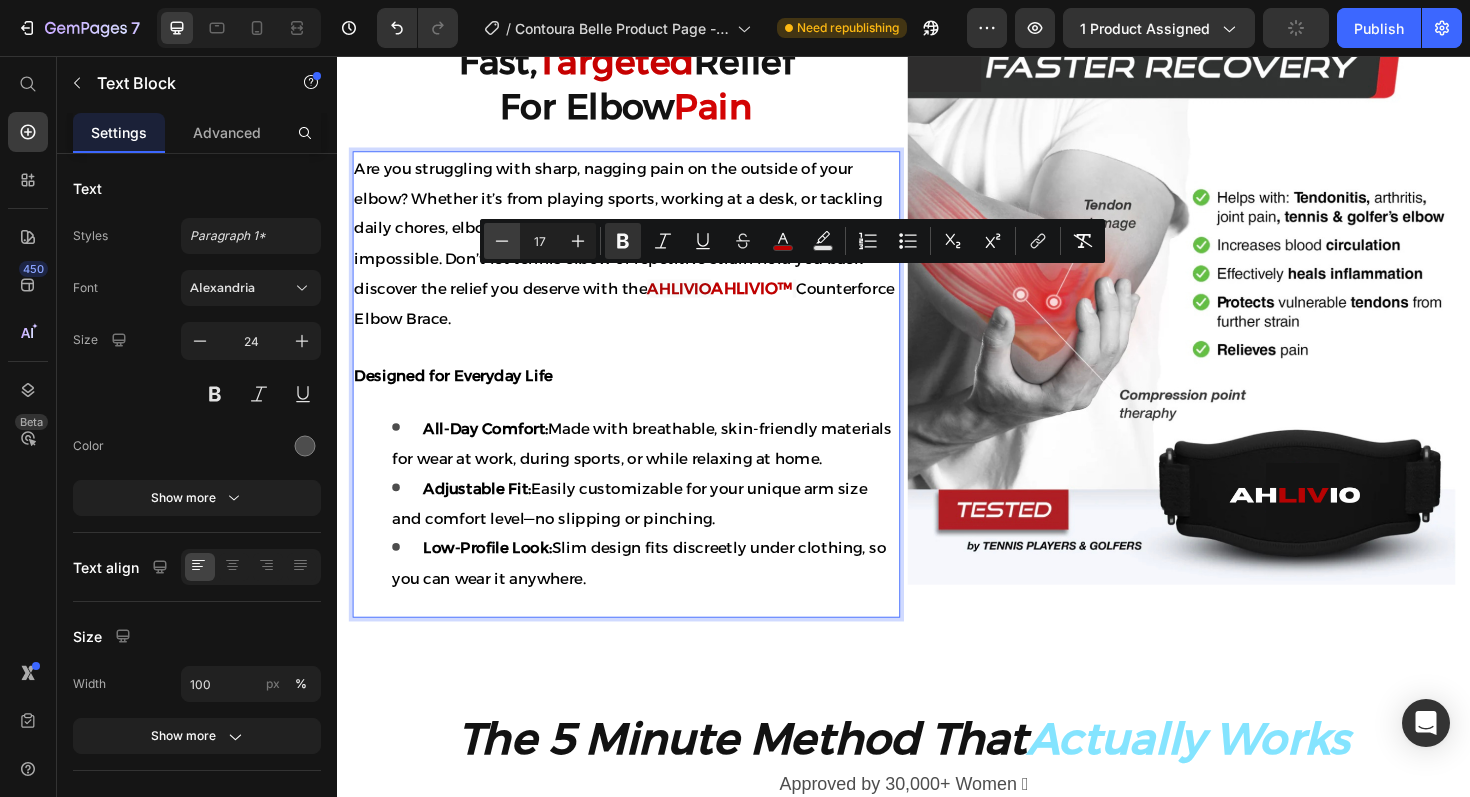 click 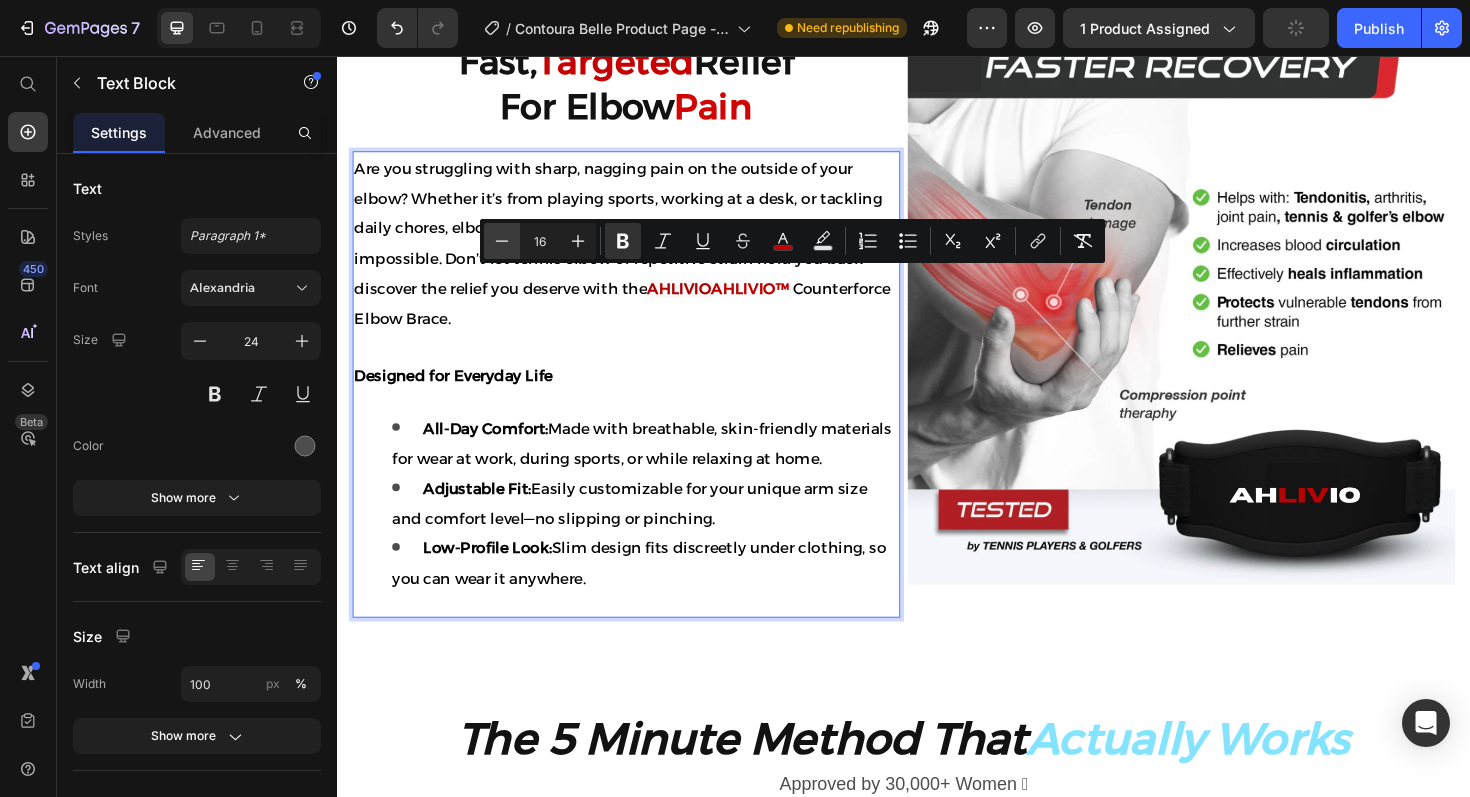 click 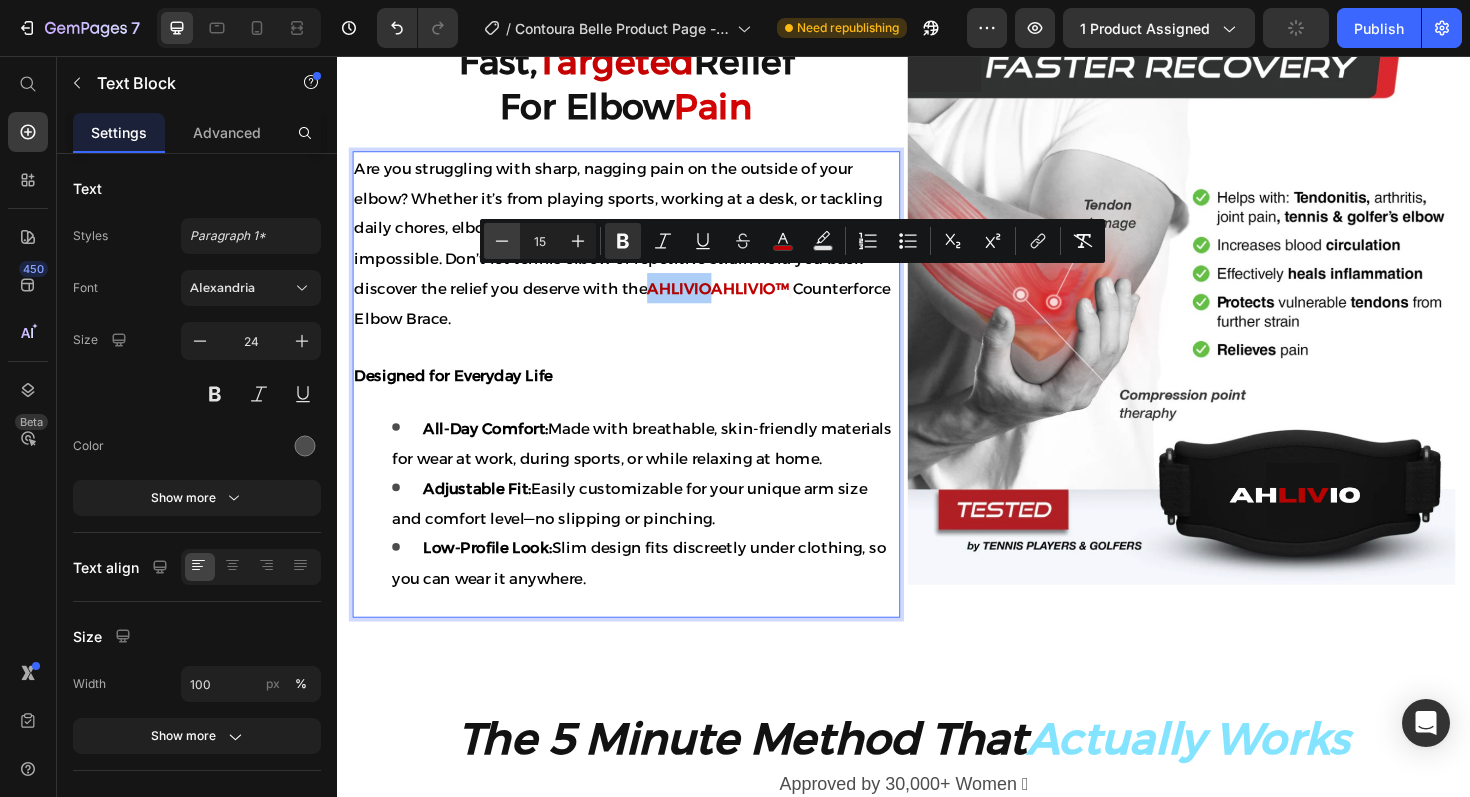 click 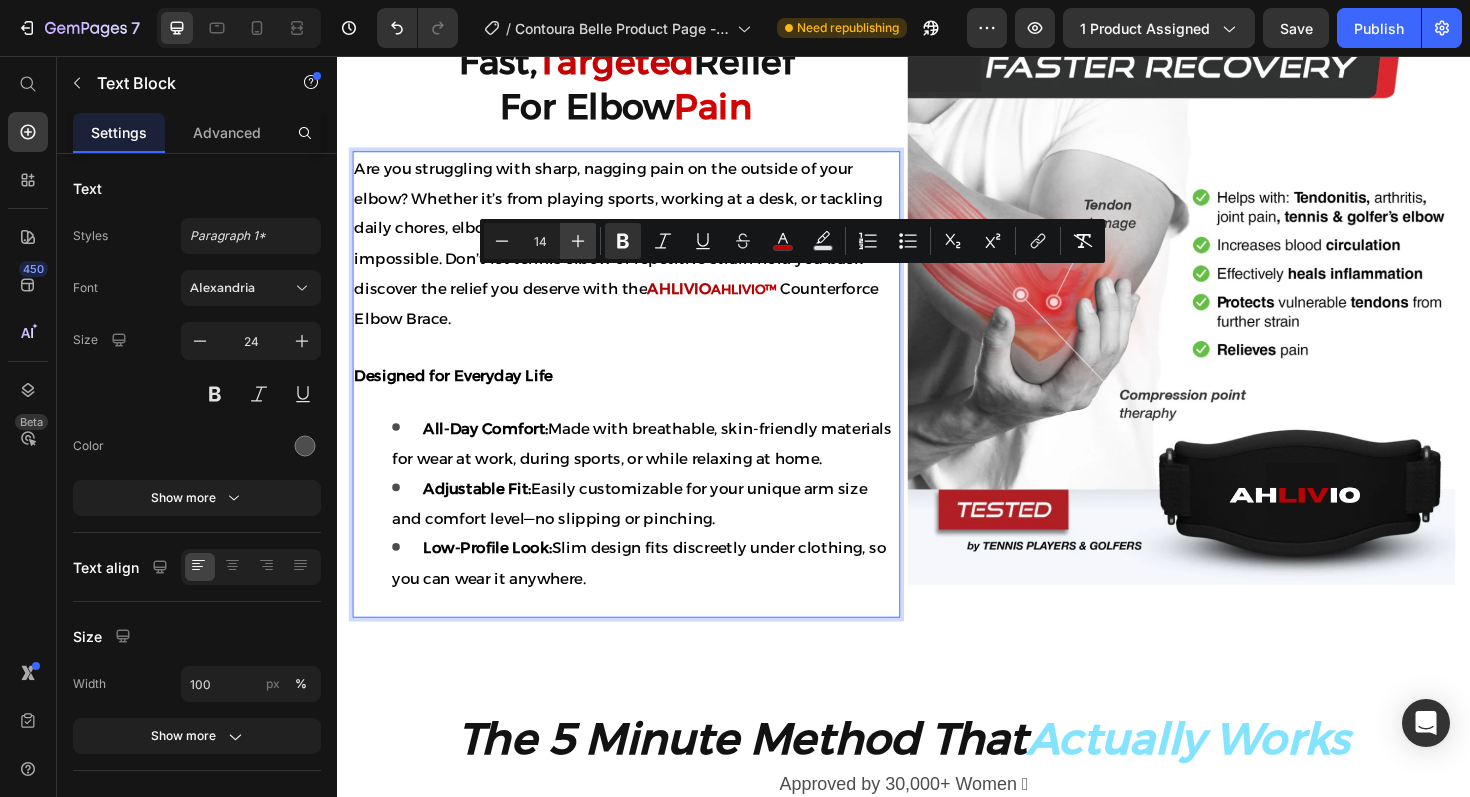 click 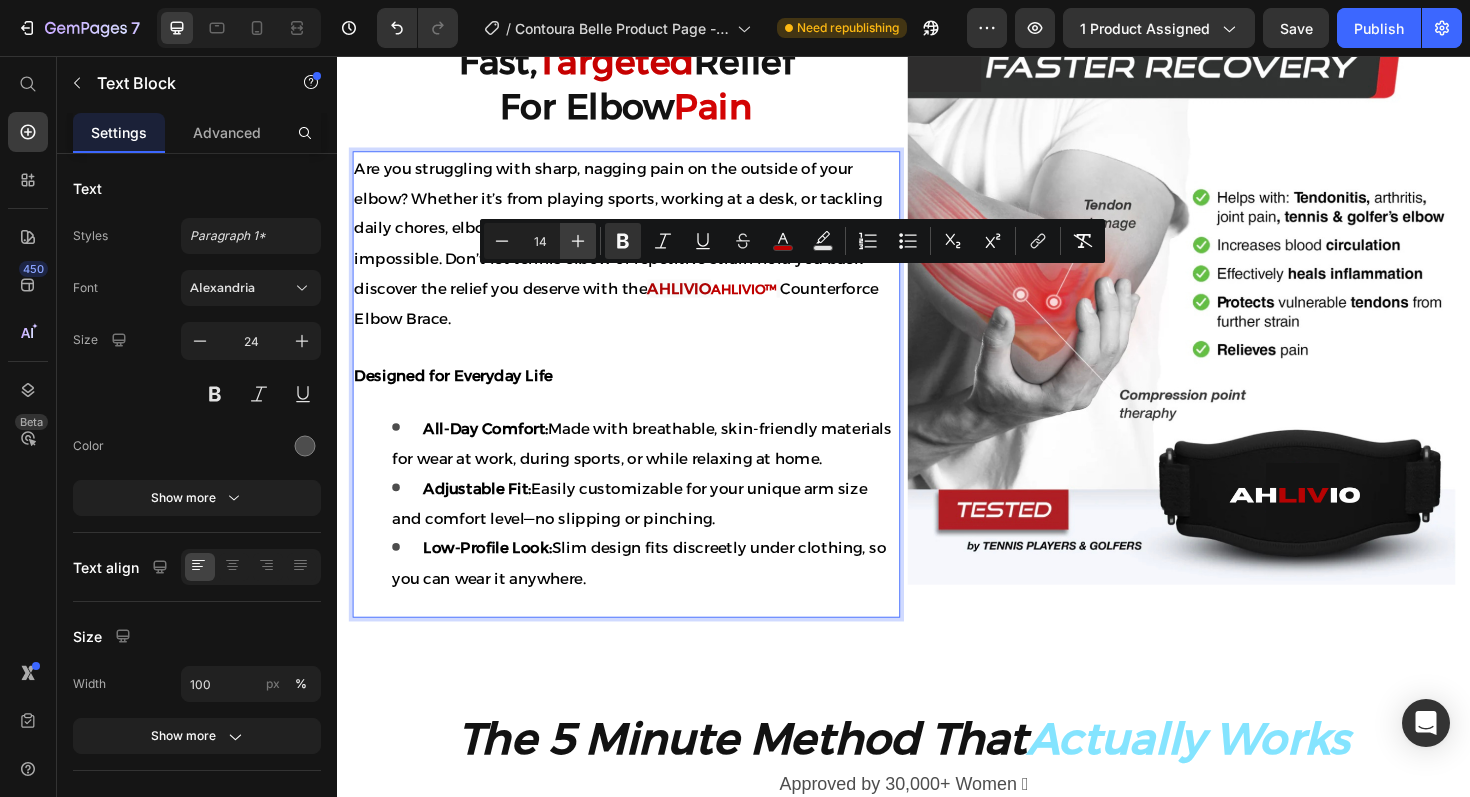 type on "15" 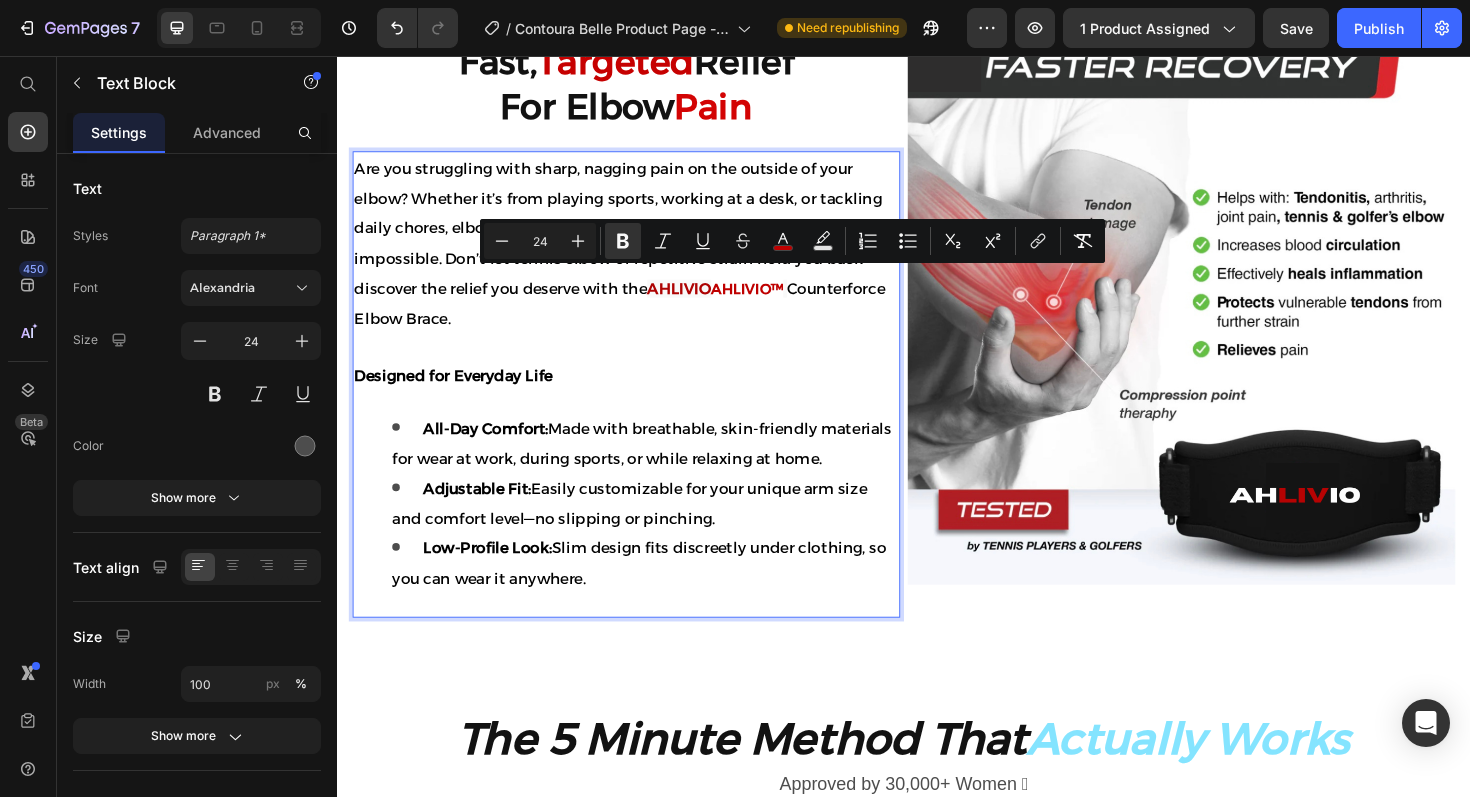 click at bounding box center (643, 364) 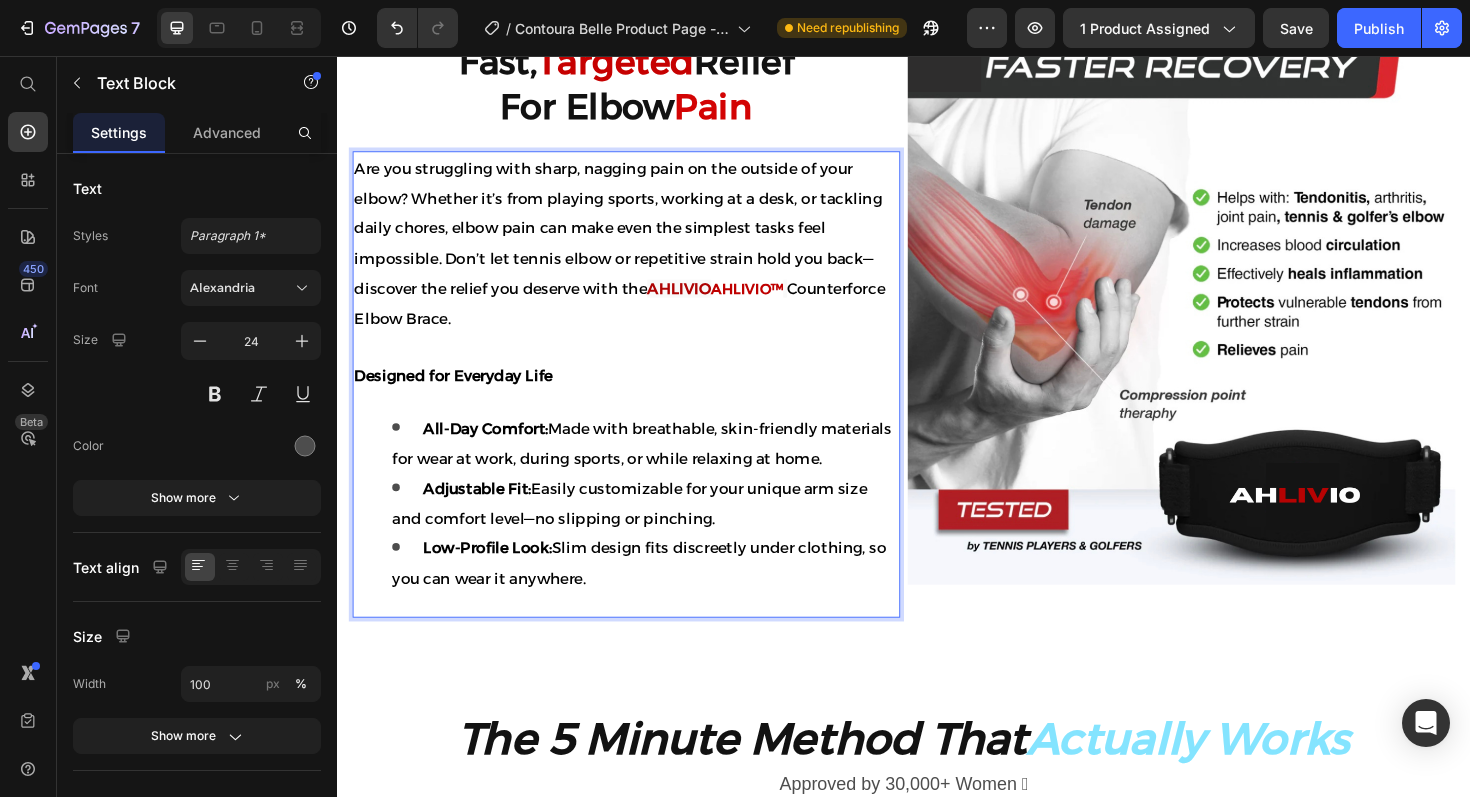 click on "AHLIVIO" at bounding box center [699, 302] 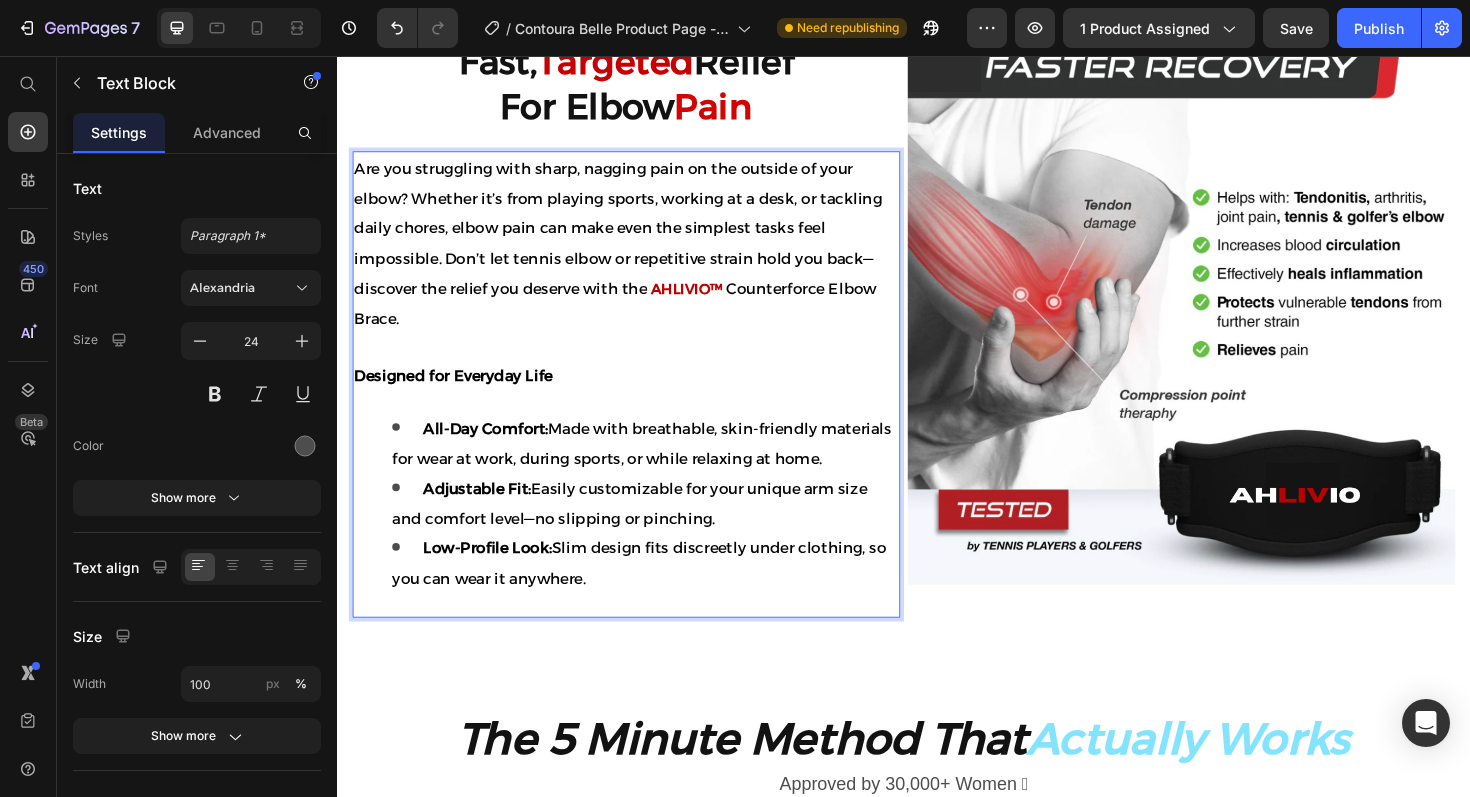 click on "Are you struggling with sharp, nagging pain on the outside of your elbow? Whether it’s from playing sports, working at a desk, or tackling daily chores, elbow pain can make even the simplest tasks feel impossible. Don’t let tennis elbow or repetitive strain hold you back—discover the relief you deserve with the" at bounding box center (634, 239) 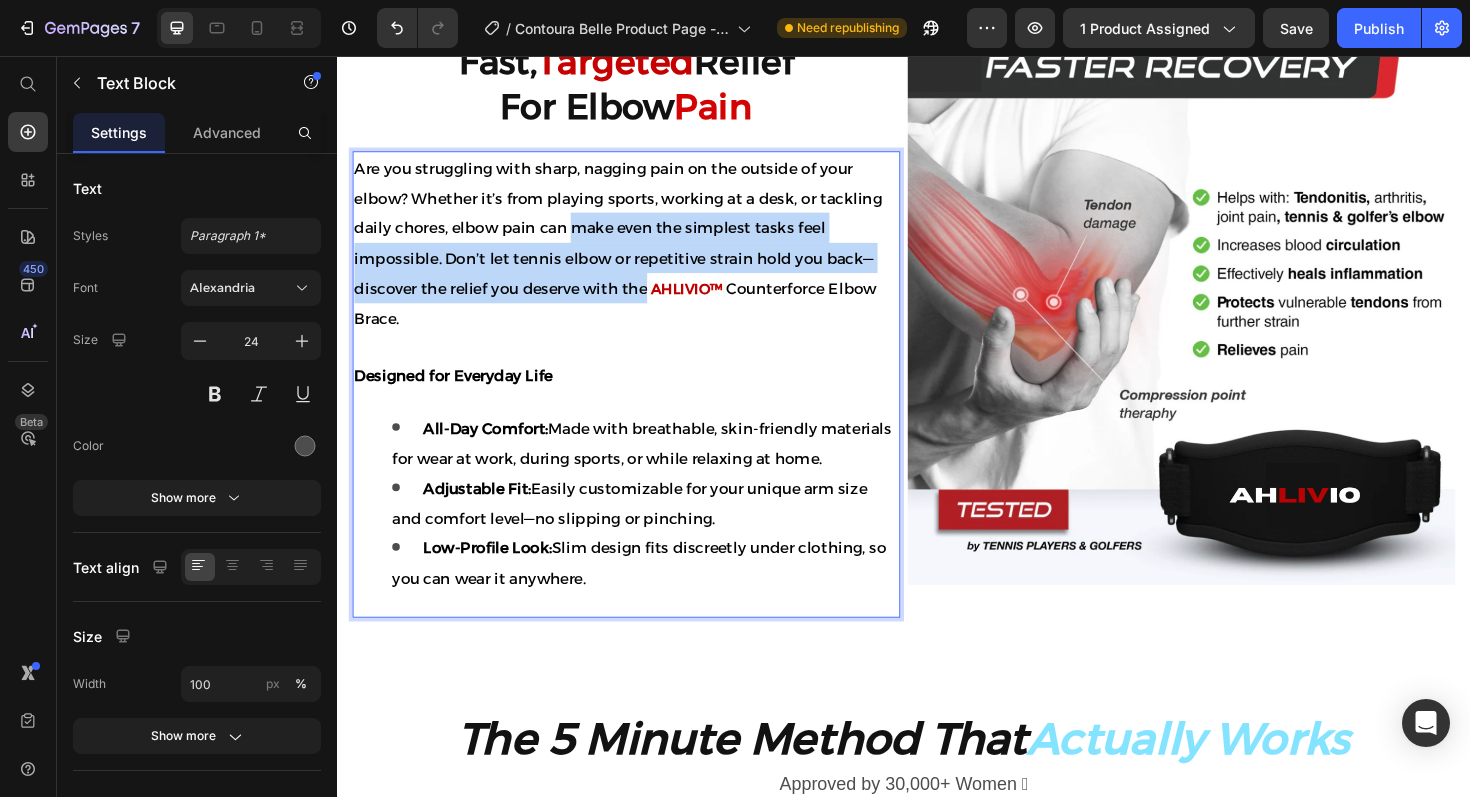 drag, startPoint x: 589, startPoint y: 238, endPoint x: 665, endPoint y: 290, distance: 92.086914 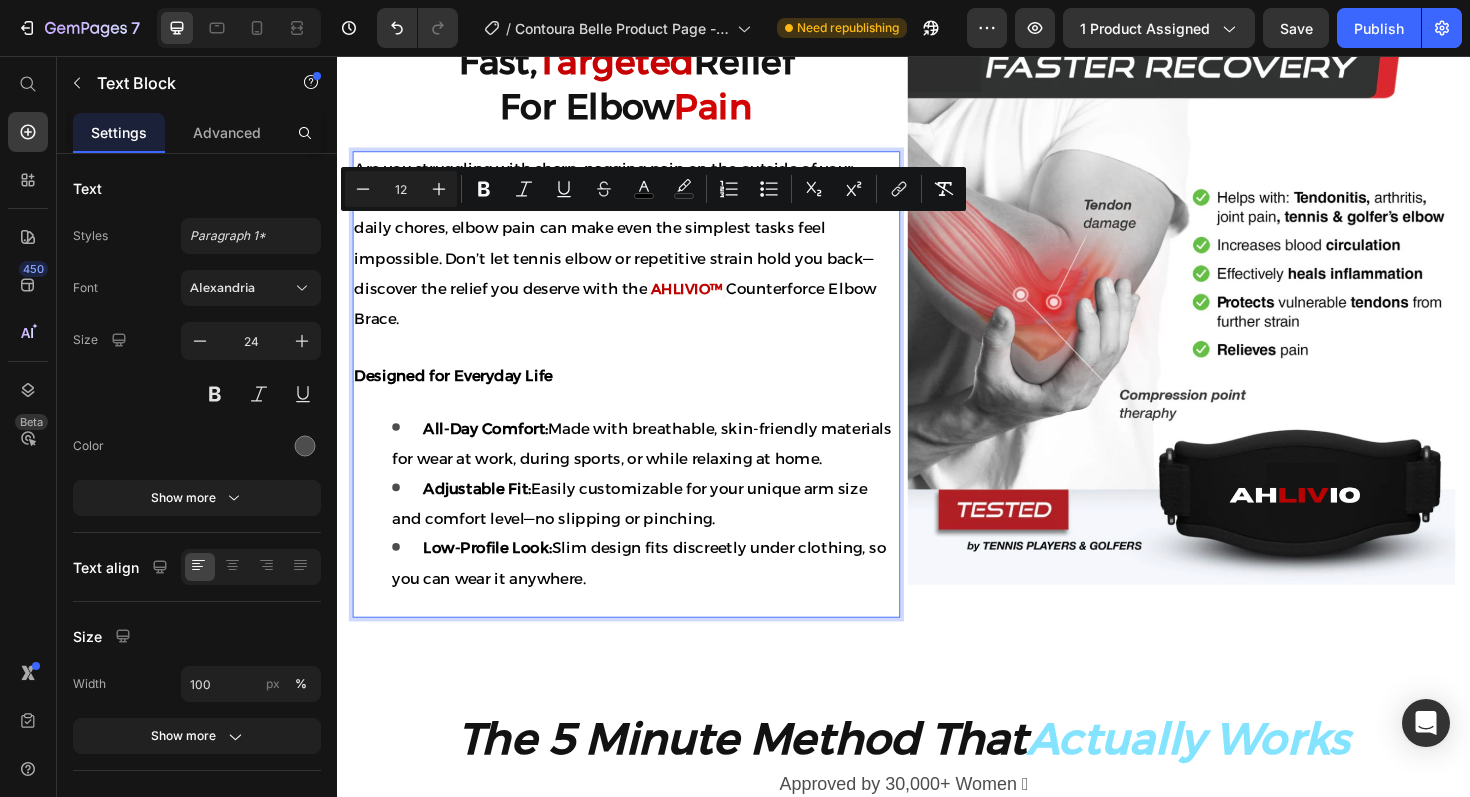 click on "AHLIVIO™" at bounding box center (707, 302) 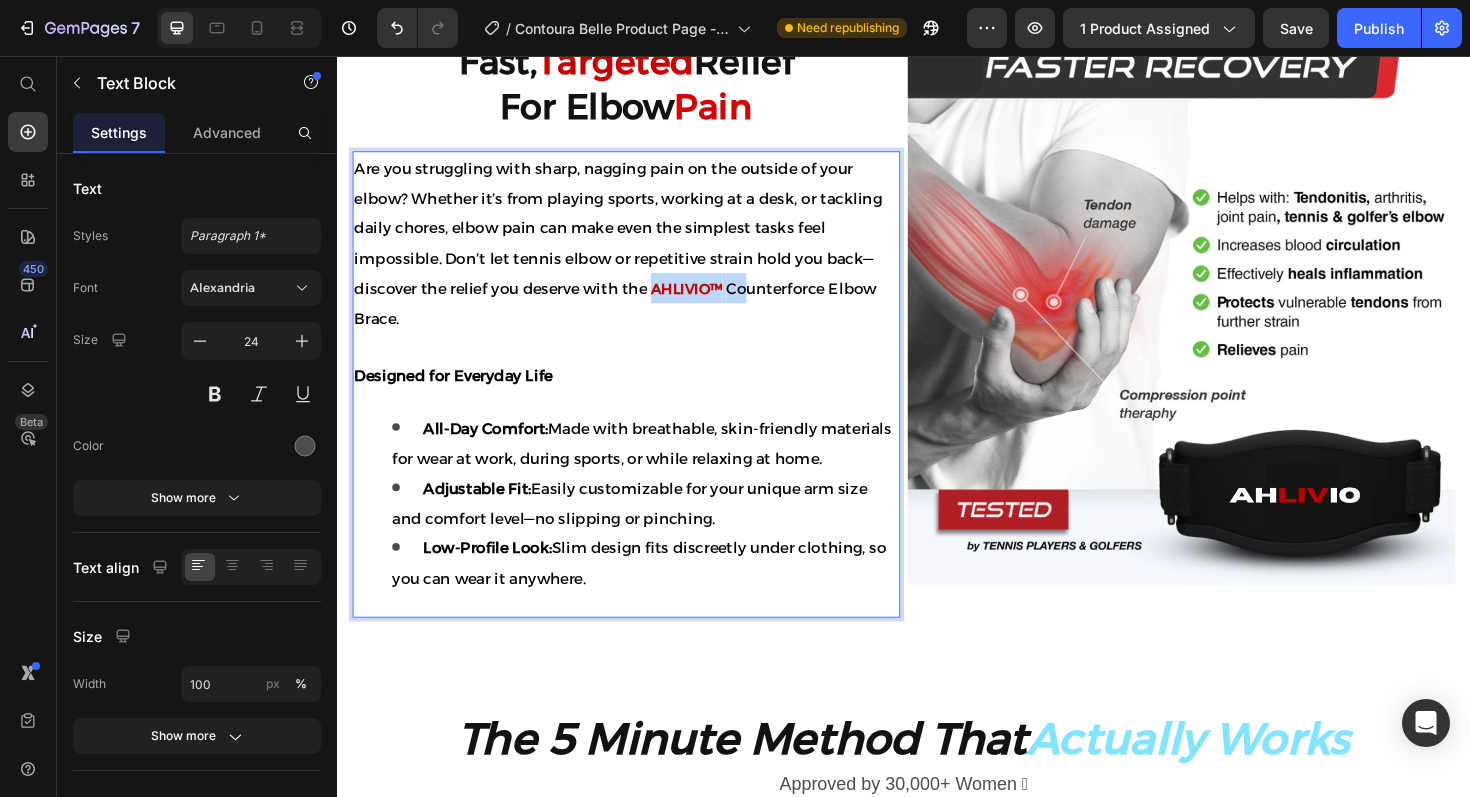 drag, startPoint x: 675, startPoint y: 302, endPoint x: 778, endPoint y: 312, distance: 103.4843 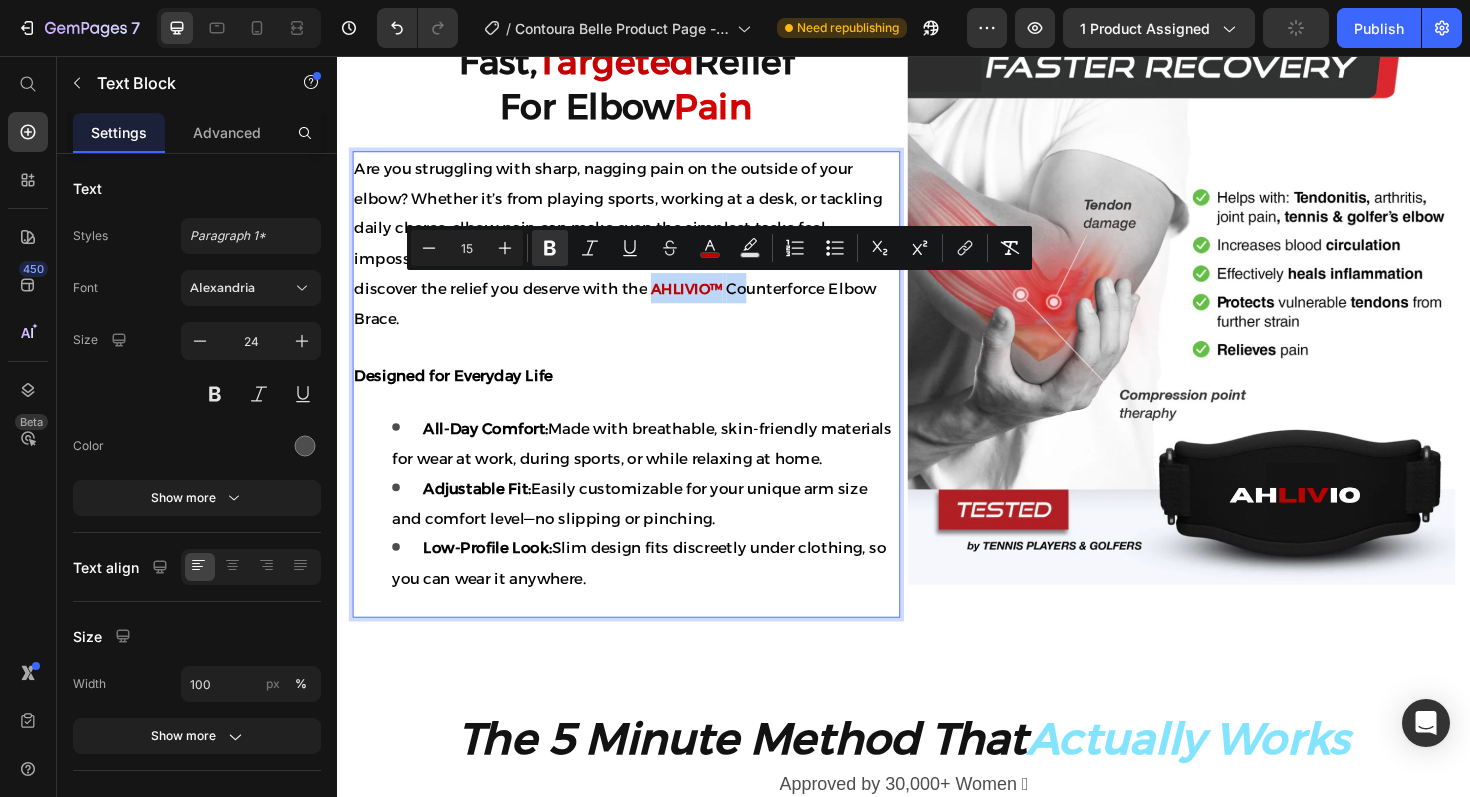 type on "12" 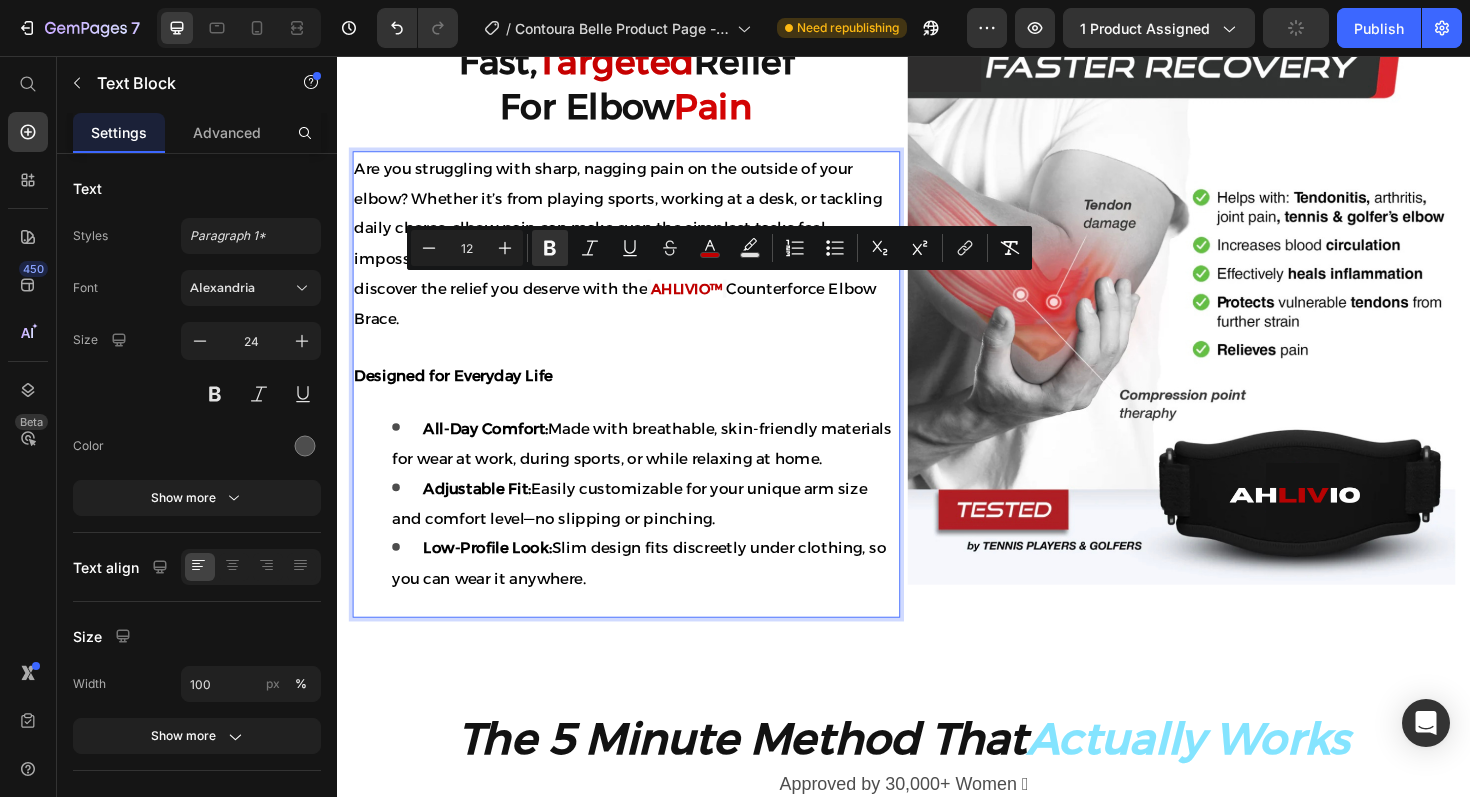 click on "Are you struggling with sharp, nagging pain on the outside of your elbow? Whether it’s from playing sports, working at a desk, or tackling daily chores, elbow pain can make even the simplest tasks feel impossible. Don’t let tennis elbow or repetitive strain hold you back—discover the relief you deserve with the AHLIVIO™ Counterforce Elbow Brace." at bounding box center (643, 254) 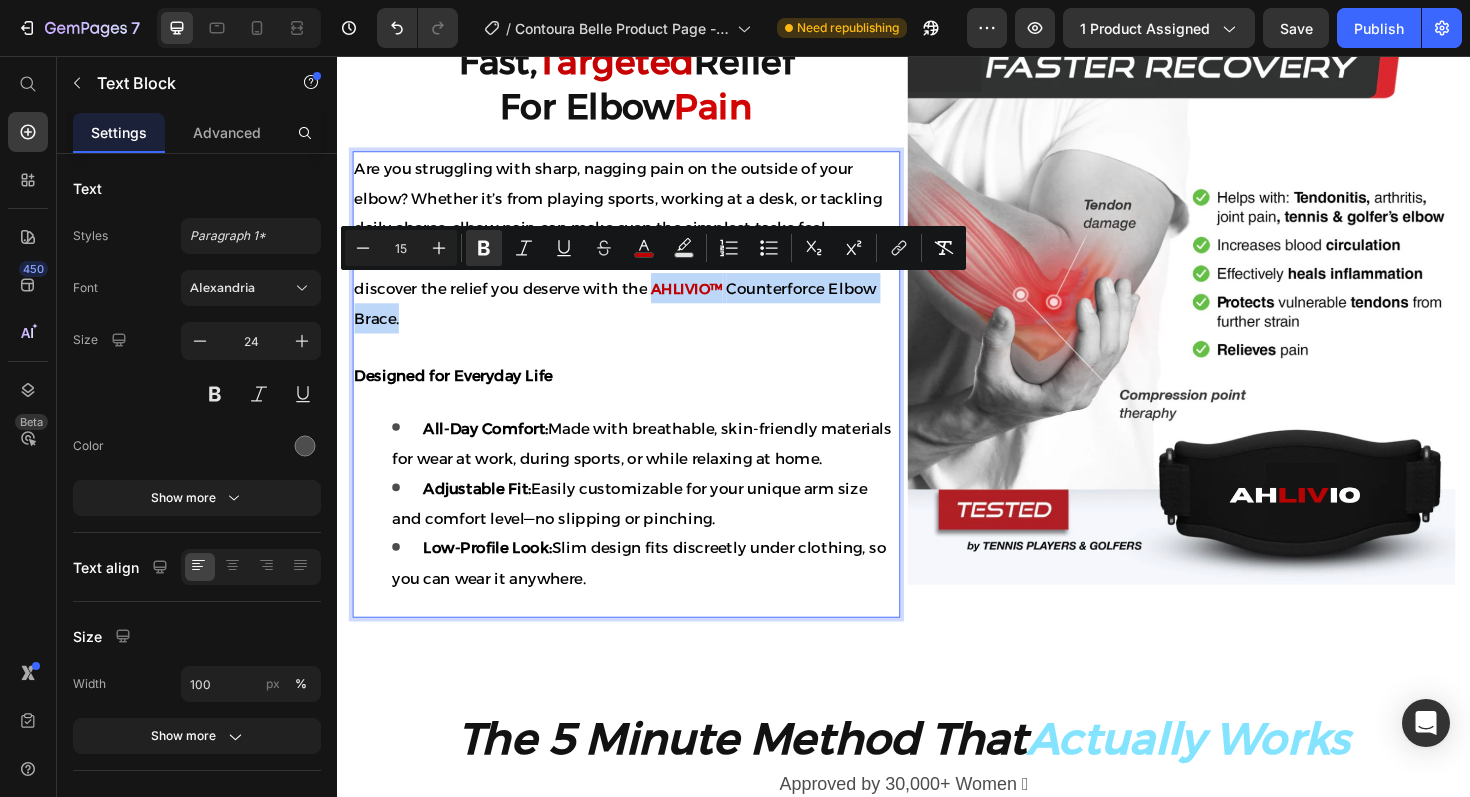 drag, startPoint x: 675, startPoint y: 299, endPoint x: 727, endPoint y: 328, distance: 59.5399 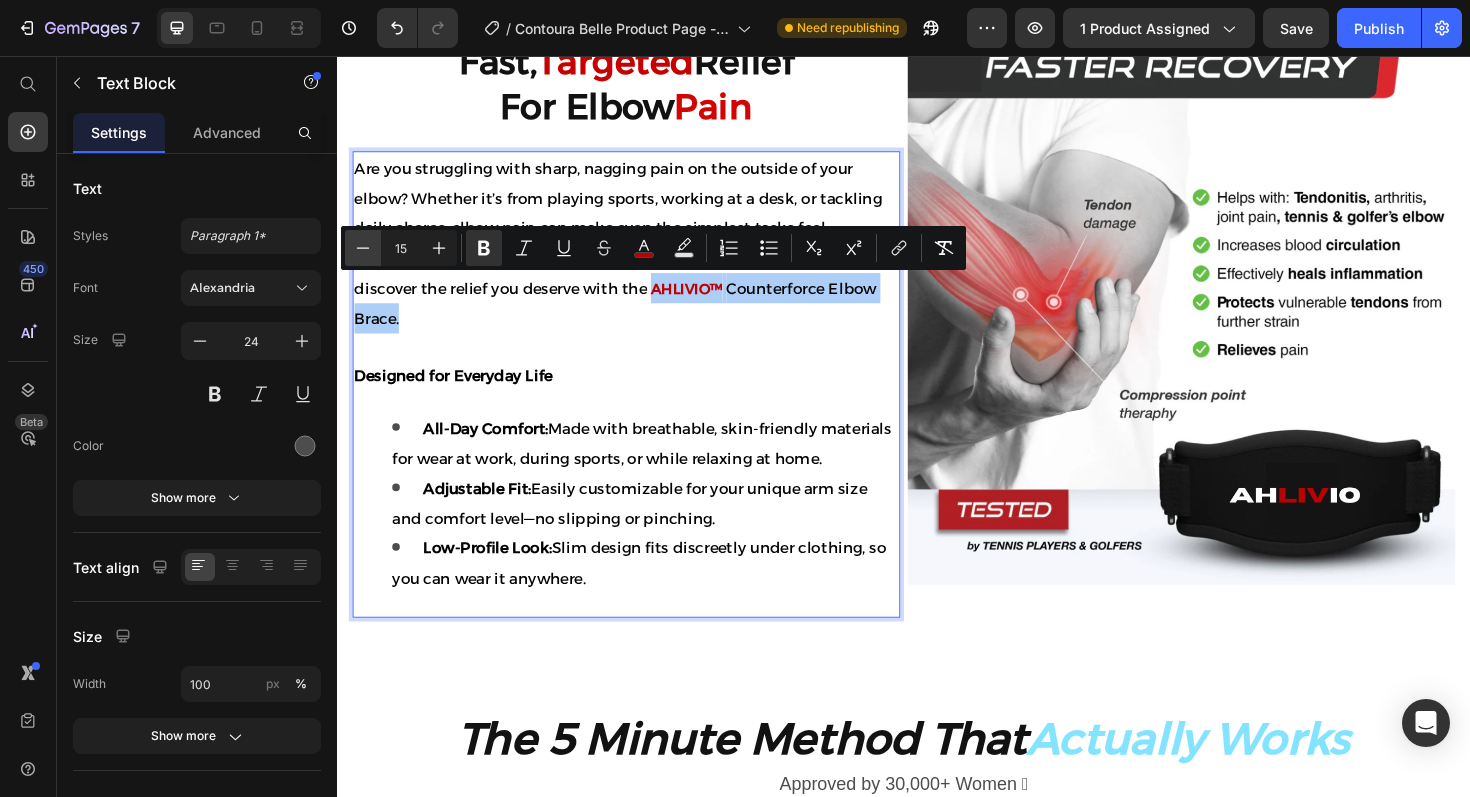 click 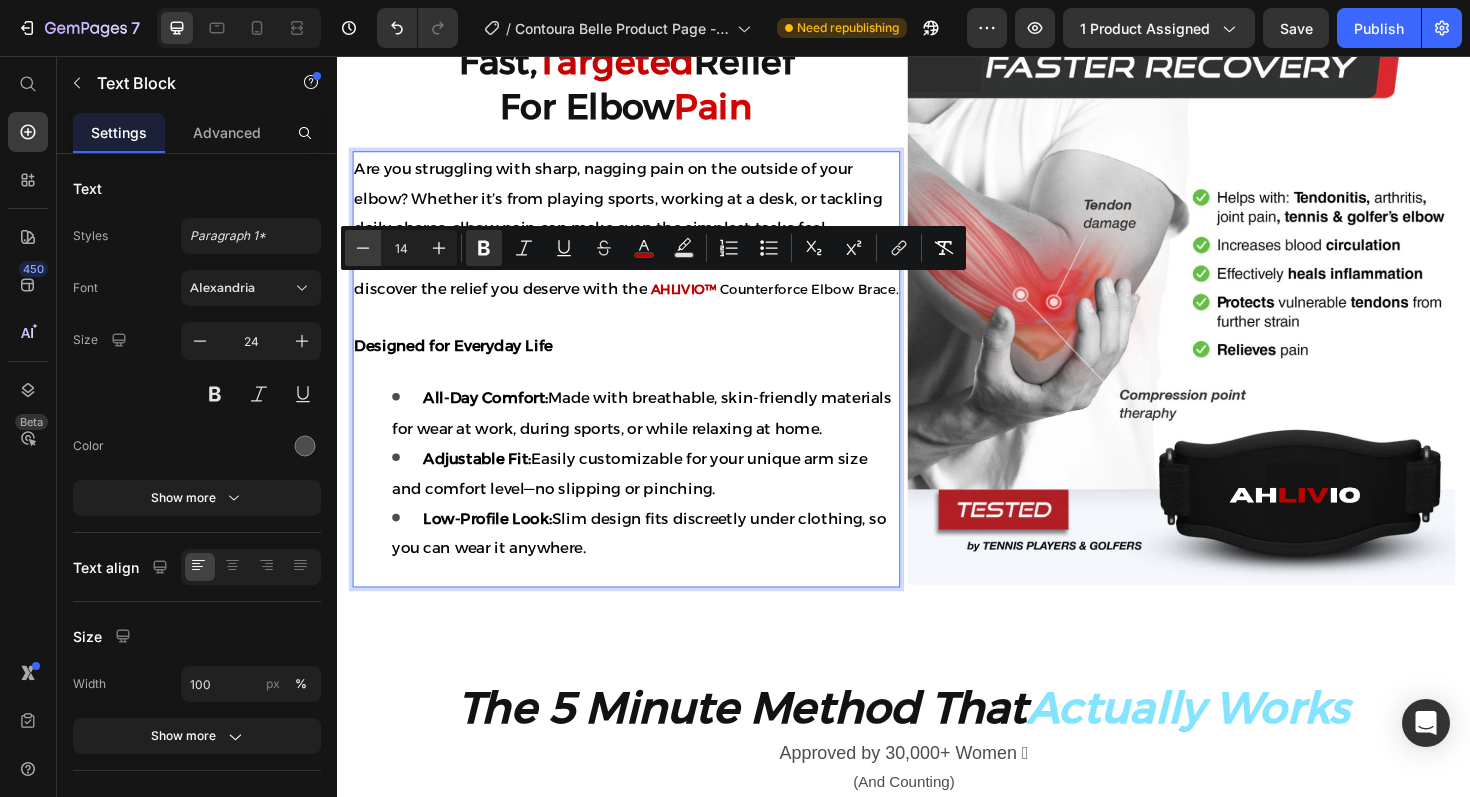 click 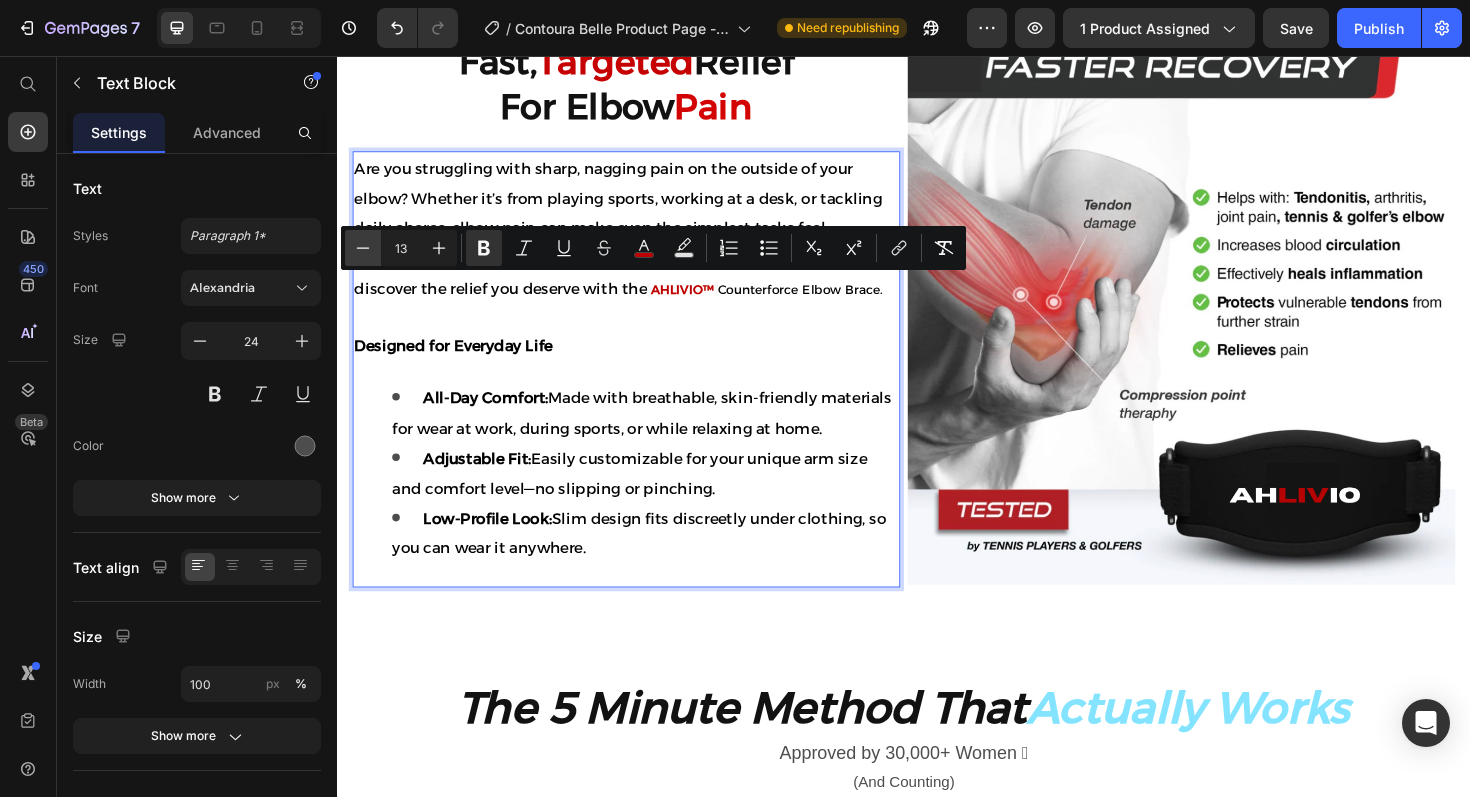 click 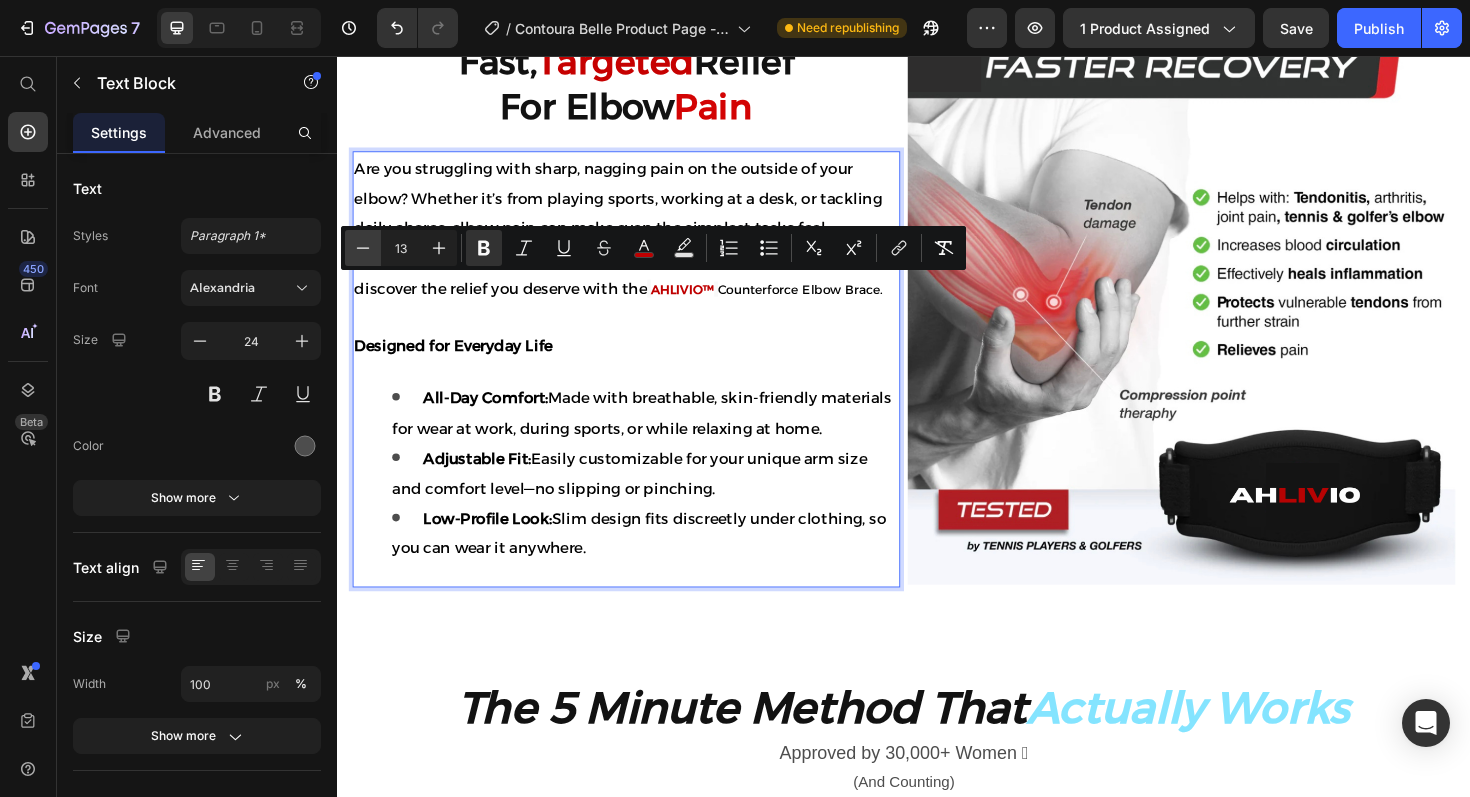 type on "12" 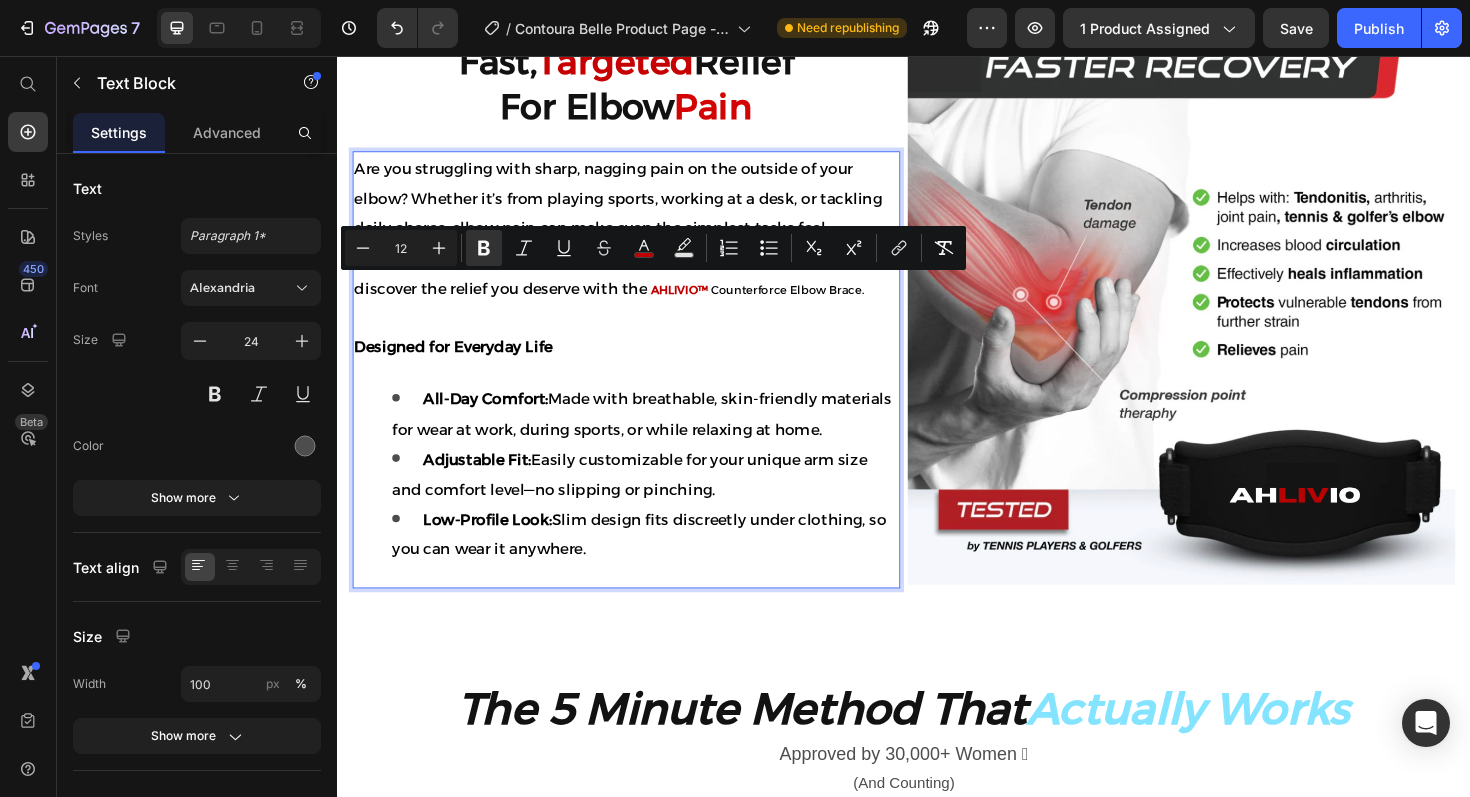 click on "Designed for Everyday Life" at bounding box center (643, 364) 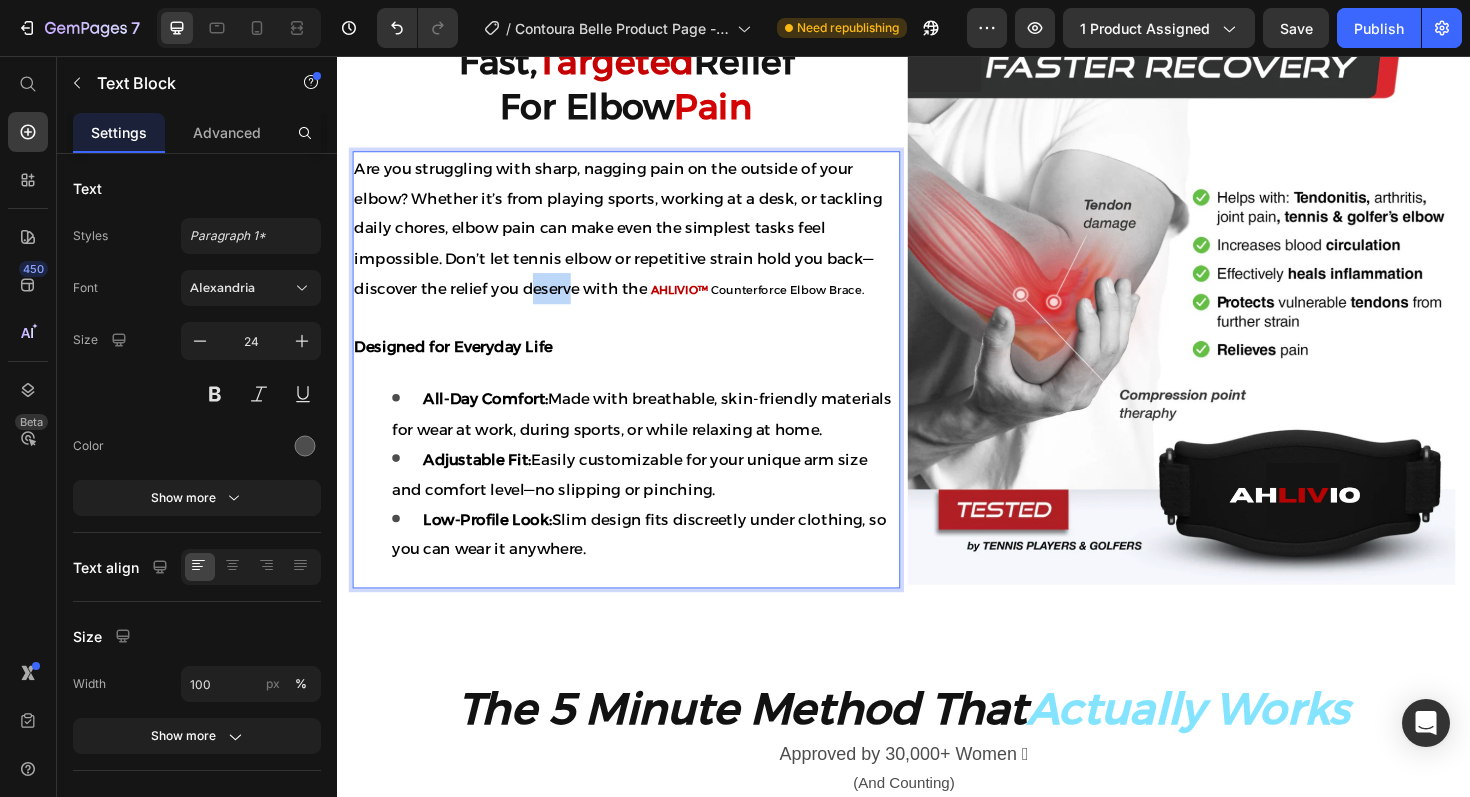 drag, startPoint x: 544, startPoint y: 298, endPoint x: 590, endPoint y: 302, distance: 46.173584 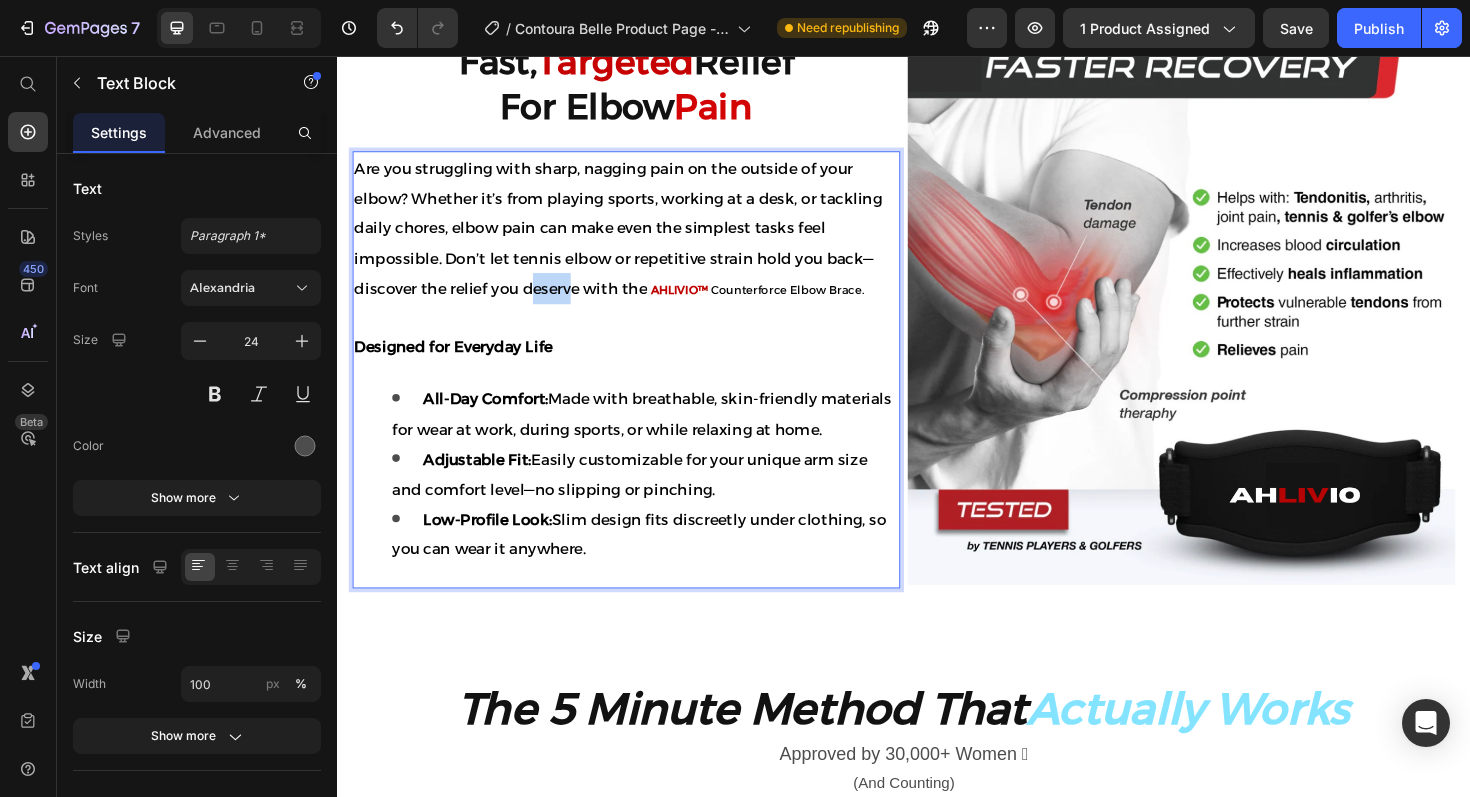click on "Are you struggling with sharp, nagging pain on the outside of your elbow? Whether it’s from playing sports, working at a desk, or tackling daily chores, elbow pain can make even the simplest tasks feel impossible. Don’t let tennis elbow or repetitive strain hold you back—discover the relief you deserve with the" at bounding box center (634, 239) 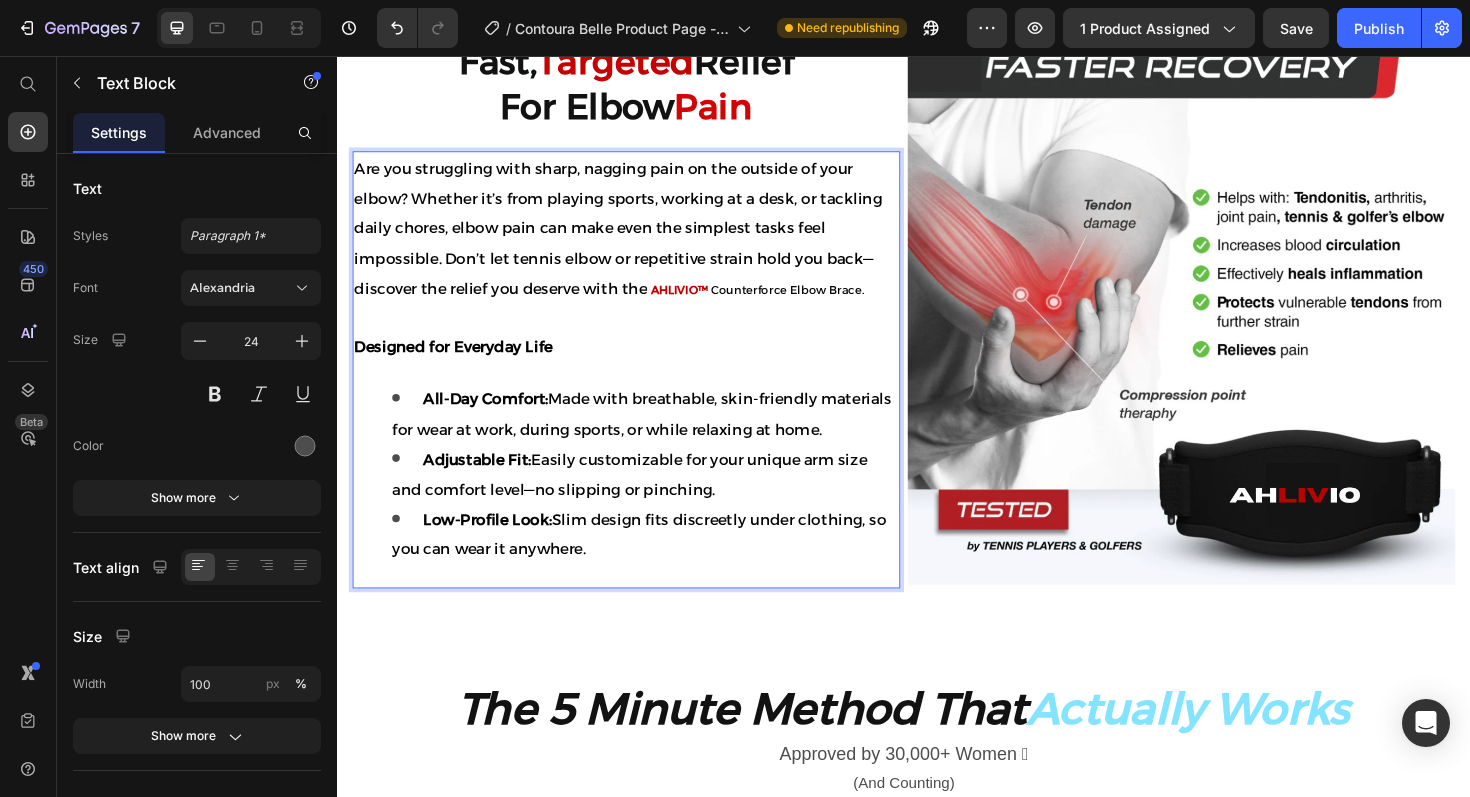 click on "Designed for Everyday Life" at bounding box center (643, 364) 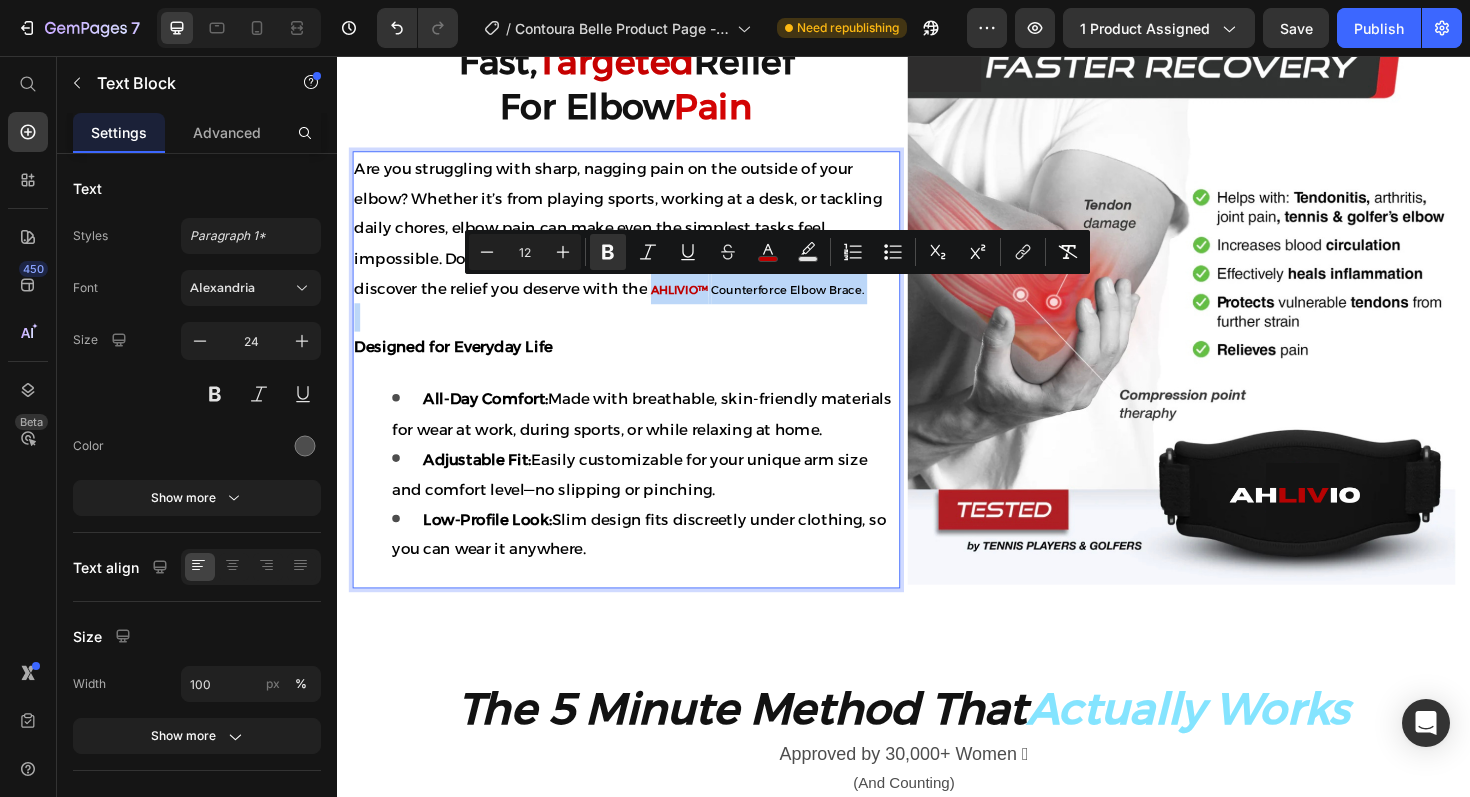drag, startPoint x: 678, startPoint y: 305, endPoint x: 870, endPoint y: 317, distance: 192.37463 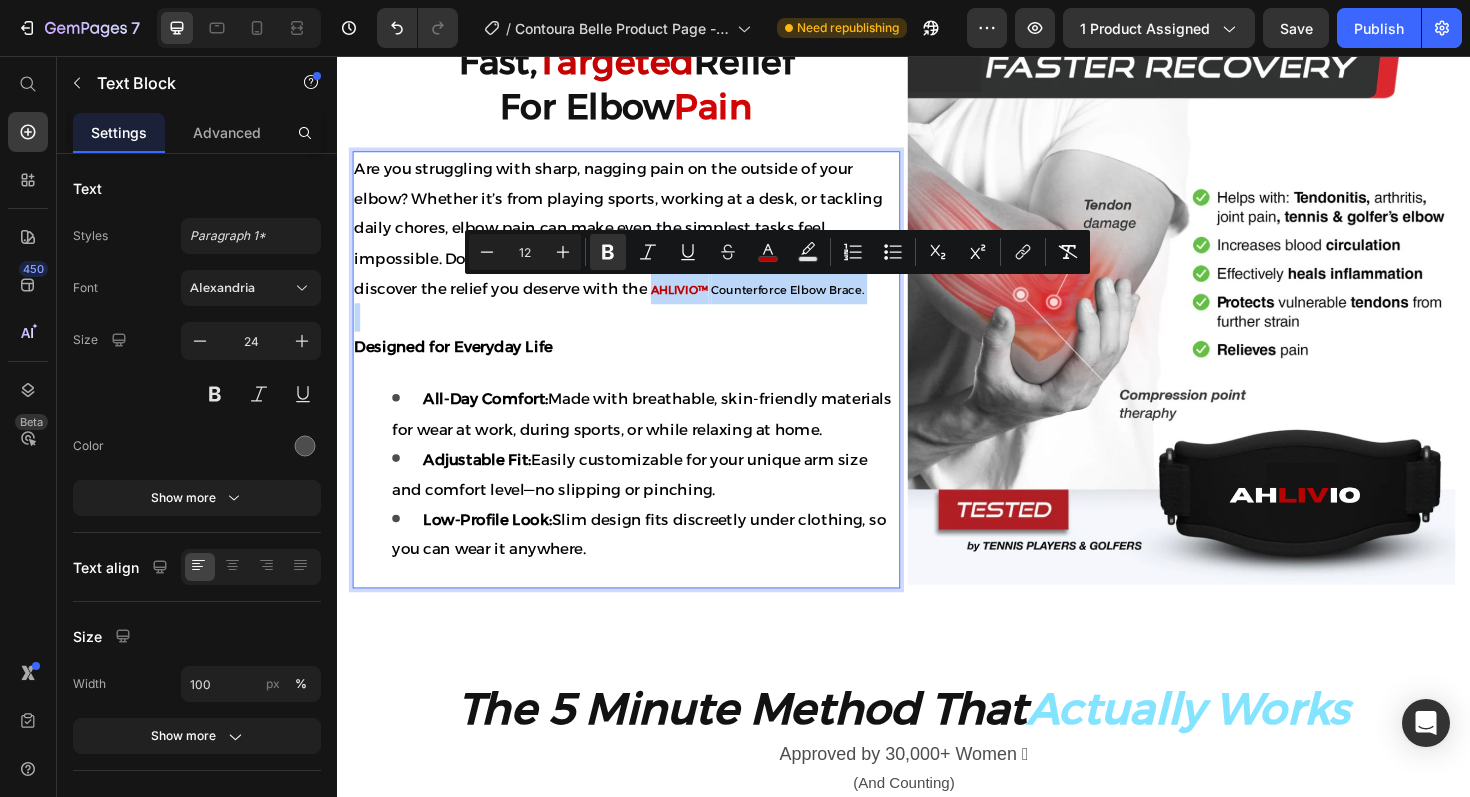 click on "Are you struggling with sharp, nagging pain on the outside of your elbow? Whether it’s from playing sports, working at a desk, or tackling daily chores, elbow pain can make even the simplest tasks feel impossible. Don’t let tennis elbow or repetitive strain hold you back—discover the relief you deserve with the AHLIVIO™ Counterforce Elbow Brace. Designed for Everyday Life All-Day Comfort: Made with breathable, skin-friendly materials for wear at work, during sports, or while relaxing at home. Adjustable Fit: Easily customizable for your unique arm size and comfort level—no slipping or pinching. Low-Profile Look: Slim design fits discreetly under clothing, so you can wear it anywhere." at bounding box center [643, 388] 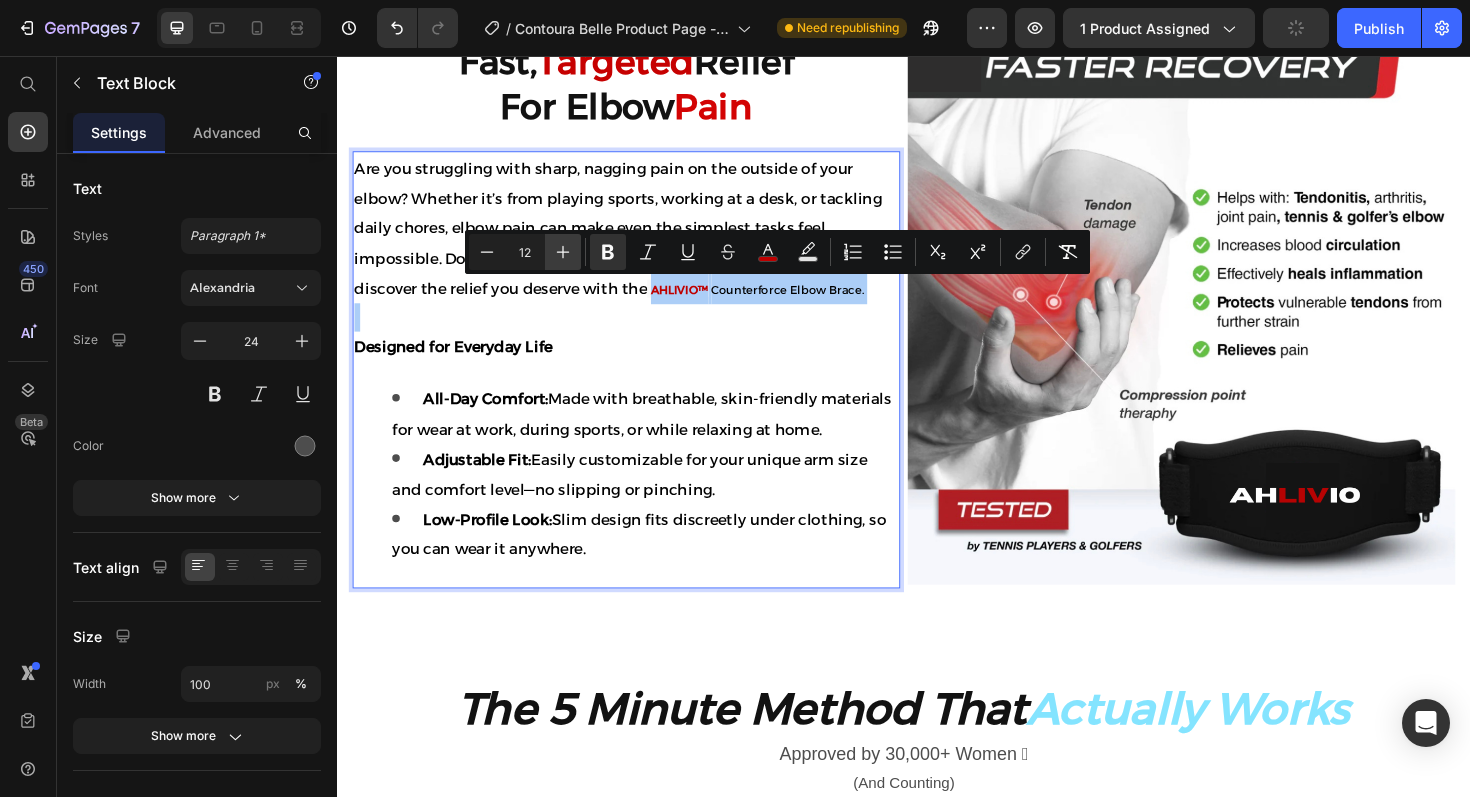click 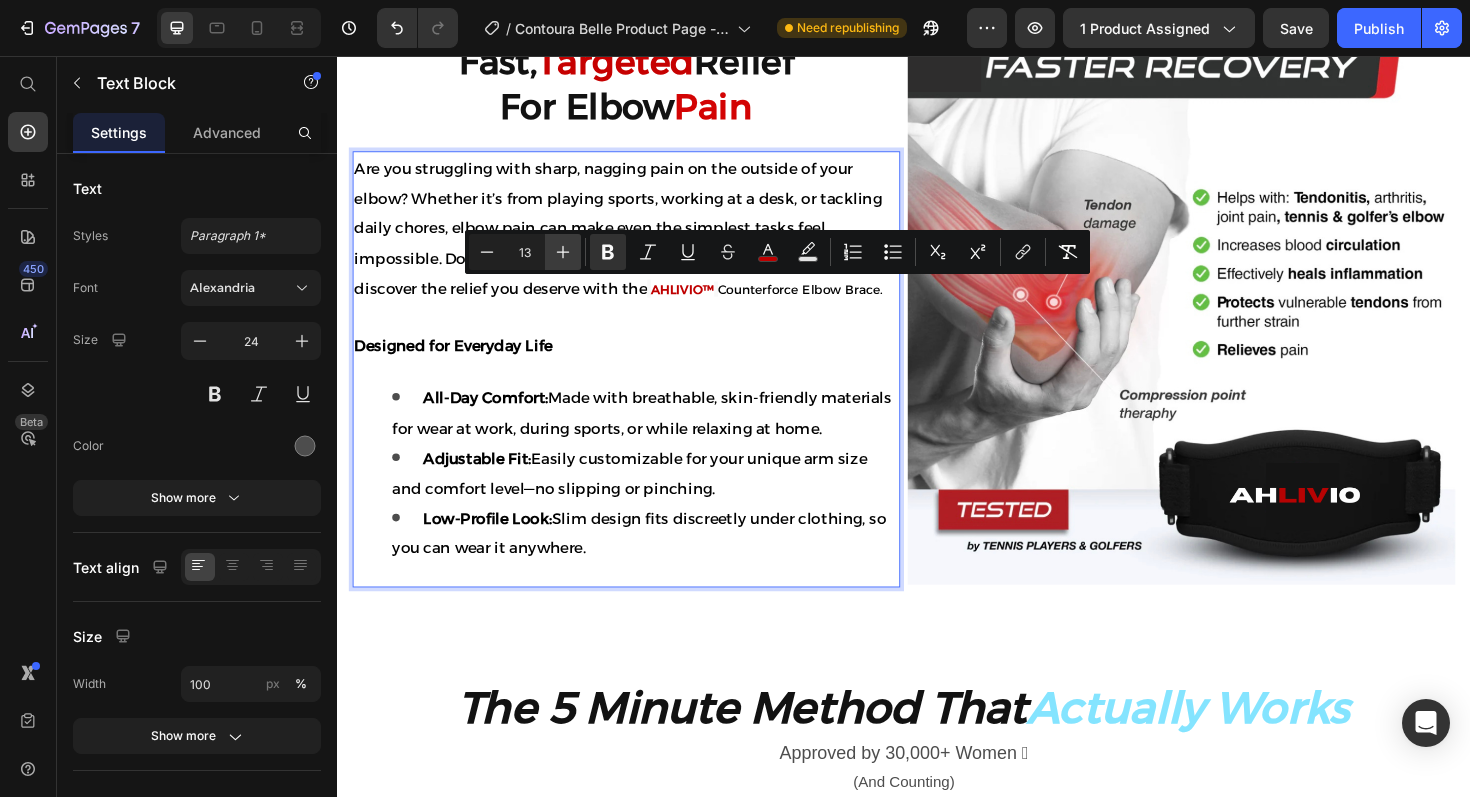click 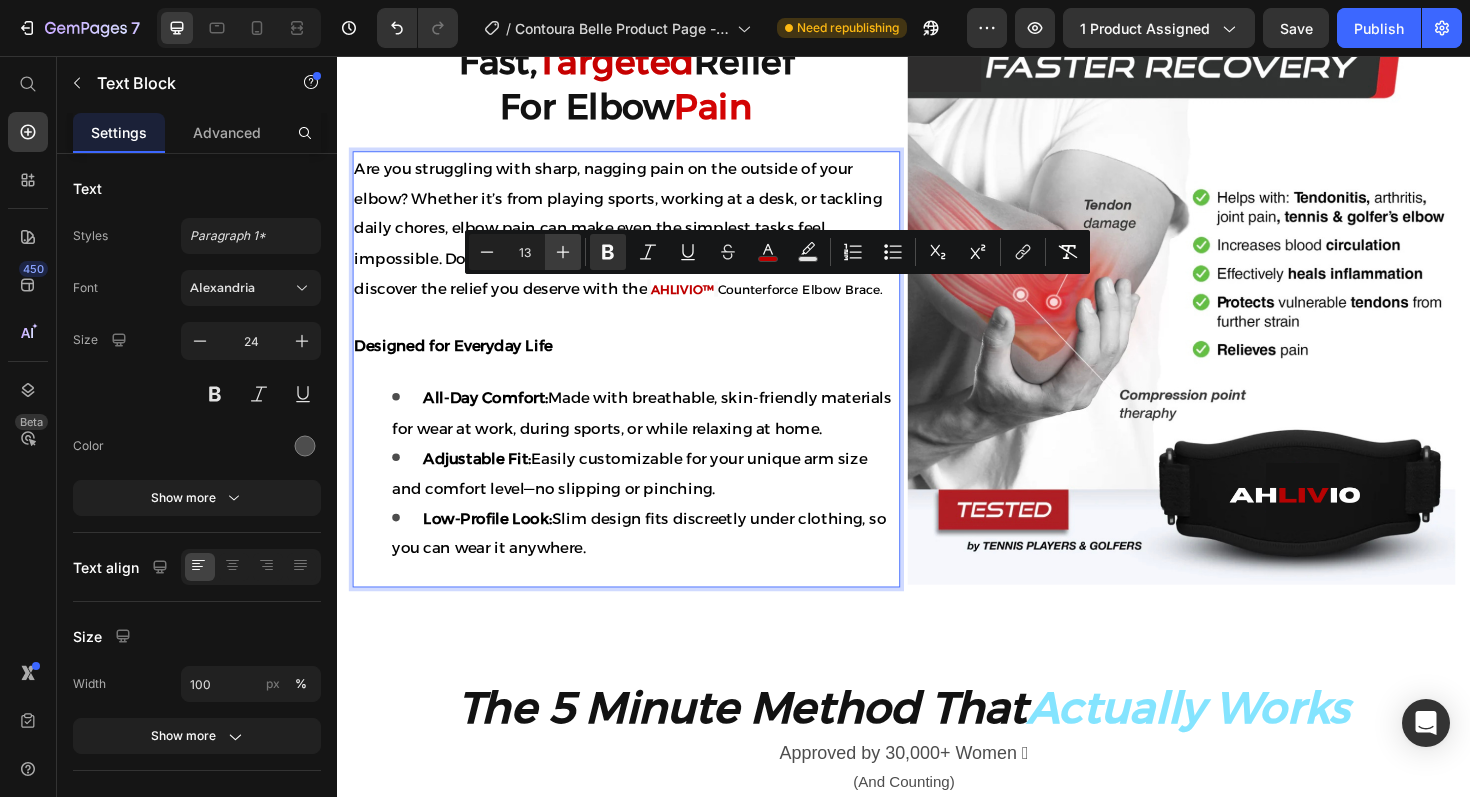 type on "14" 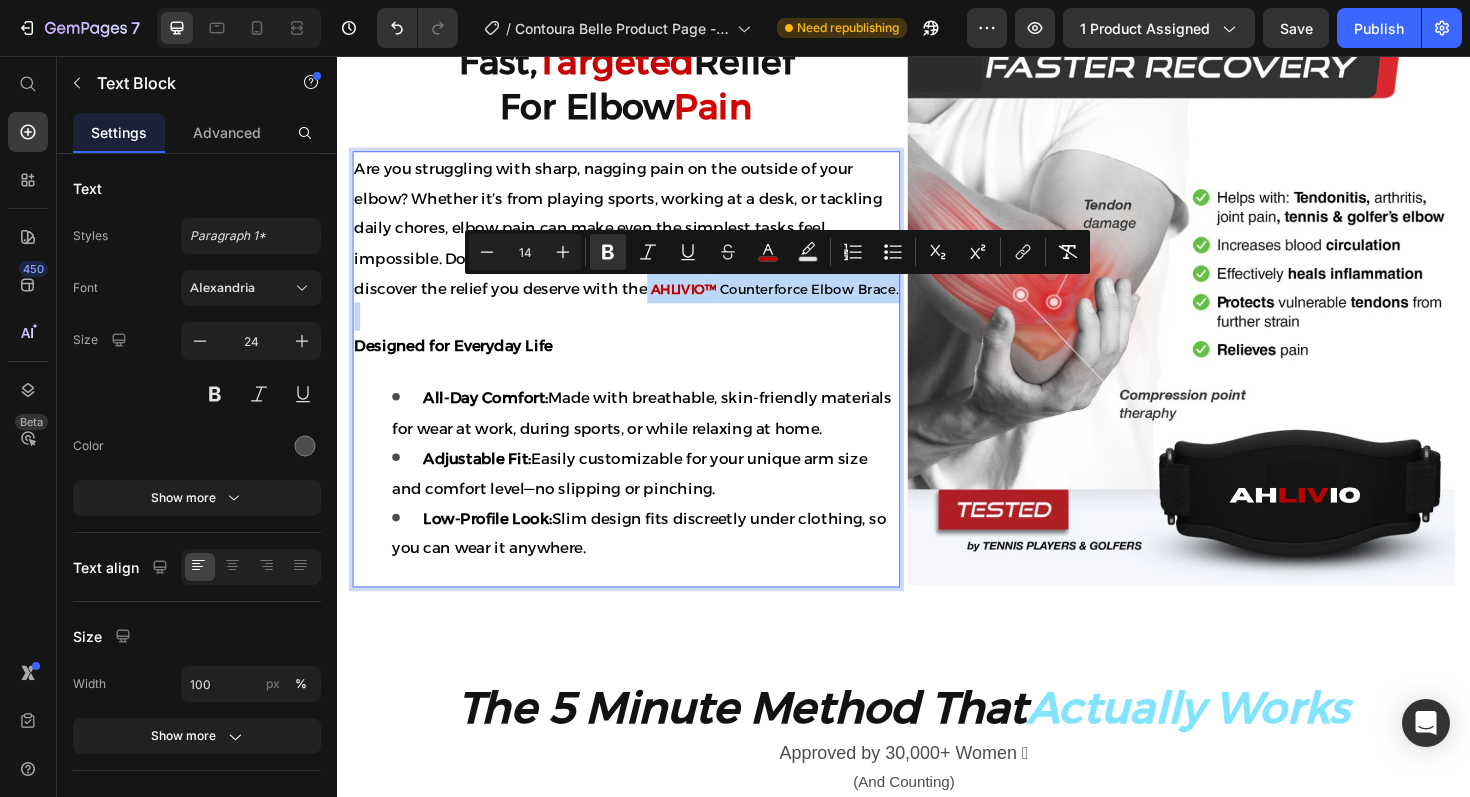 click at bounding box center (643, 332) 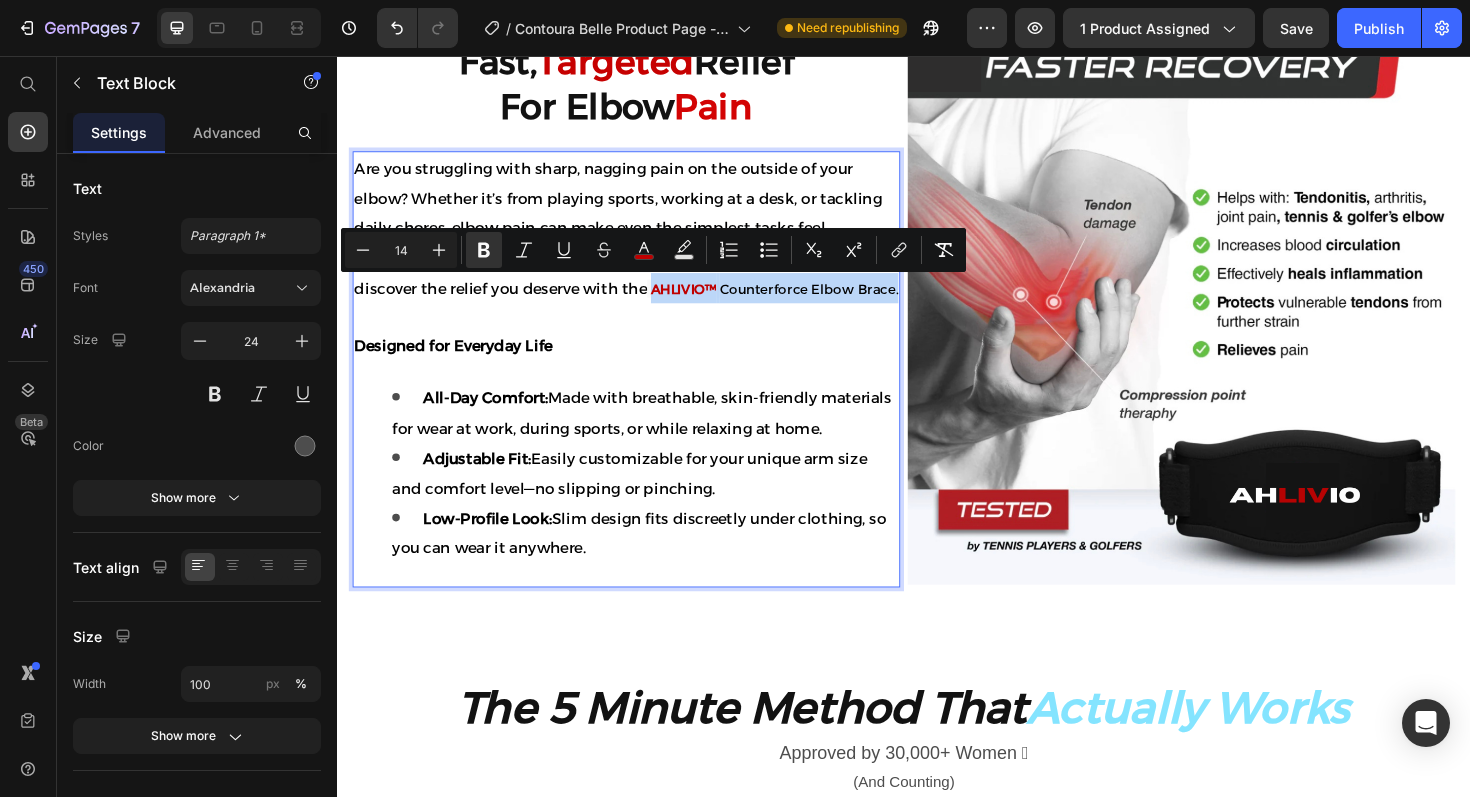 drag, startPoint x: 676, startPoint y: 304, endPoint x: 907, endPoint y: 325, distance: 231.95258 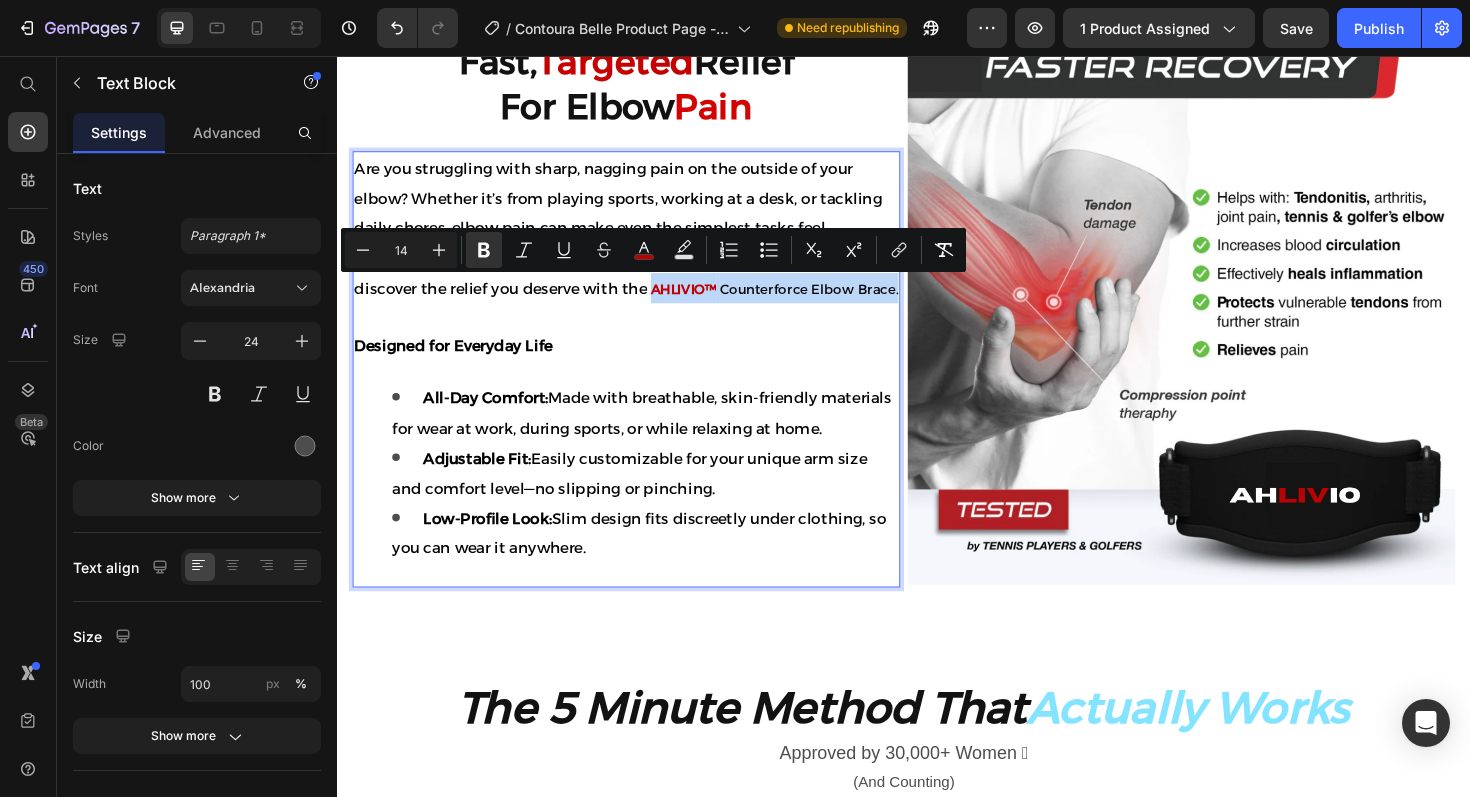 click on "Are you struggling with sharp, nagging pain on the outside of your elbow? Whether it’s from playing sports, working at a desk, or tackling daily chores, elbow pain can make even the simplest tasks feel impossible. Don’t let tennis elbow or repetitive strain hold you back—discover the relief you deserve with the AHLIVIO™ Counterforce Elbow Brace." at bounding box center [643, 238] 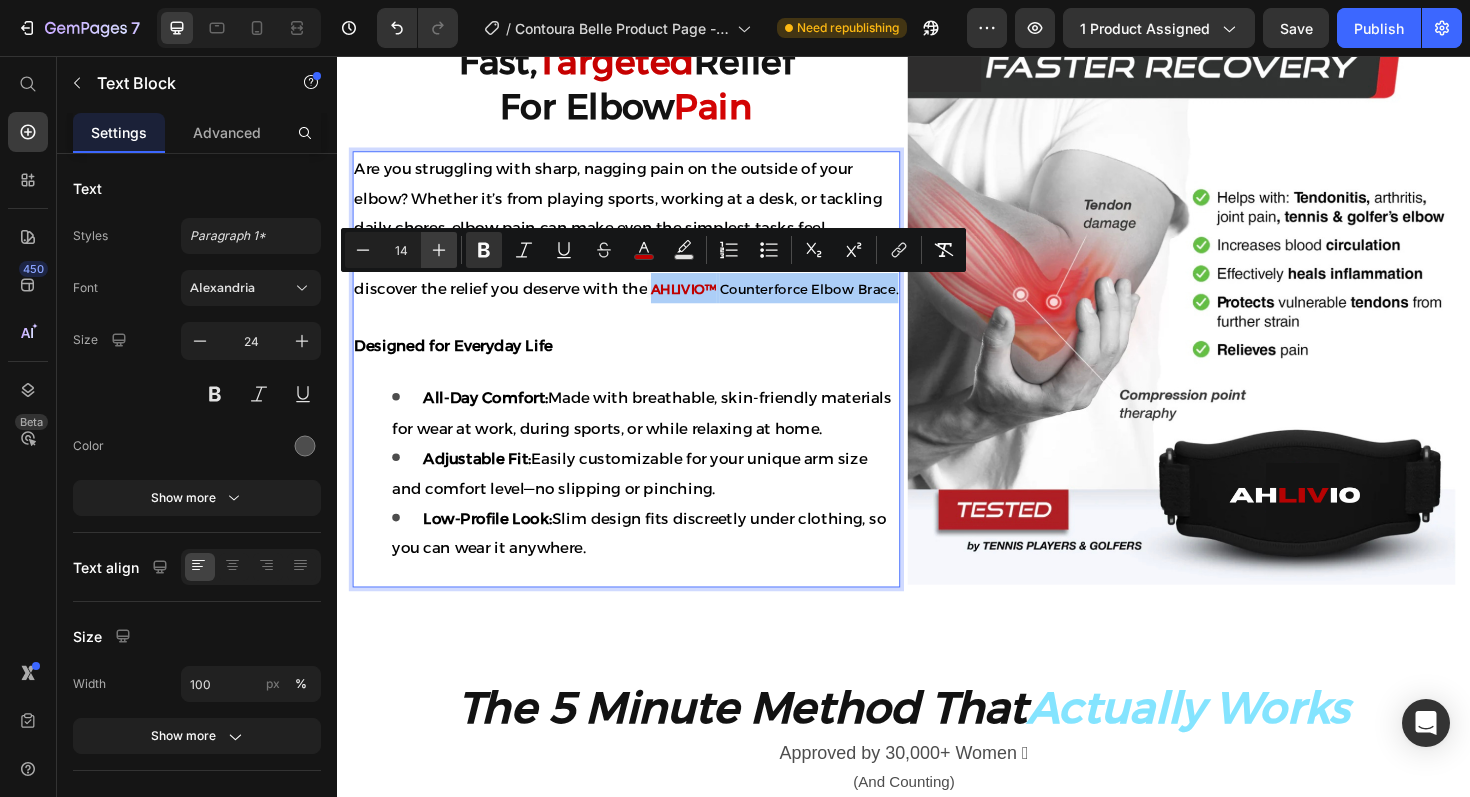 click 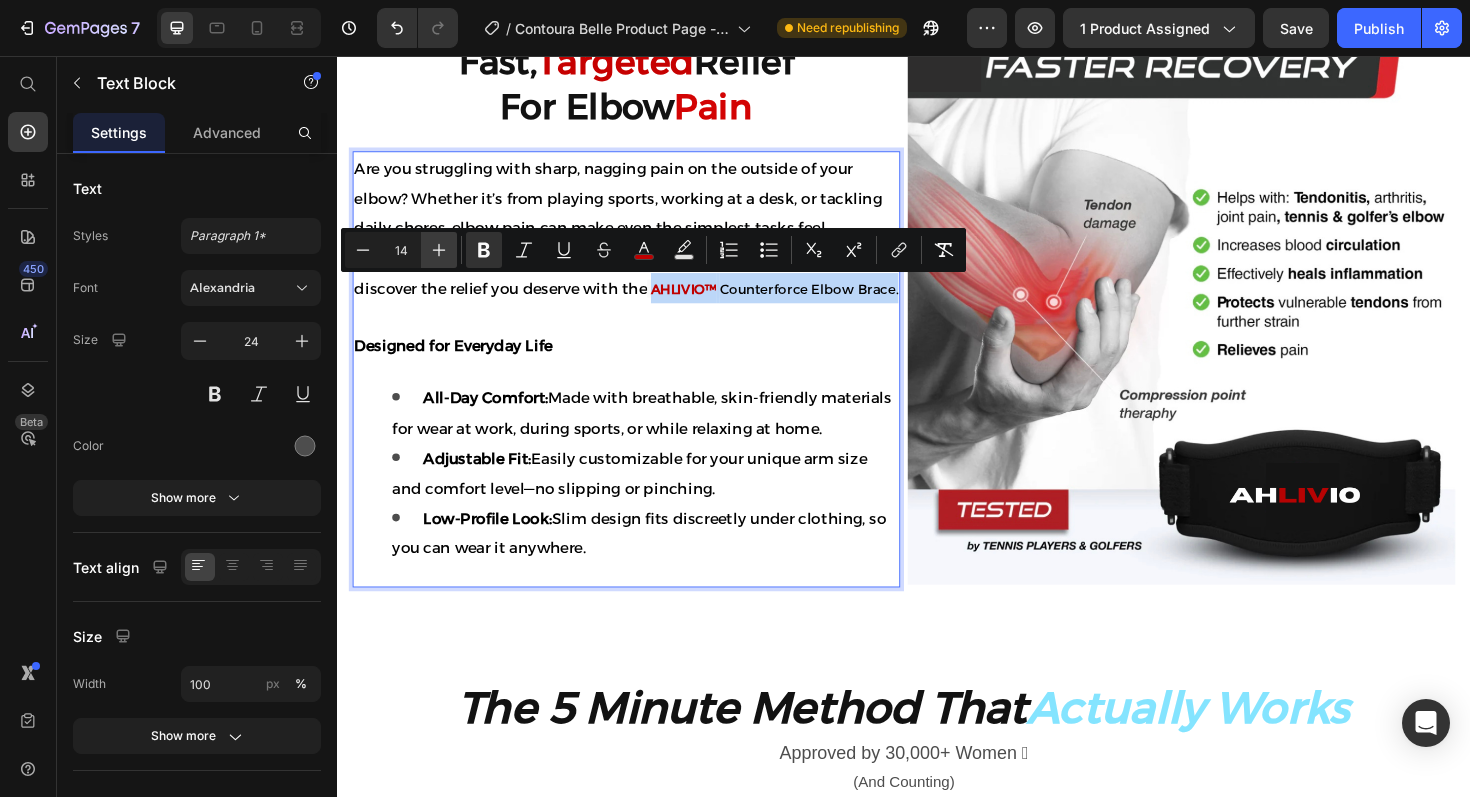 type on "15" 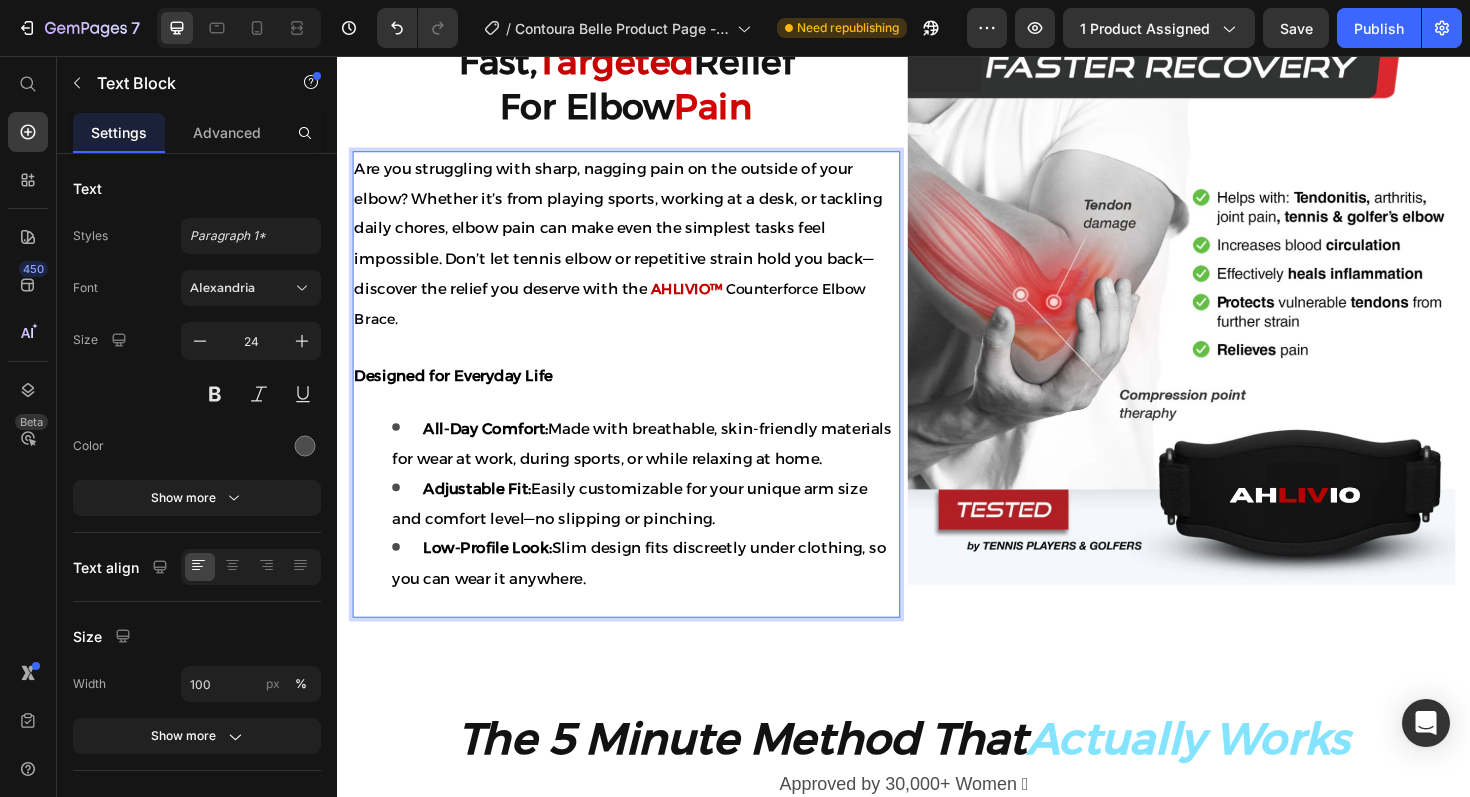 click on "Designed for Everyday Life" at bounding box center [643, 394] 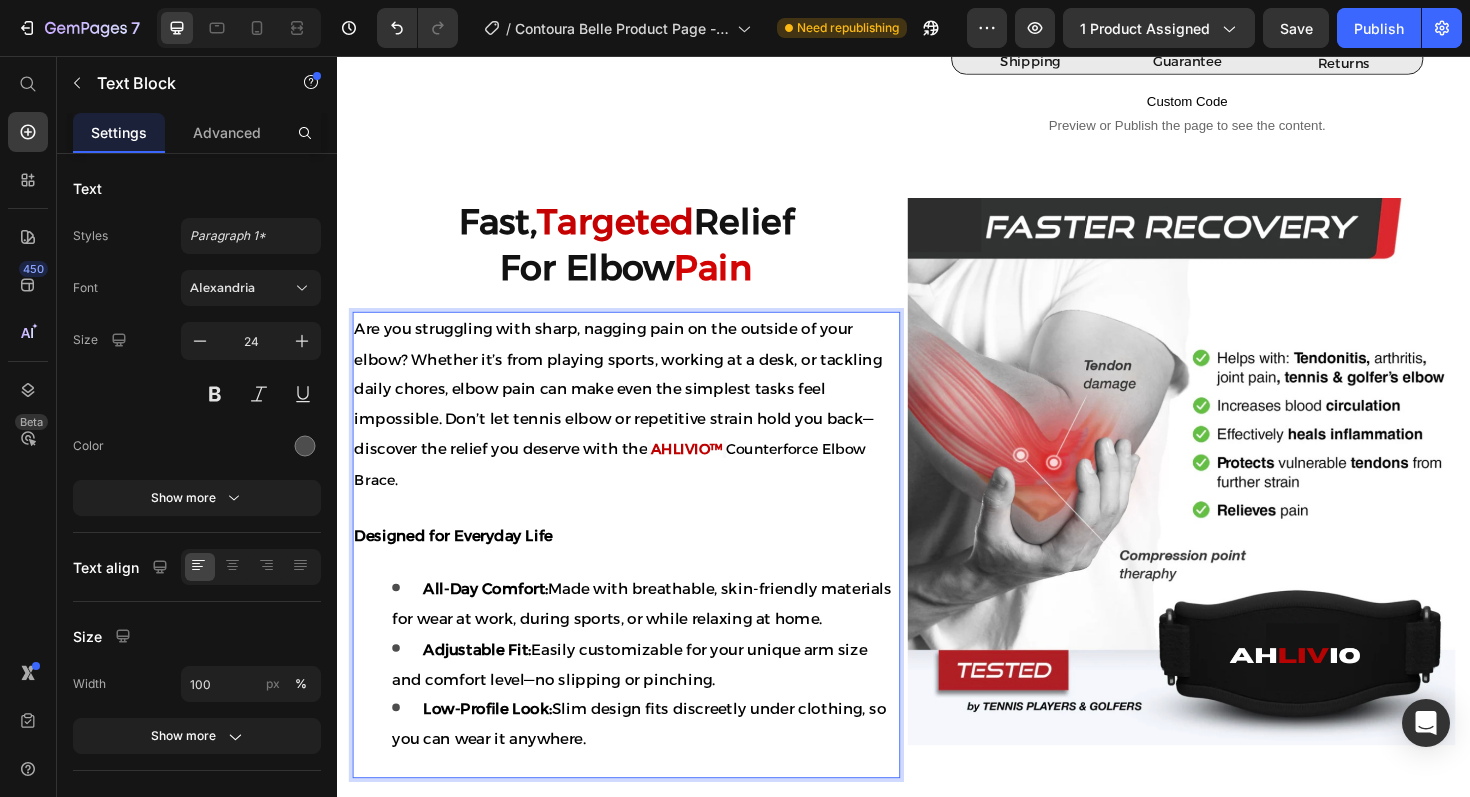 scroll, scrollTop: 1151, scrollLeft: 0, axis: vertical 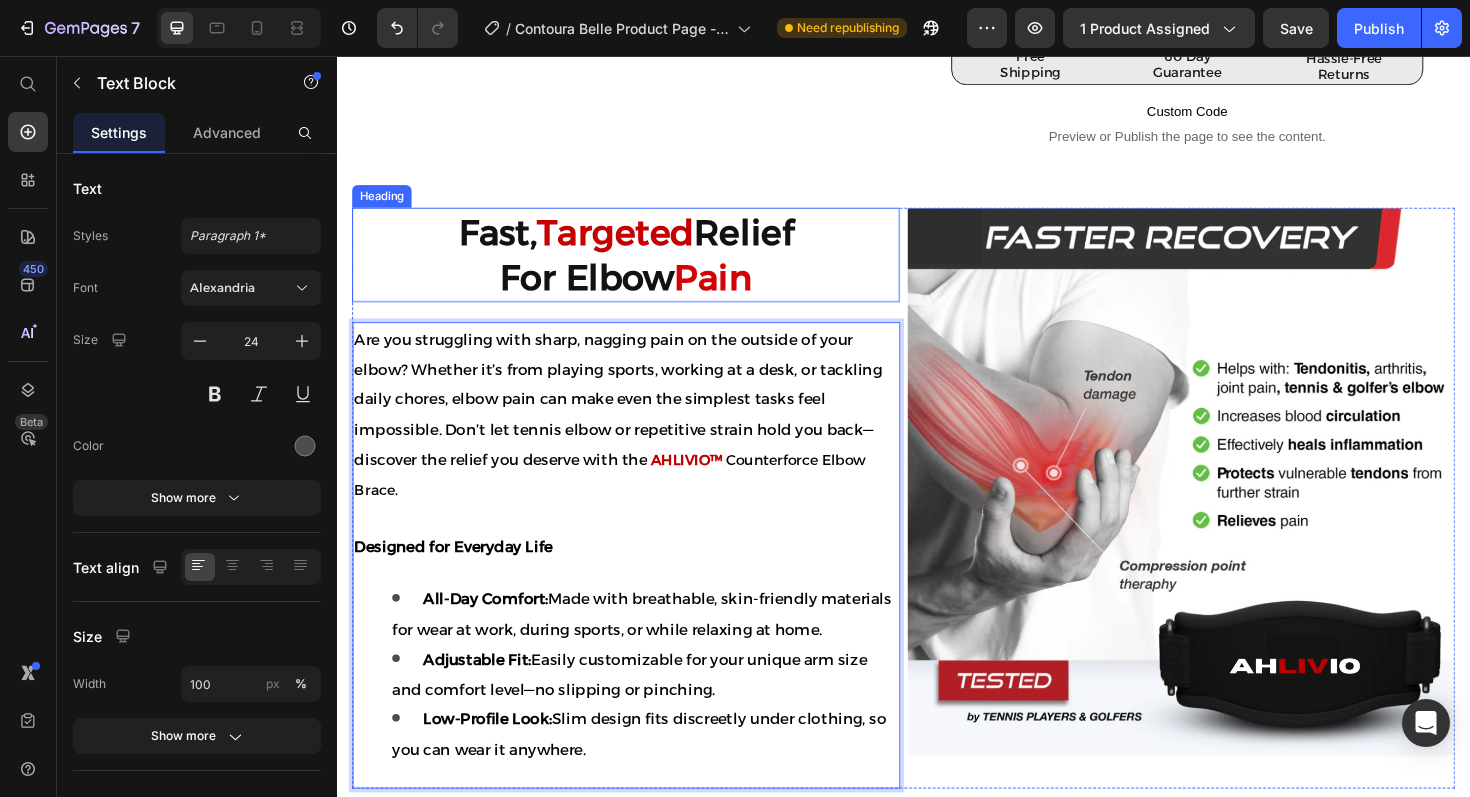 click on "Heading" at bounding box center (384, 205) 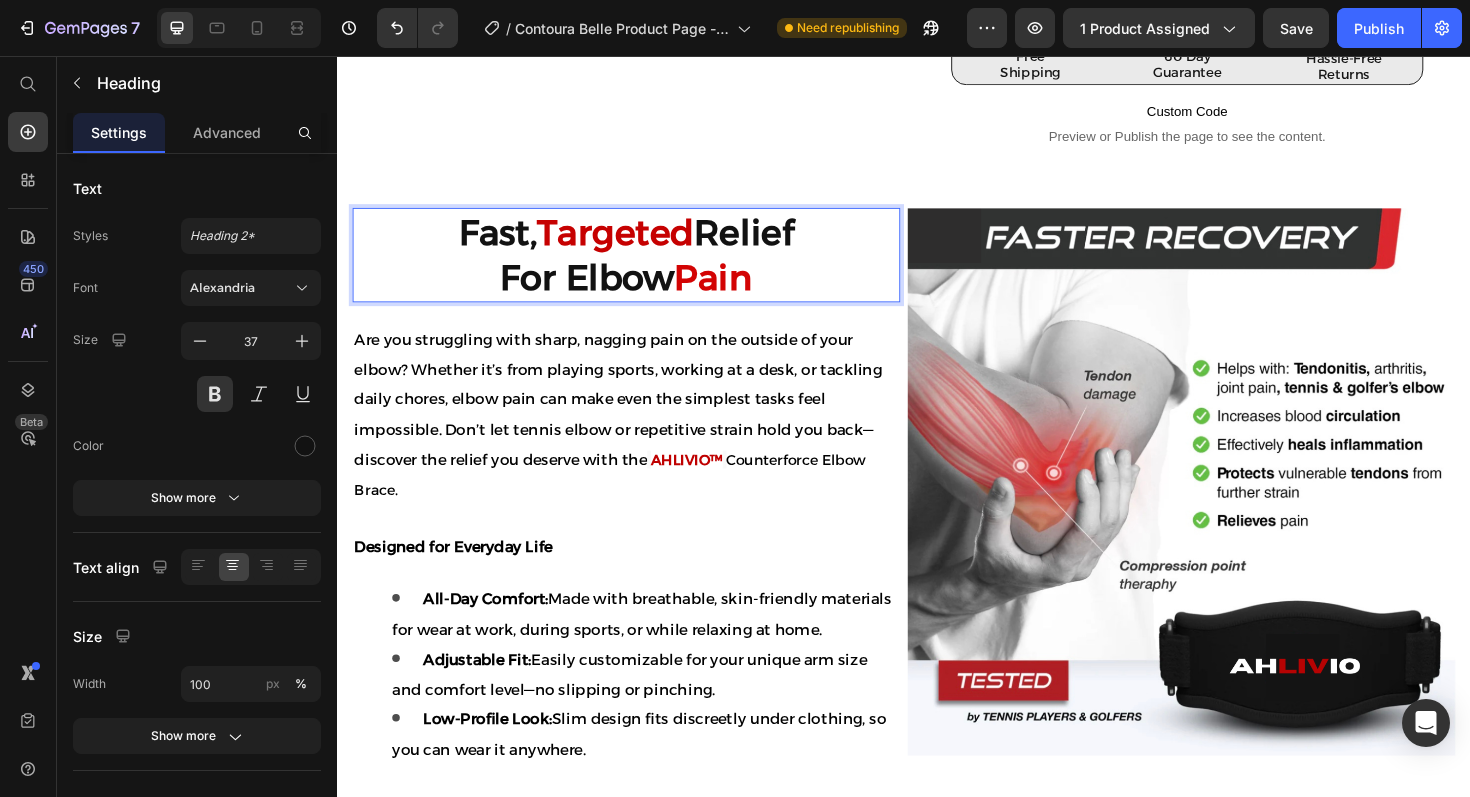 click on "Fast,  Targeted  Relief  For Elbow  Pain" at bounding box center (643, 267) 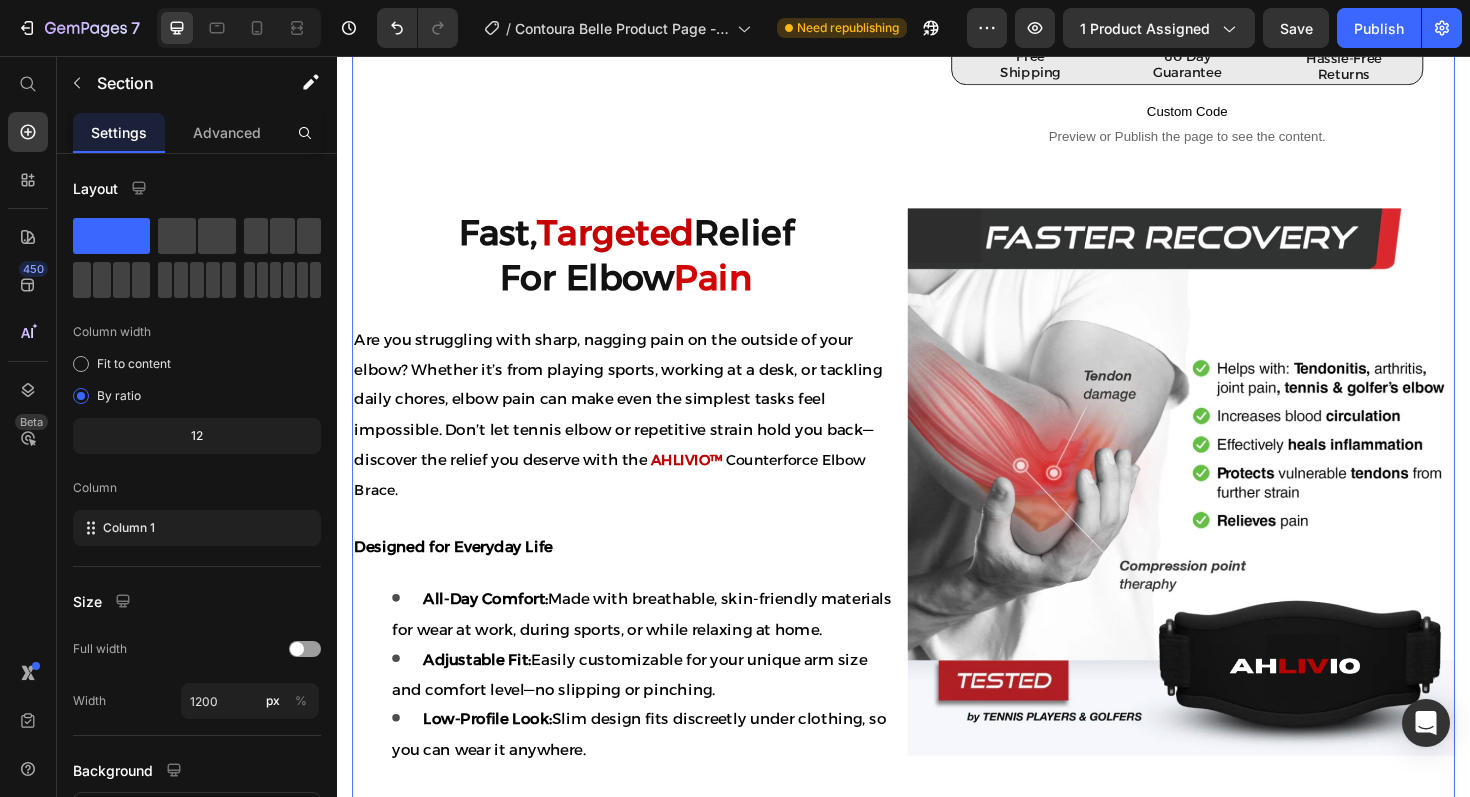 click on "Product Images Icon Icon Icon Icon Icon Icon List “ I wish I started using this sooner. I was hesitant to try another skincare gadget, but Contoura Belle is the real deal. It’s easy to use, relaxing, and the results speak for themselves. My skin feels firmer, and that dull, tired look is completely gone. I finally feel radiant again.” Text Block Emily Text Block
Verified Buyer Item List Row Row Loox - Rating widget Loox AHLIVIO™ Text Block Face & Neck Wand Product Title $69.98 Product Price $150.00 Product Price Save $80.02 Discount Tag Row The Contoura Belle Face & Neck Wand is your all-in-one beauty tool designed to help you restore firmness, clarity, and confidence. Product Description Tightens Skin Smooths Fine Lines Fades Blemishes Fights Breakouts Boosts Skins Glow Item List Color: White White White black black Product Variants & Swatches Quantity Text Block 1 Product Quantity Image Limited Time Bonus! ($30 Value) Free Bonus Serum Text Block Row
Row" at bounding box center (937, 1089) 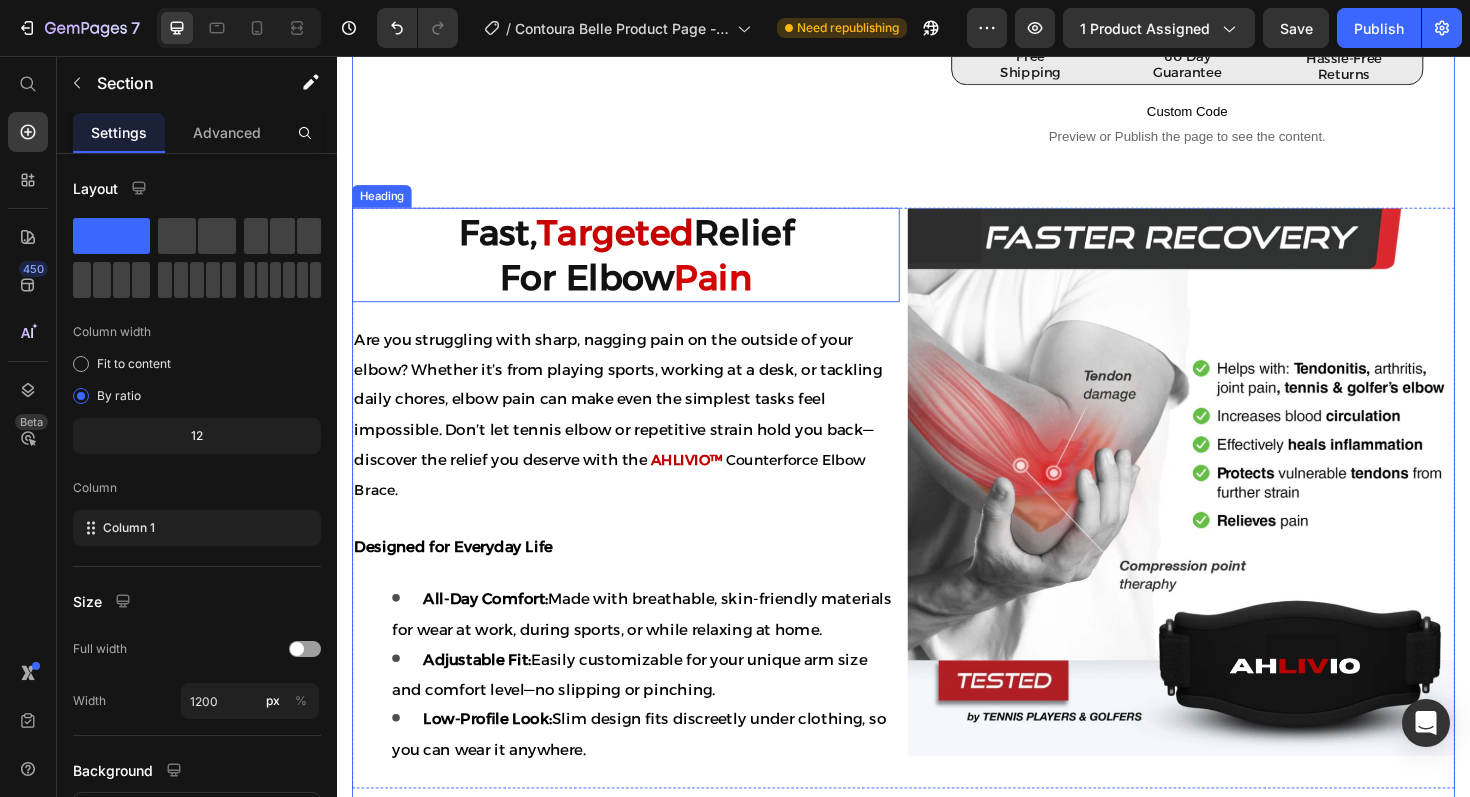 click on "Fast,  Targeted  Relief  For Elbow  Pain" at bounding box center (643, 267) 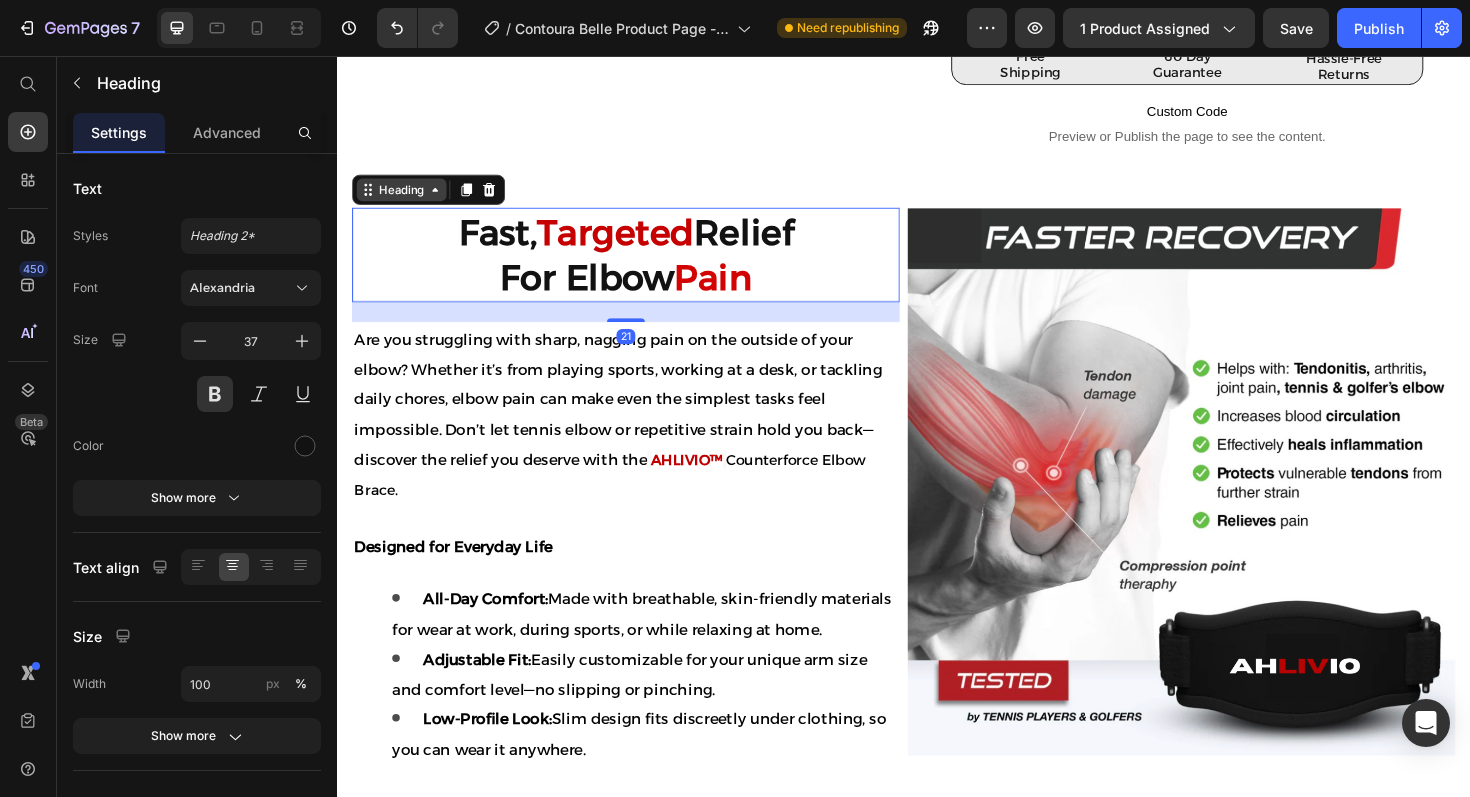 click on "Heading" at bounding box center [405, 198] 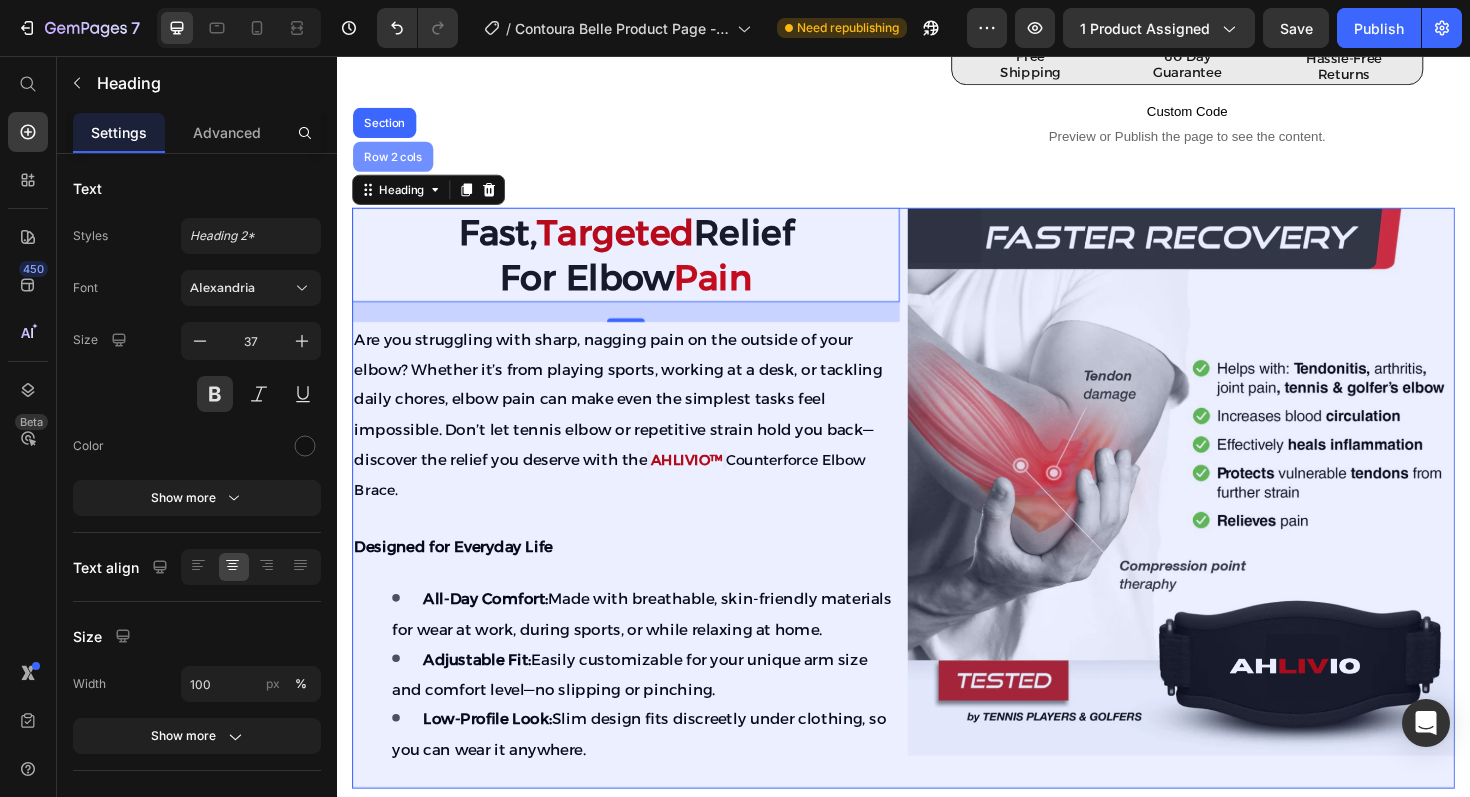 click on "Row 2 cols" at bounding box center (396, 163) 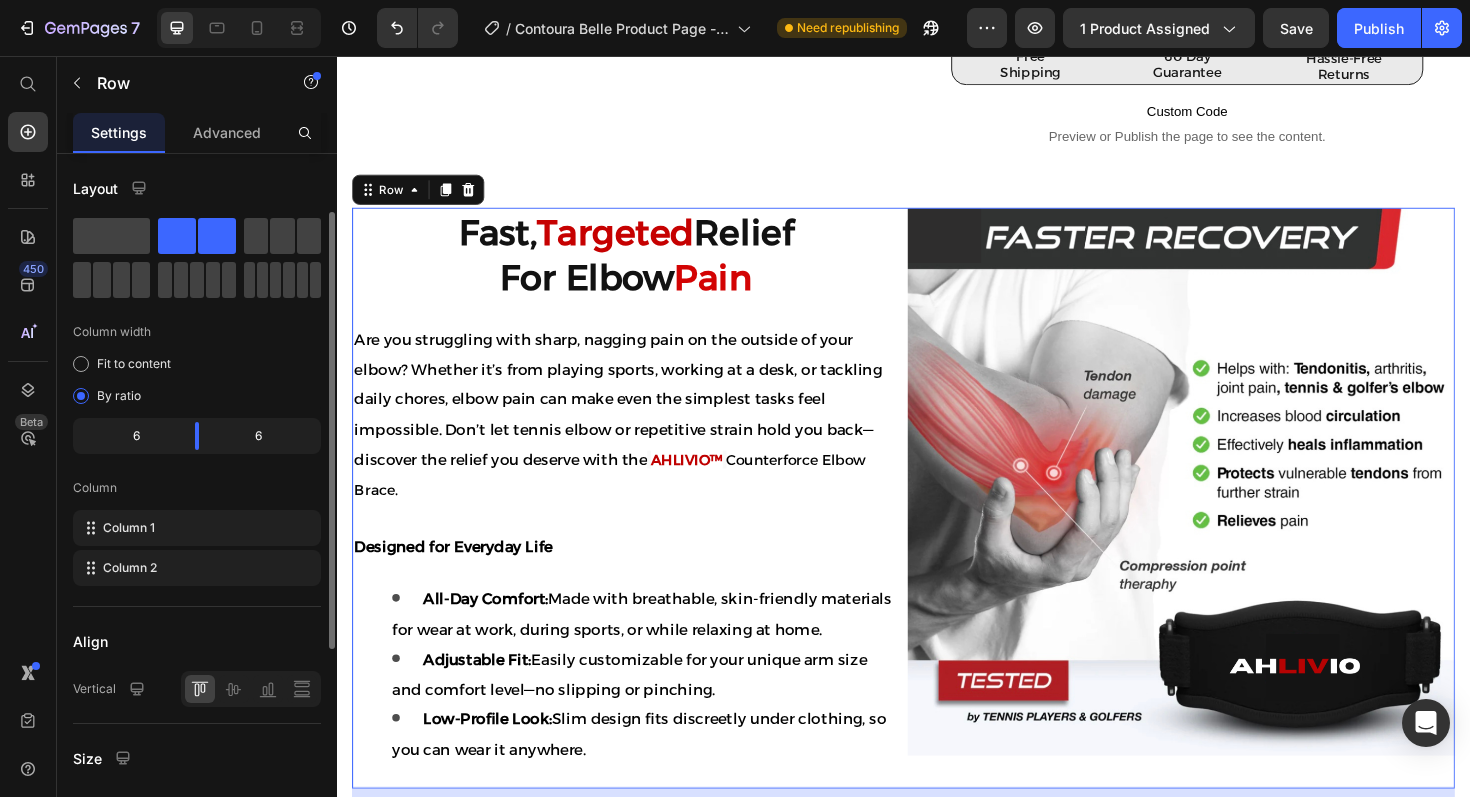 scroll, scrollTop: 43, scrollLeft: 0, axis: vertical 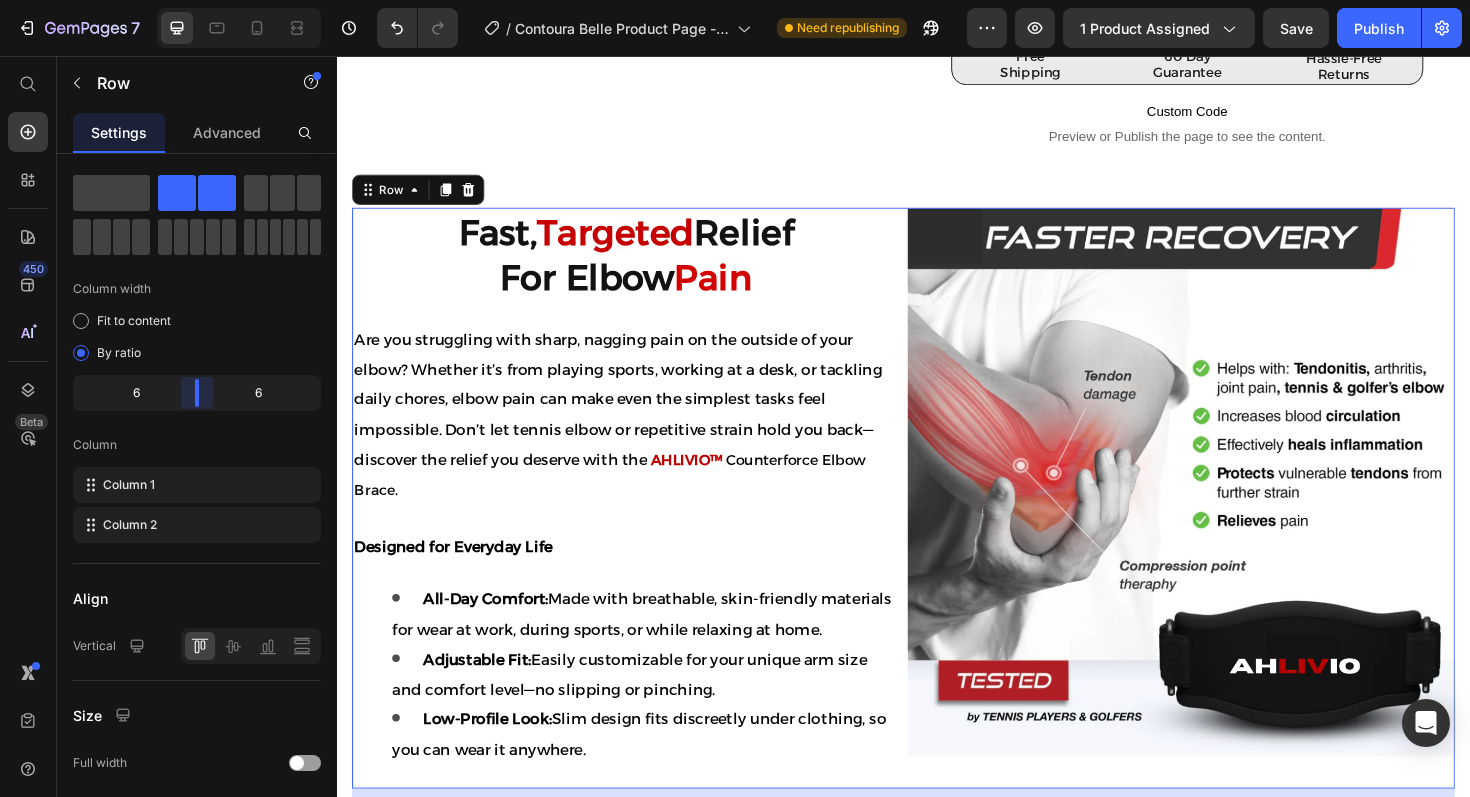 click on "7 / Contoura Belle Product Page - Mar 30, 18:03:3 Need republishing Preview 1 product assigned Save Publish 450 Beta Start with Sections Elements Hero Section Product Detail Brands Trusted Badges Guarantee Product Breakdown How to use Testimonials Compare Bundle FAQs Social Proof Brand Story Product List Collection Blog List Contact Sticky Add to Cart Custom Footer Browse Library 450 Layout Row Row Row Row Row Text Heading Text Block Button Button Button Sticky Back to top Media Image" at bounding box center [735, 0] 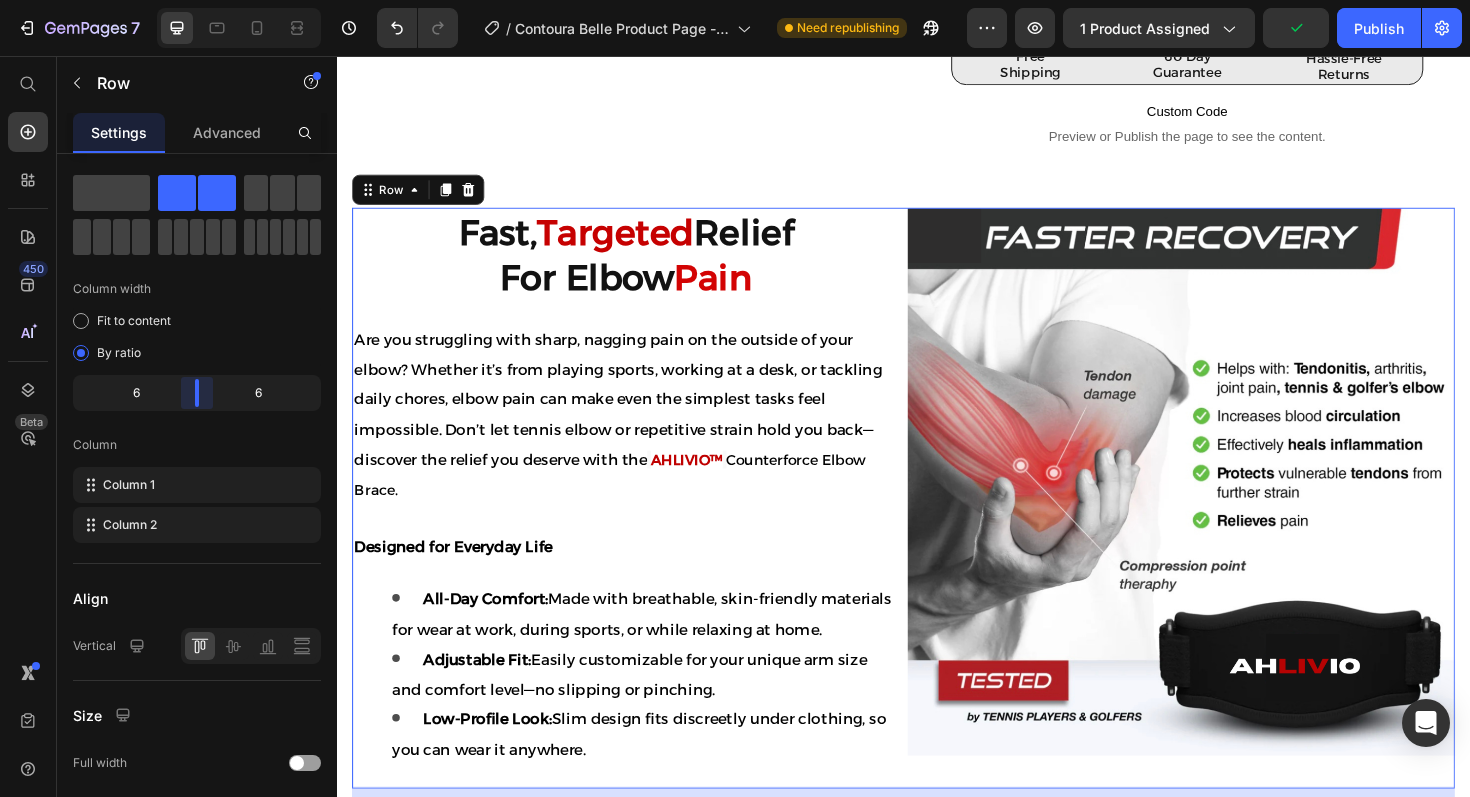 click on "7 / Contoura Belle Product Page - Mar 30, 18:03:3 Need republishing Preview 1 product assigned Publish 450 Beta Start with Sections Elements Hero Section Product Detail Brands Trusted Badges Guarantee Product Breakdown How to use Testimonials Compare Bundle FAQs Social Proof Brand Story Product List Collection Blog List Contact Sticky Add to Cart Custom Footer Browse Library 450 Layout Row Row Row Row Row Text Heading Text Block Button Button Button Sticky Back to top Media" at bounding box center (735, 0) 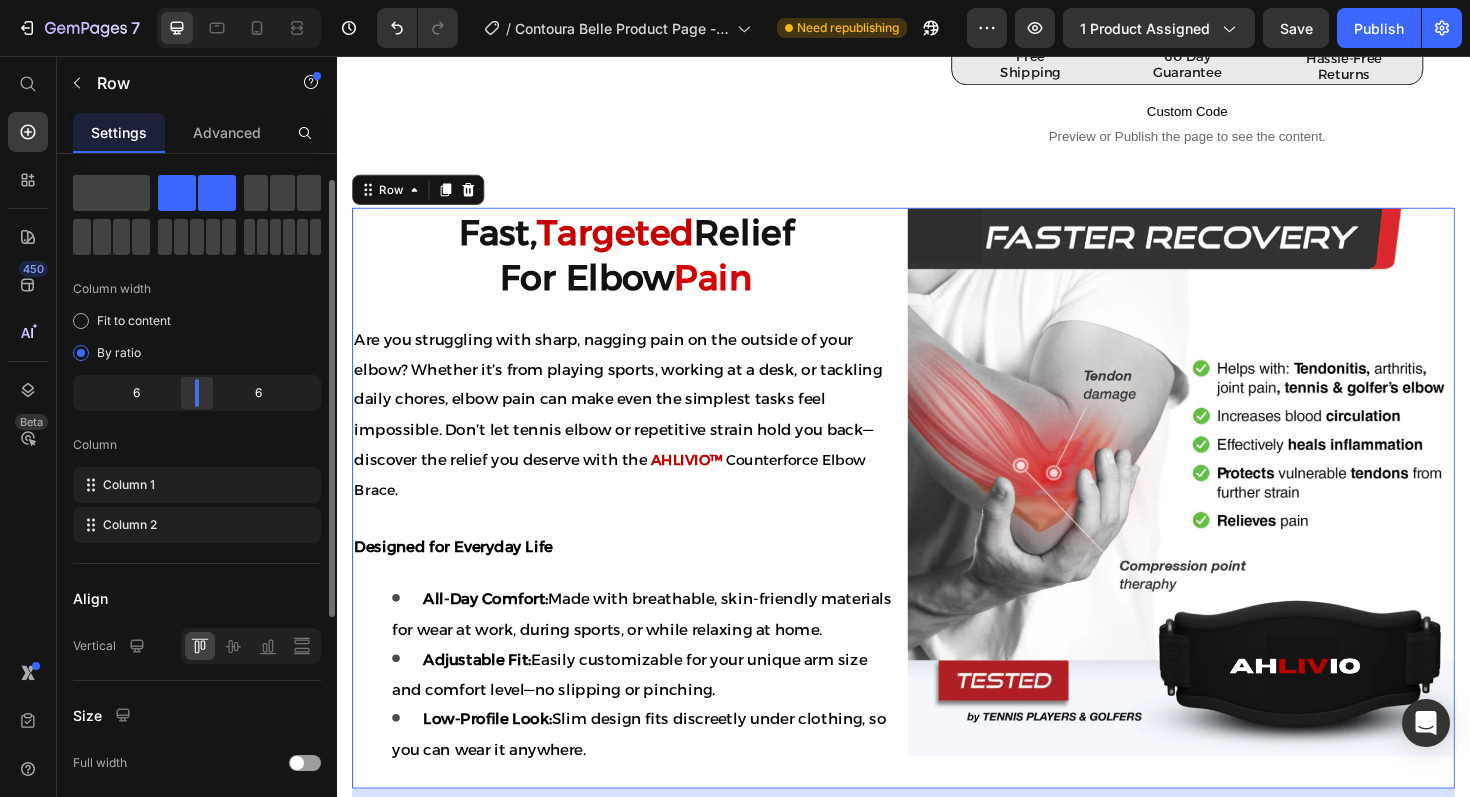 click on "7 / Contoura Belle Product Page - Mar 30, 18:03:3 Need republishing Preview 1 product assigned Save Publish 450 Beta Start with Sections Elements Hero Section Product Detail Brands Trusted Badges Guarantee Product Breakdown How to use Testimonials Compare Bundle FAQs Social Proof Brand Story Product List Collection Blog List Contact Sticky Add to Cart Custom Footer Browse Library 450 Layout Row Row Row Row Row Text Heading Text Block Button Button Button Sticky Back to top Media Image" at bounding box center [735, 0] 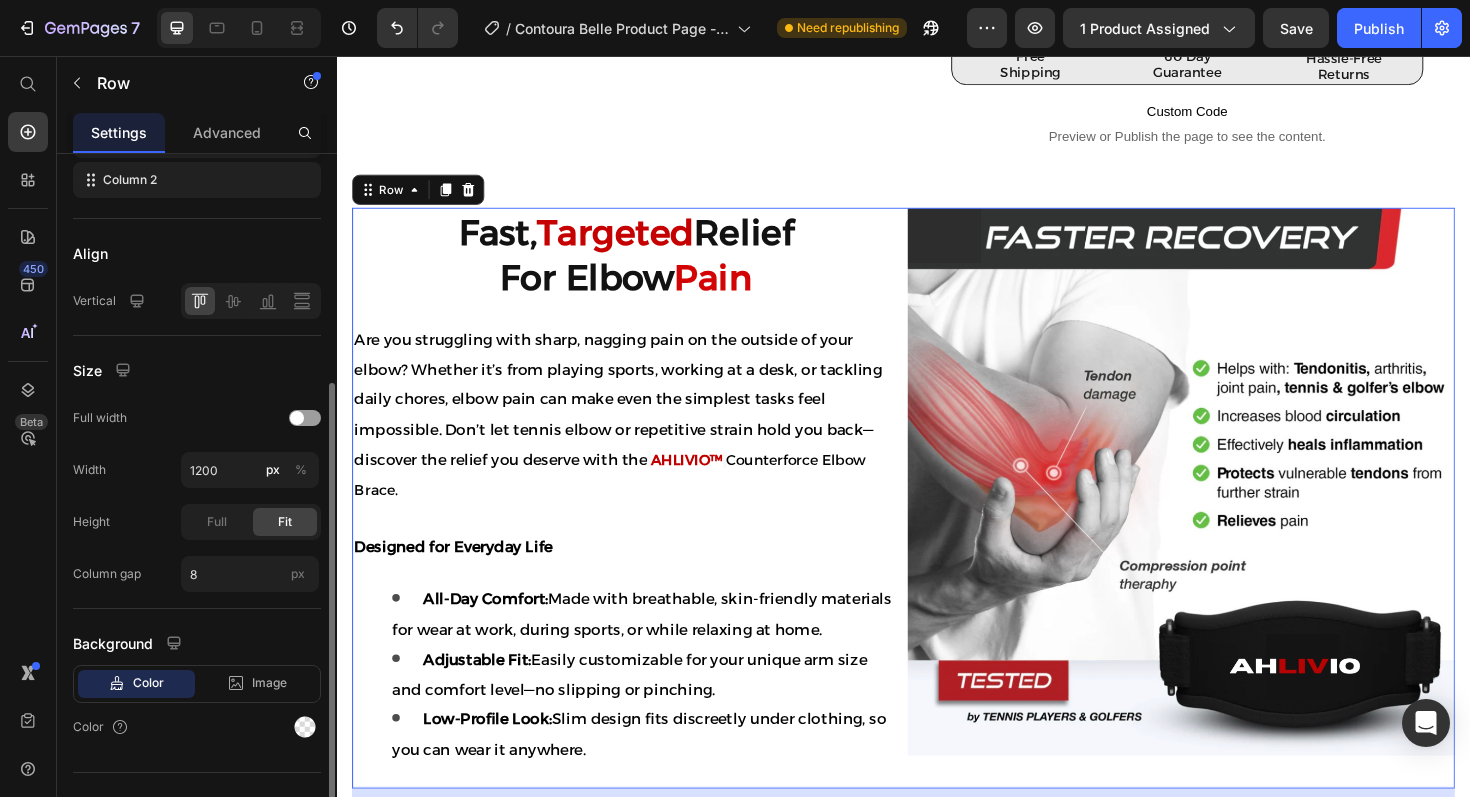 scroll, scrollTop: 421, scrollLeft: 0, axis: vertical 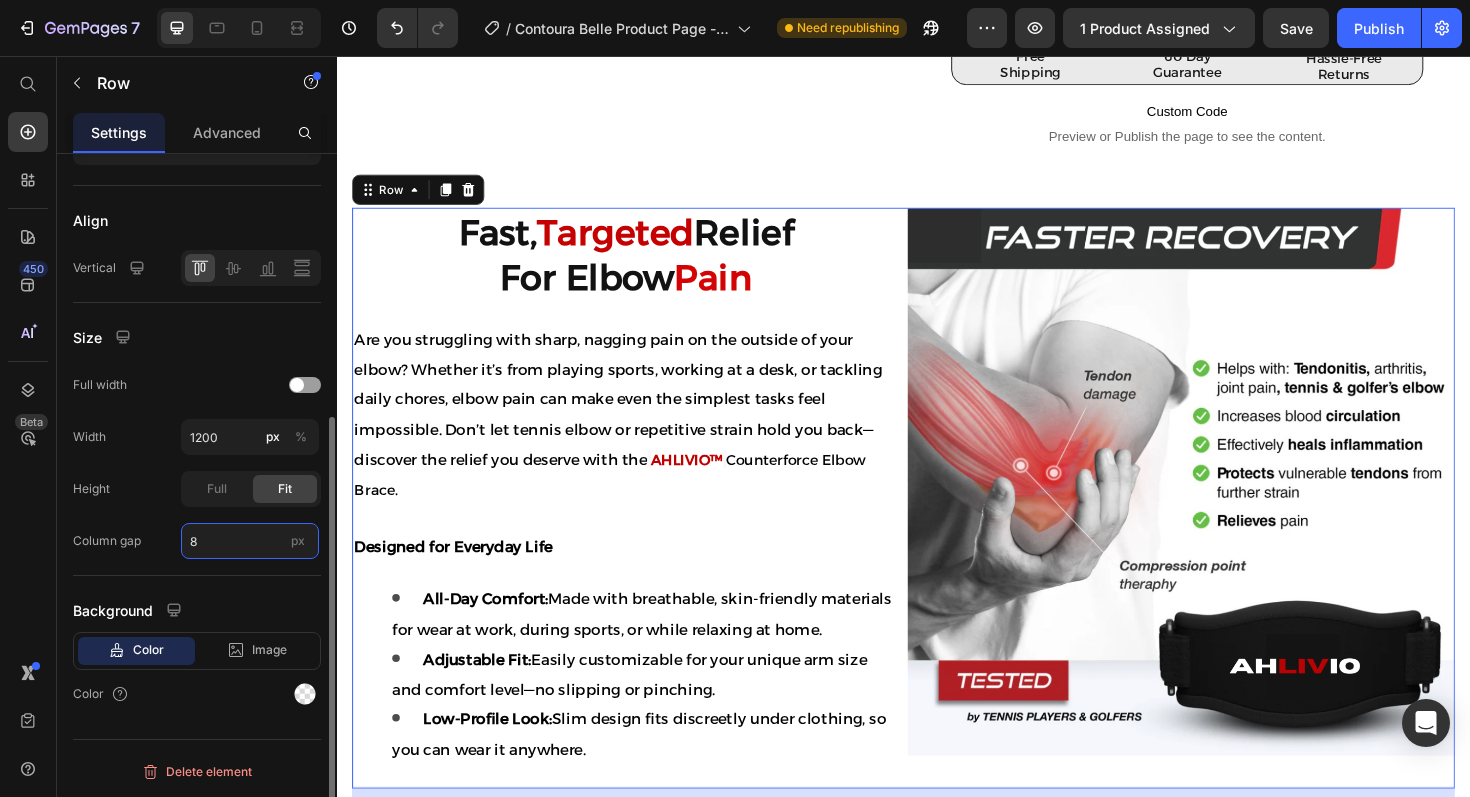 click on "8" at bounding box center [250, 541] 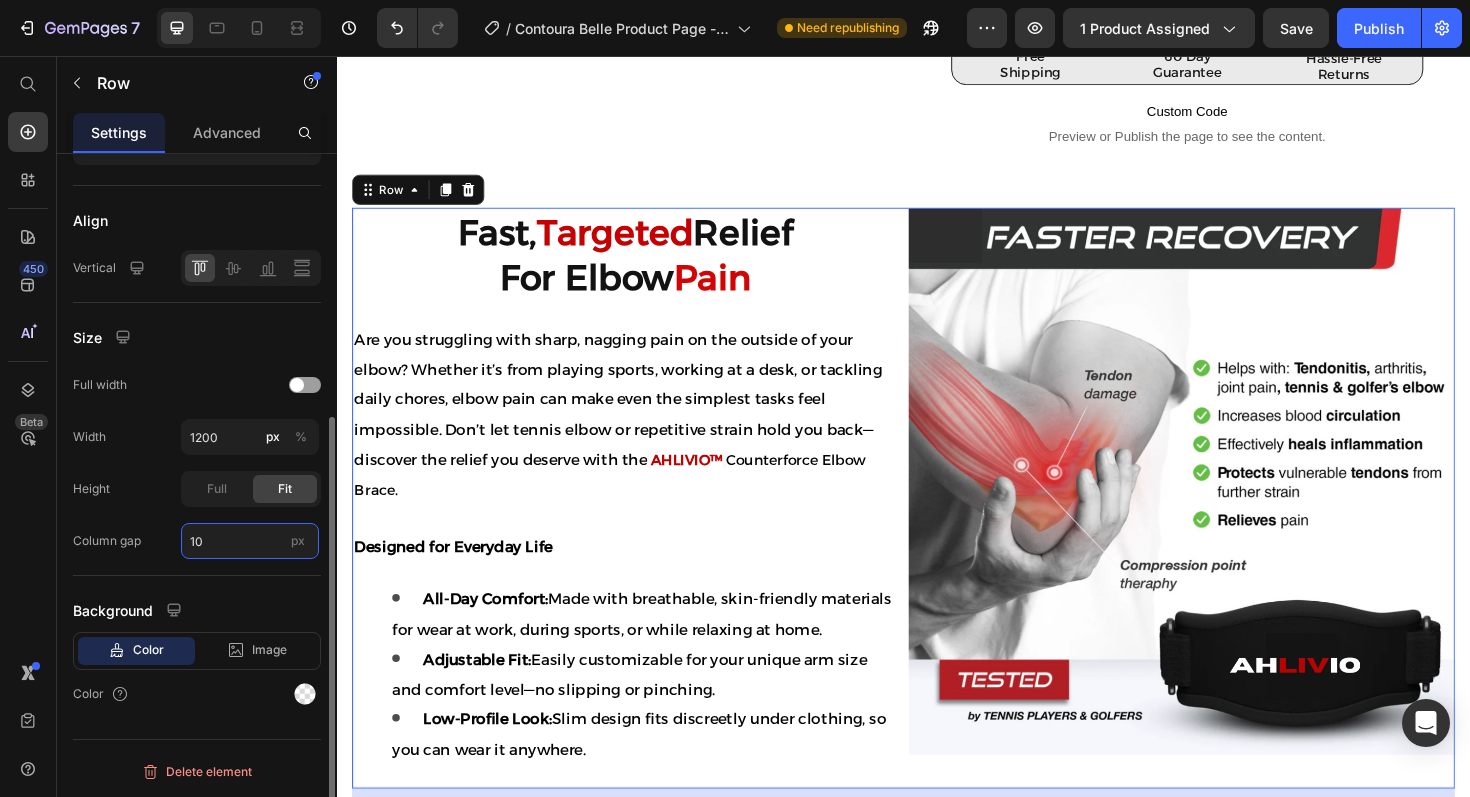 type on "1" 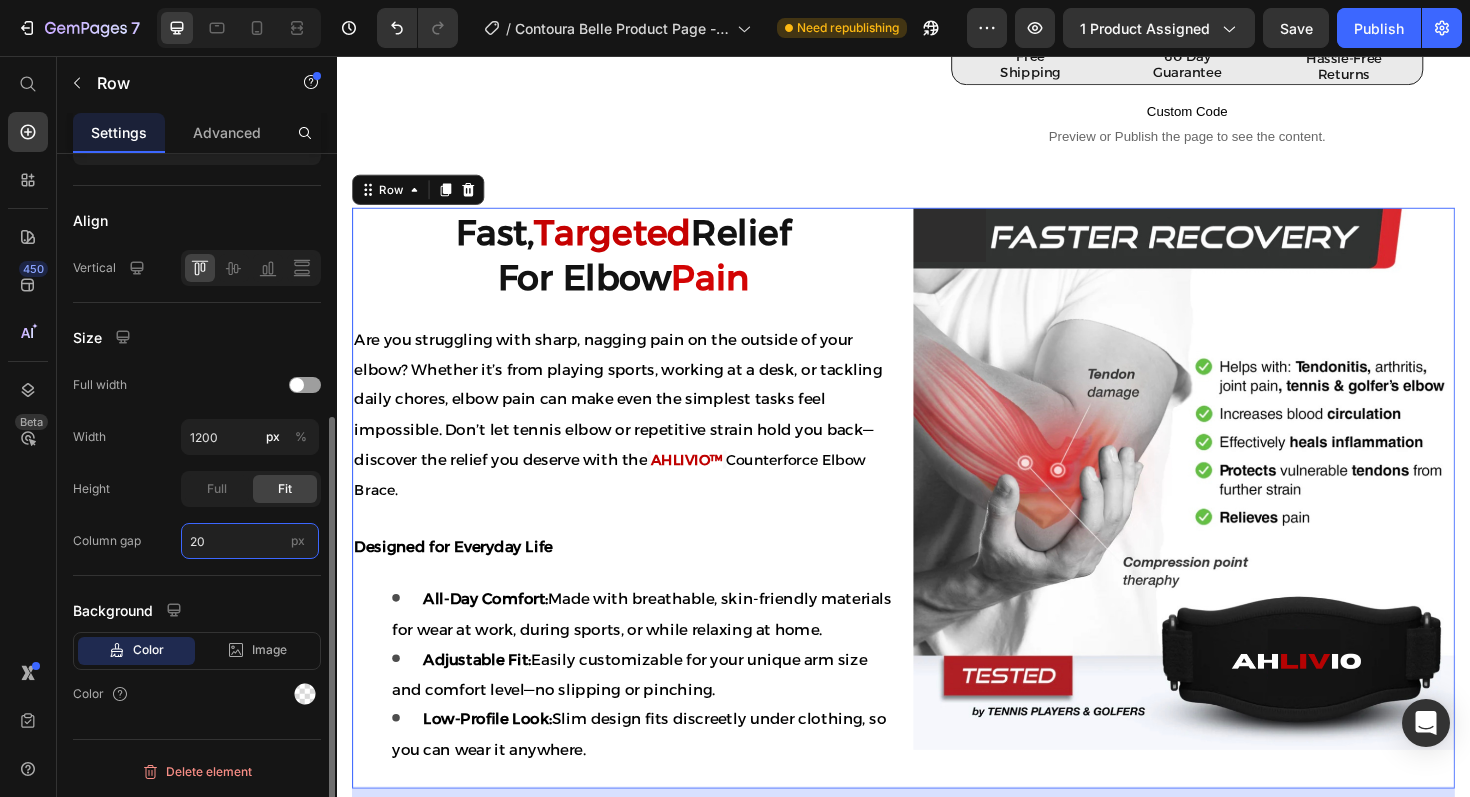 type on "2" 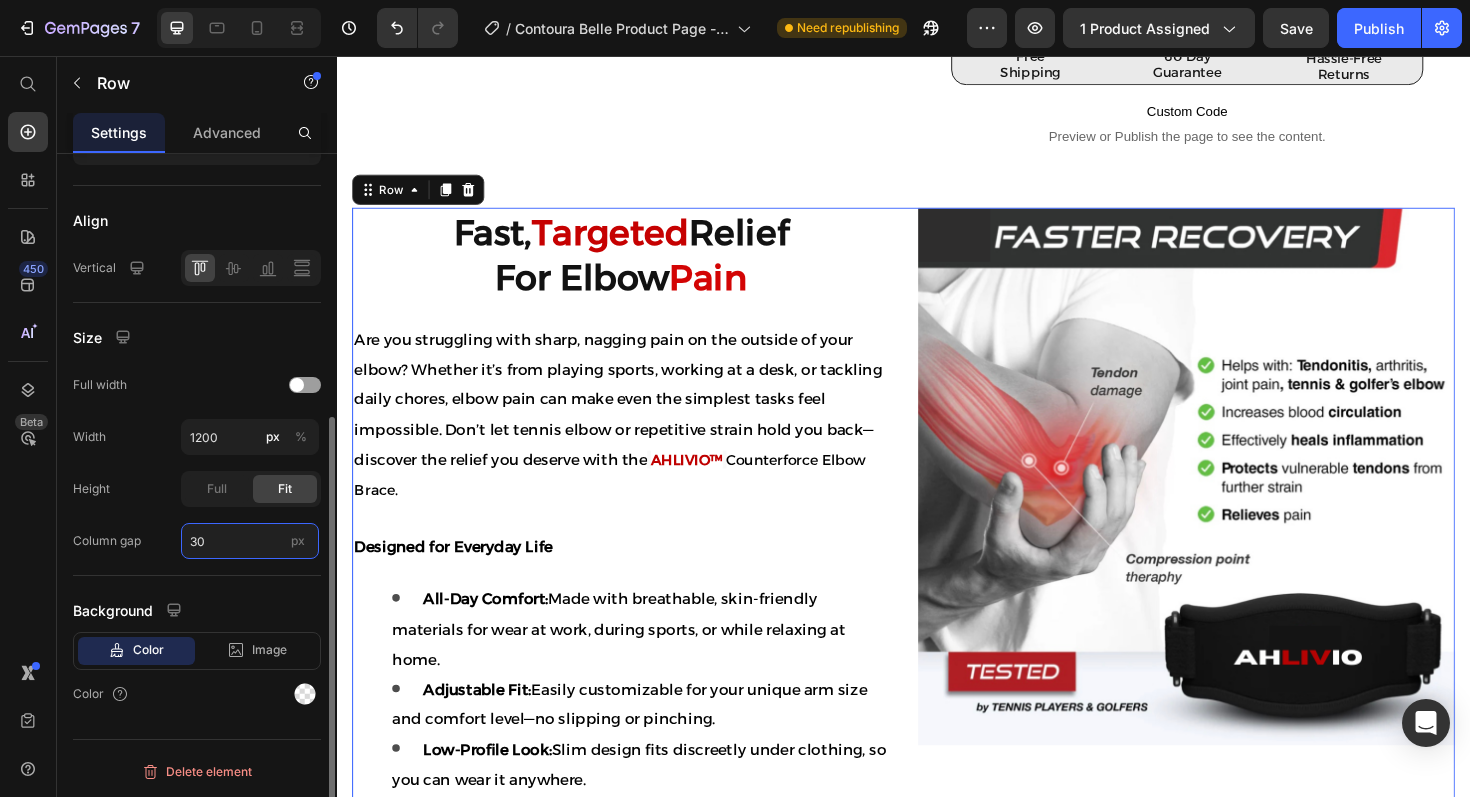 type on "3" 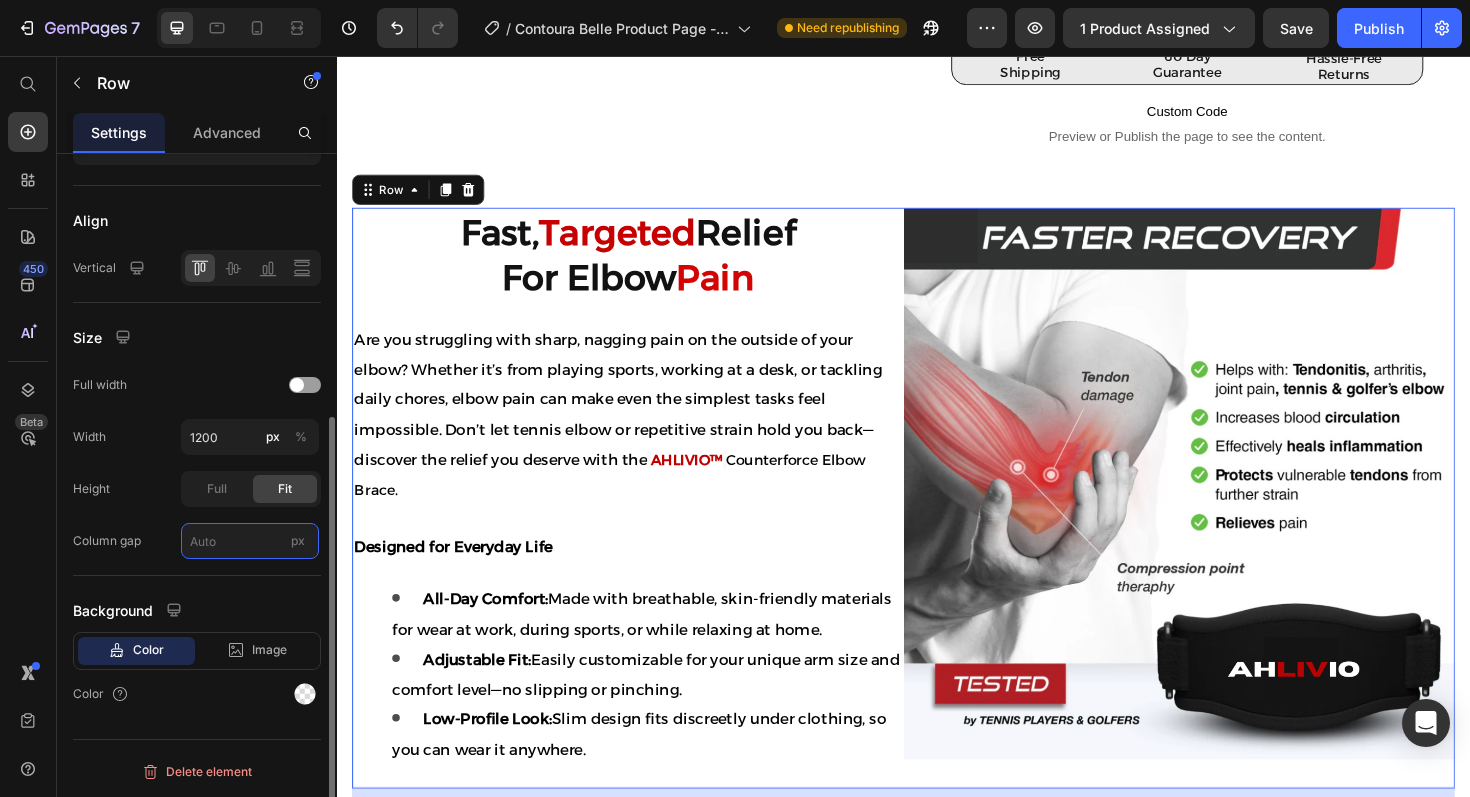 type on "8" 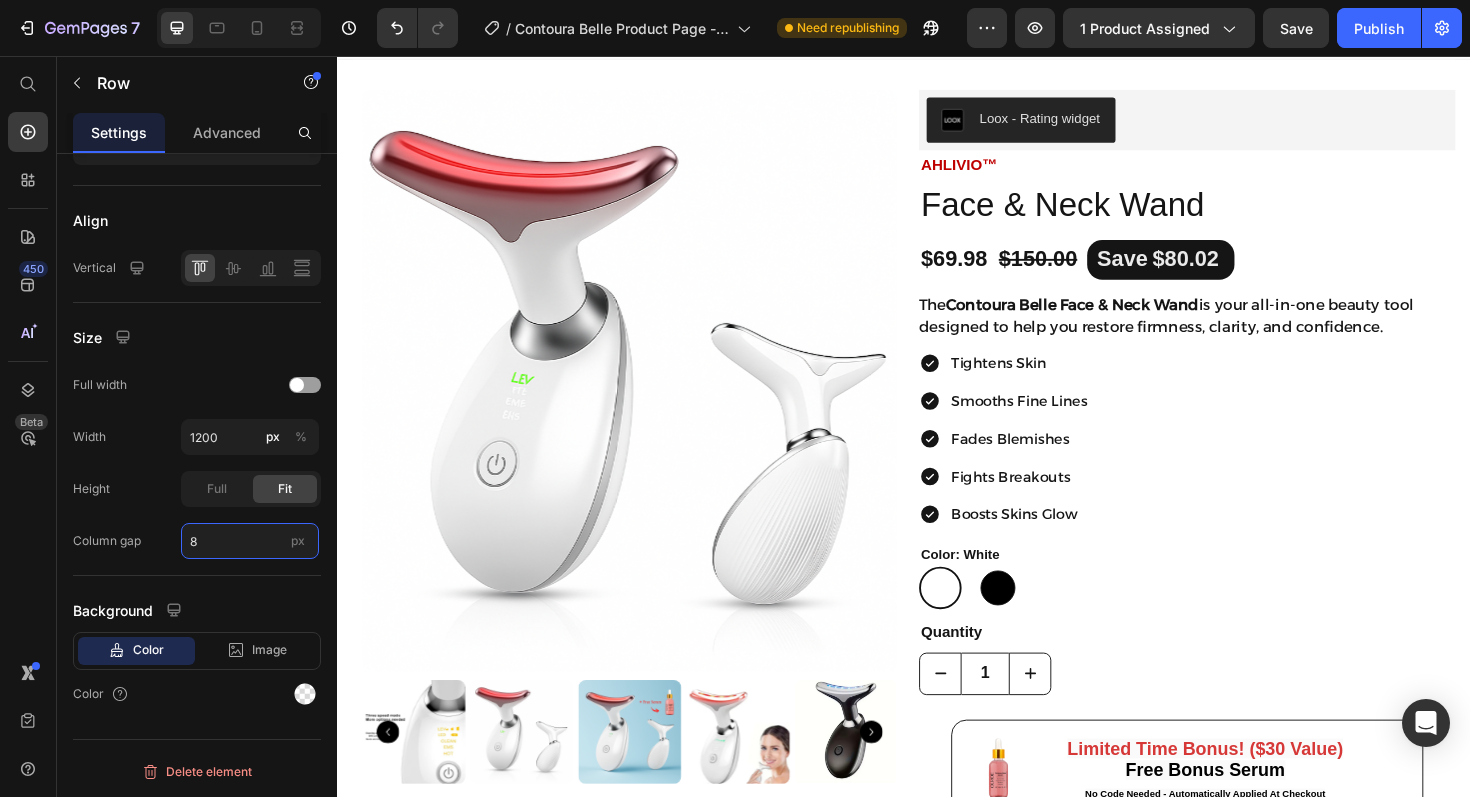 scroll, scrollTop: 0, scrollLeft: 0, axis: both 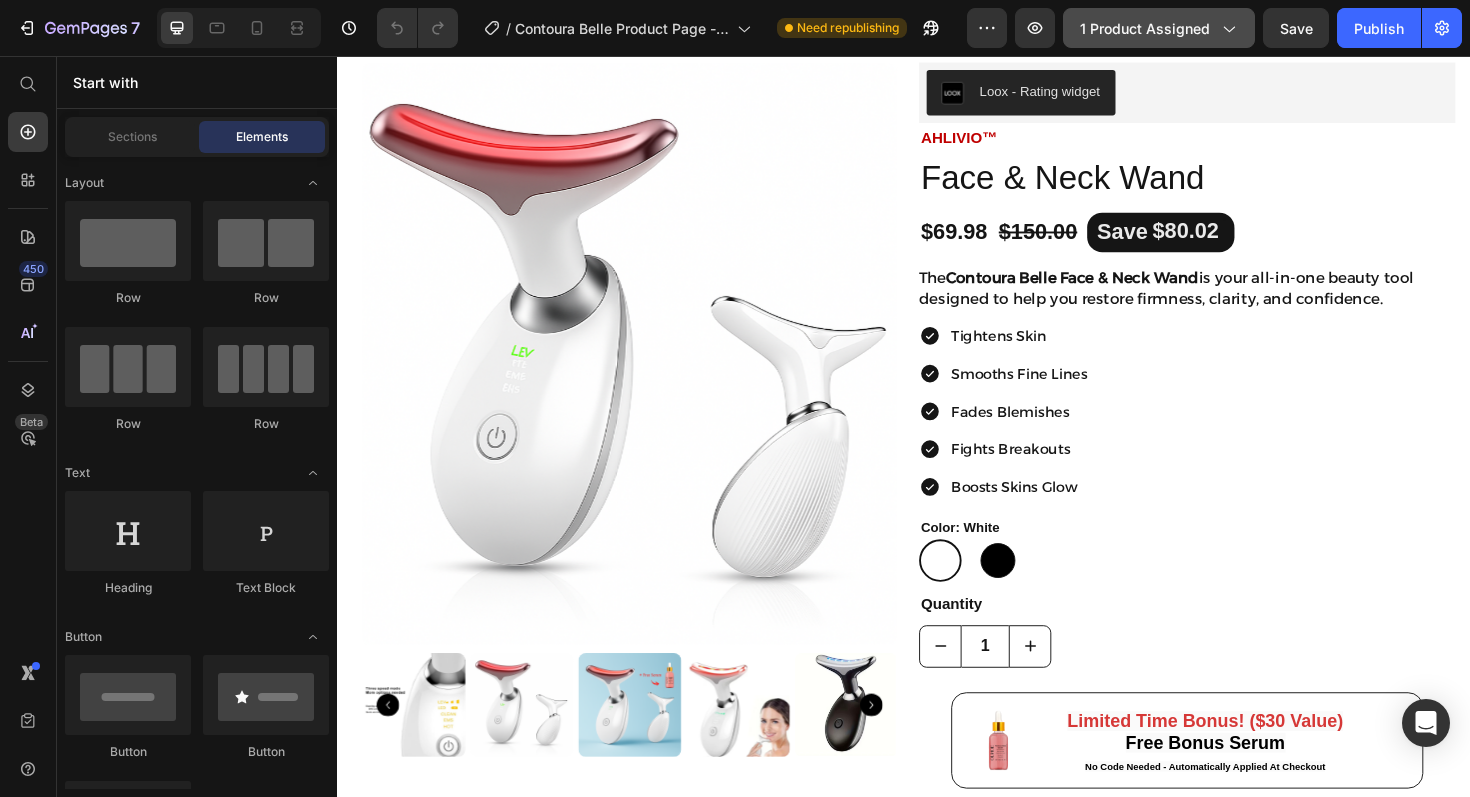 click on "1 product assigned" 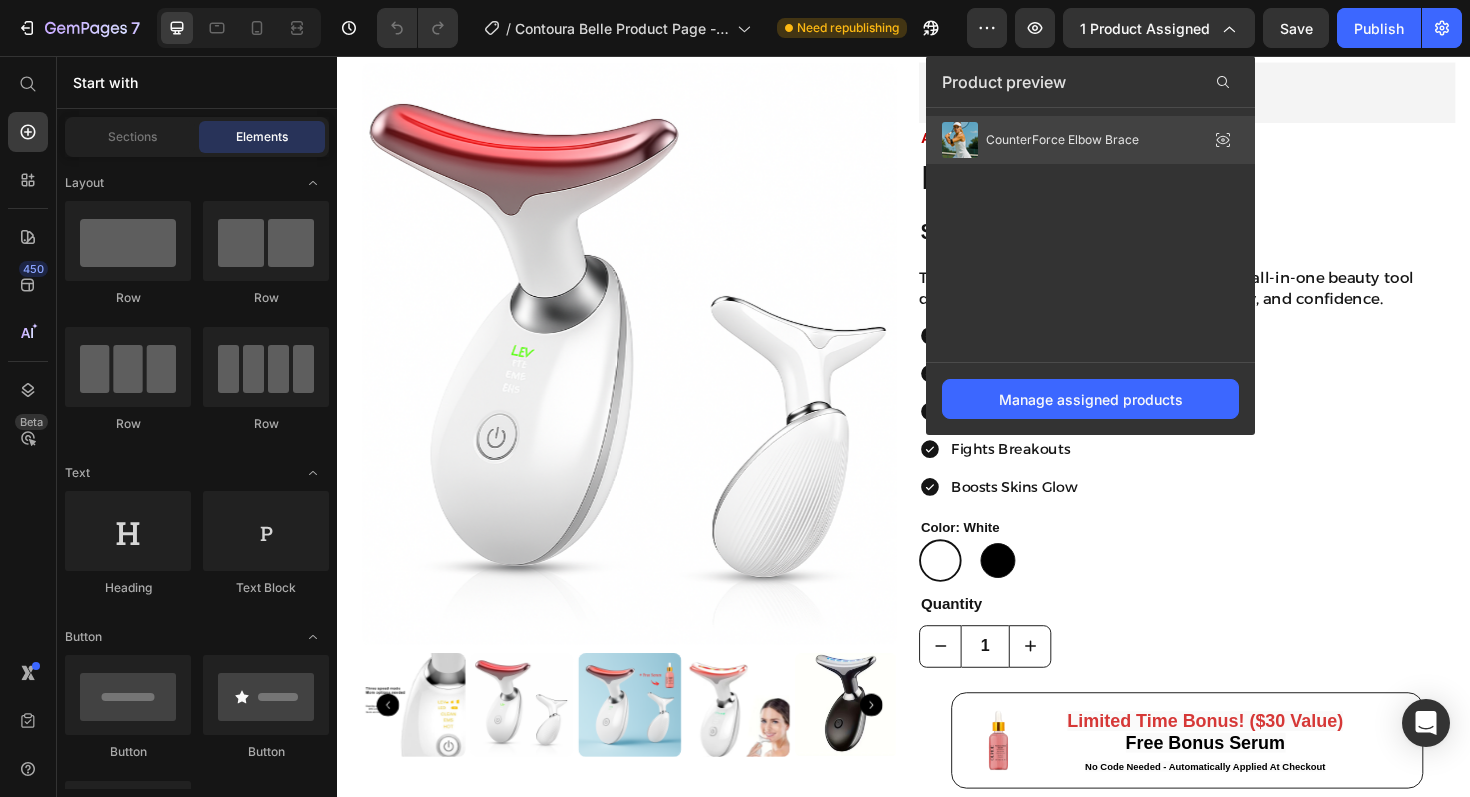 click 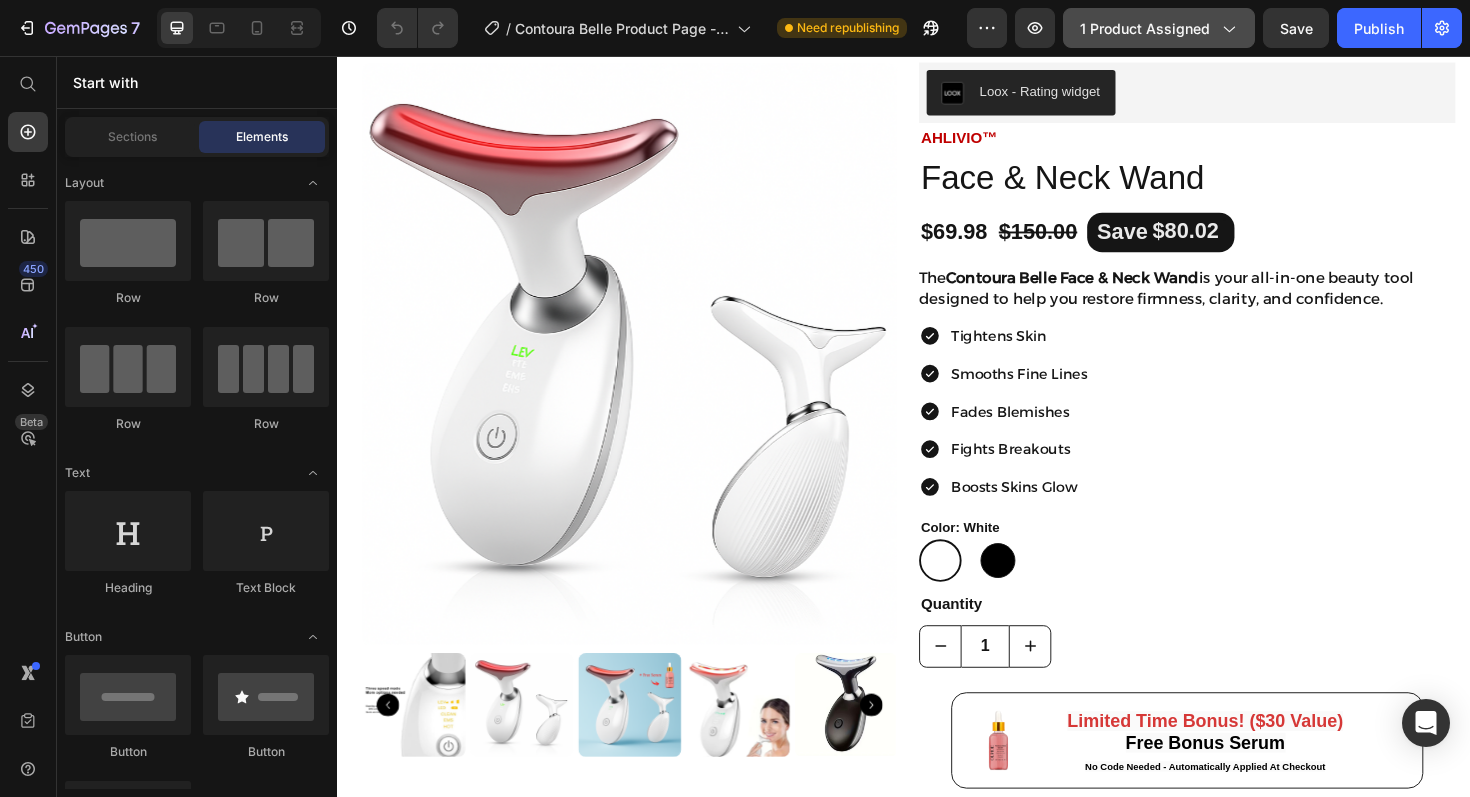 click 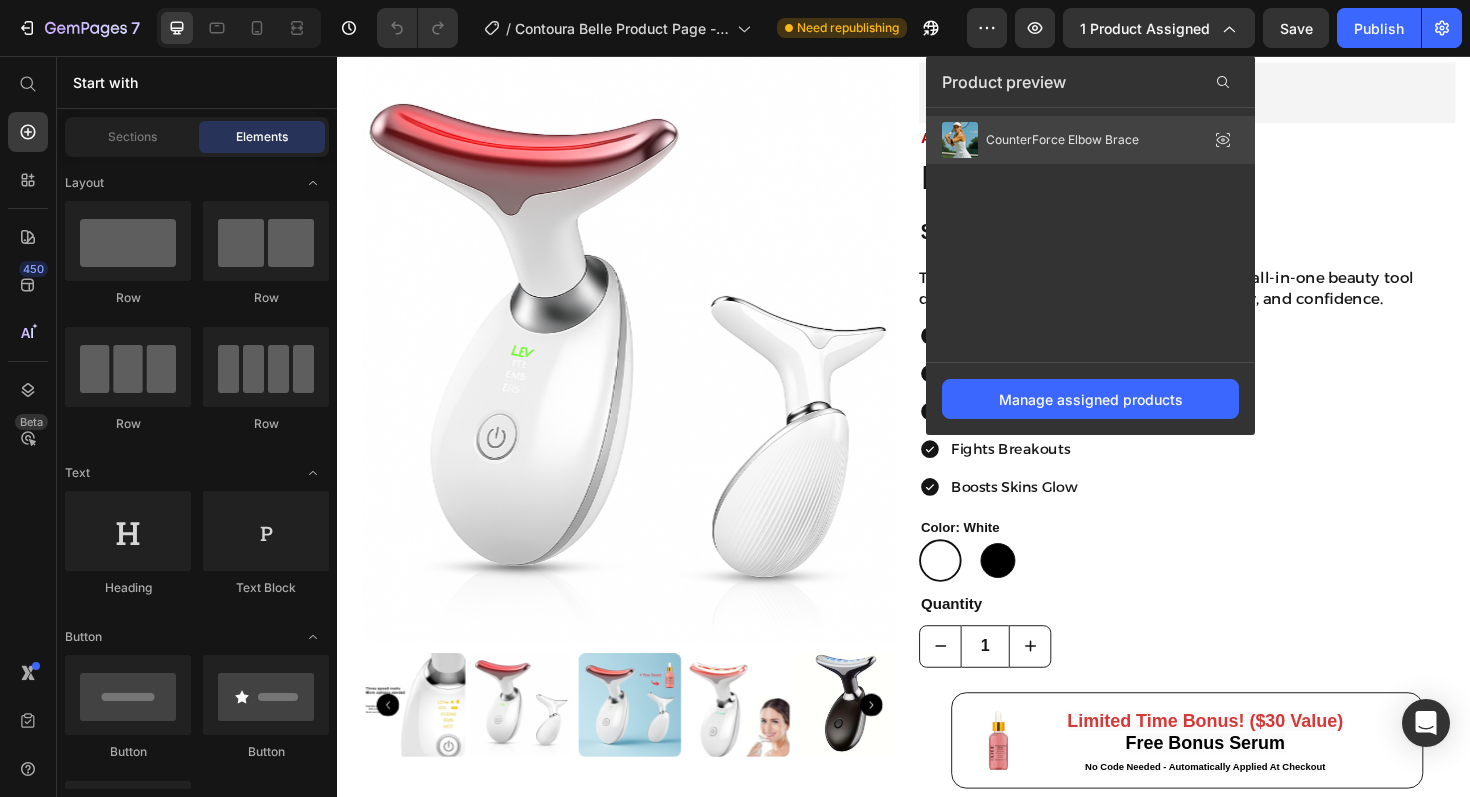 click 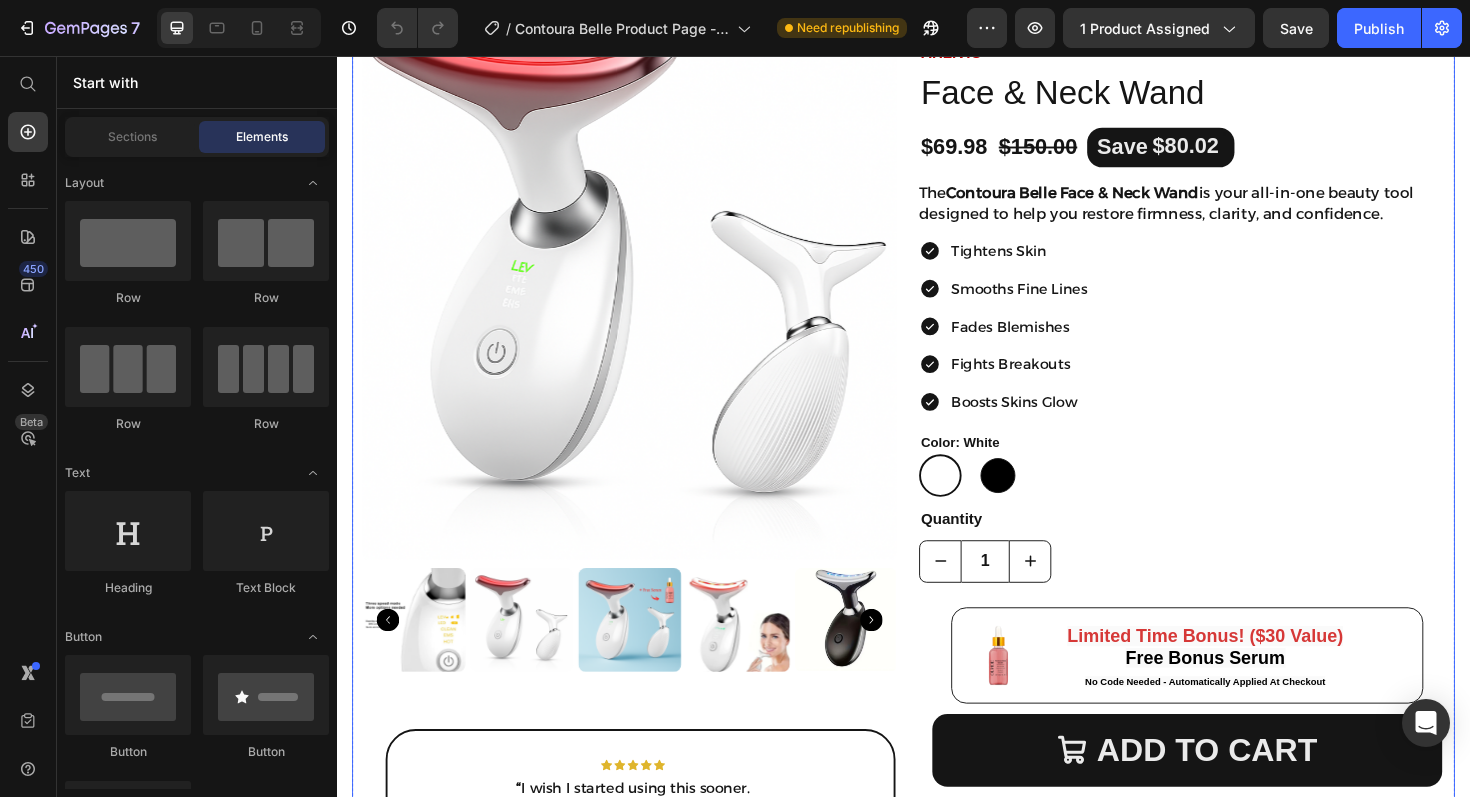 scroll, scrollTop: 153, scrollLeft: 0, axis: vertical 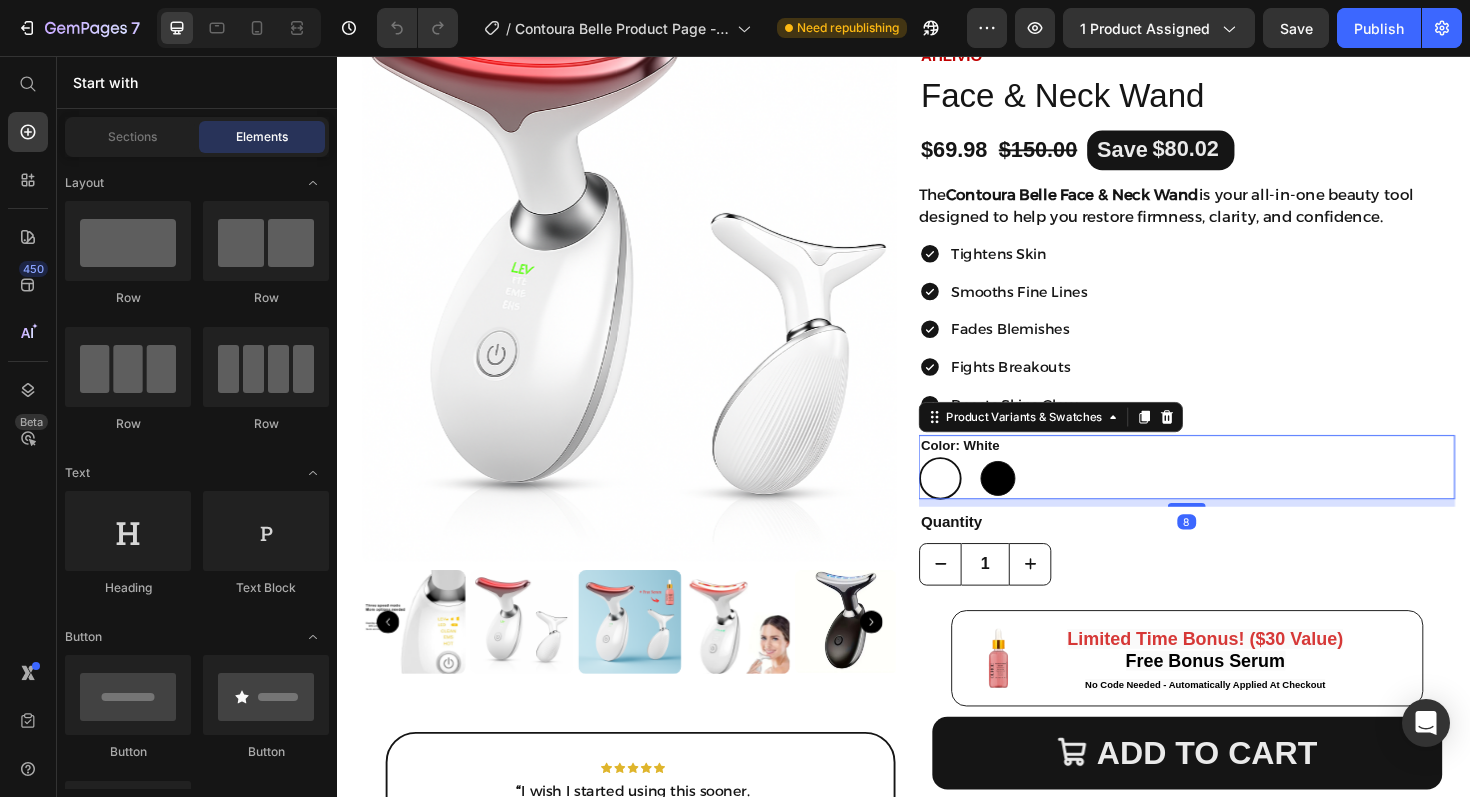 click on "Color: White" at bounding box center [996, 468] 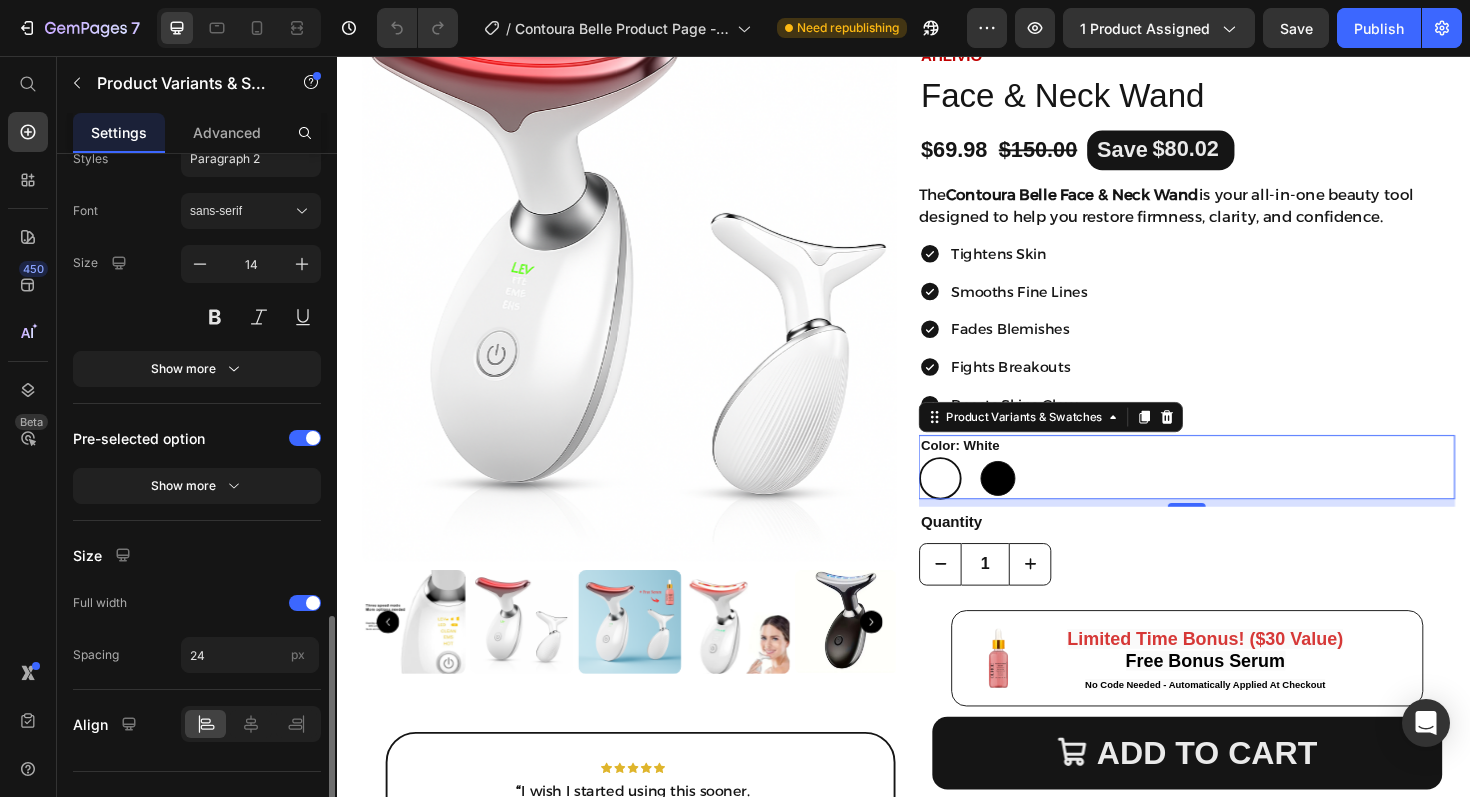scroll, scrollTop: 1408, scrollLeft: 0, axis: vertical 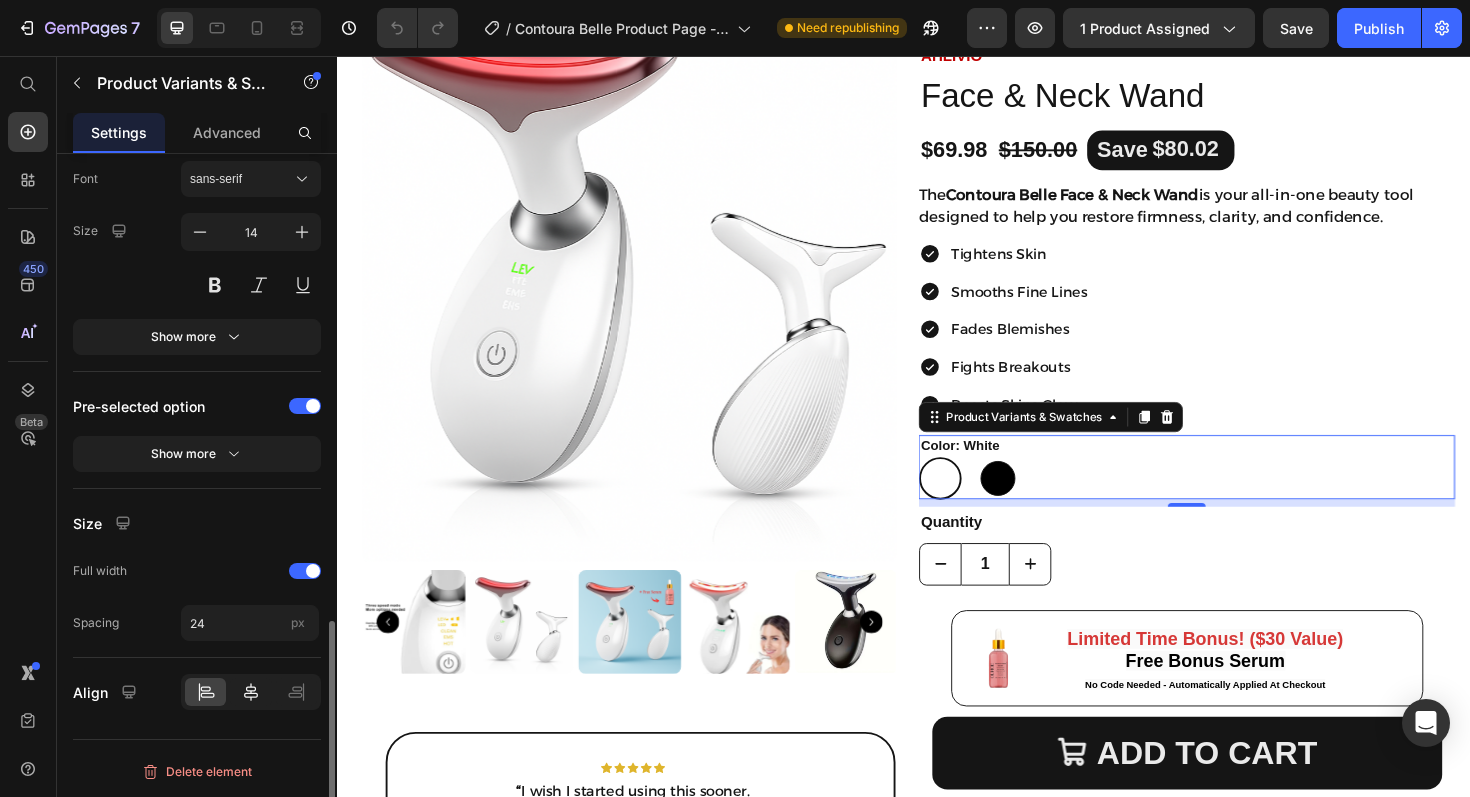 click 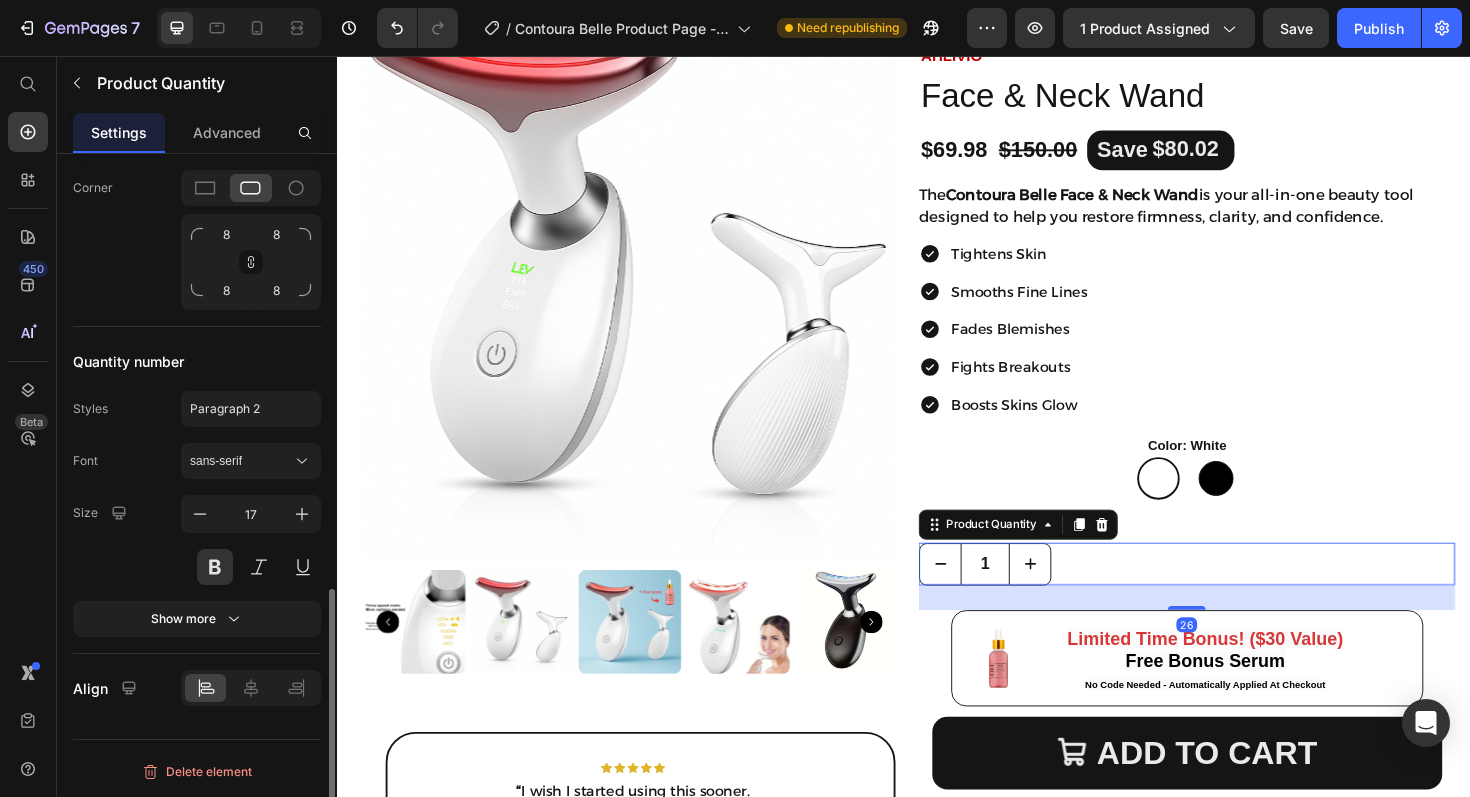 click on "1" at bounding box center [1237, 594] 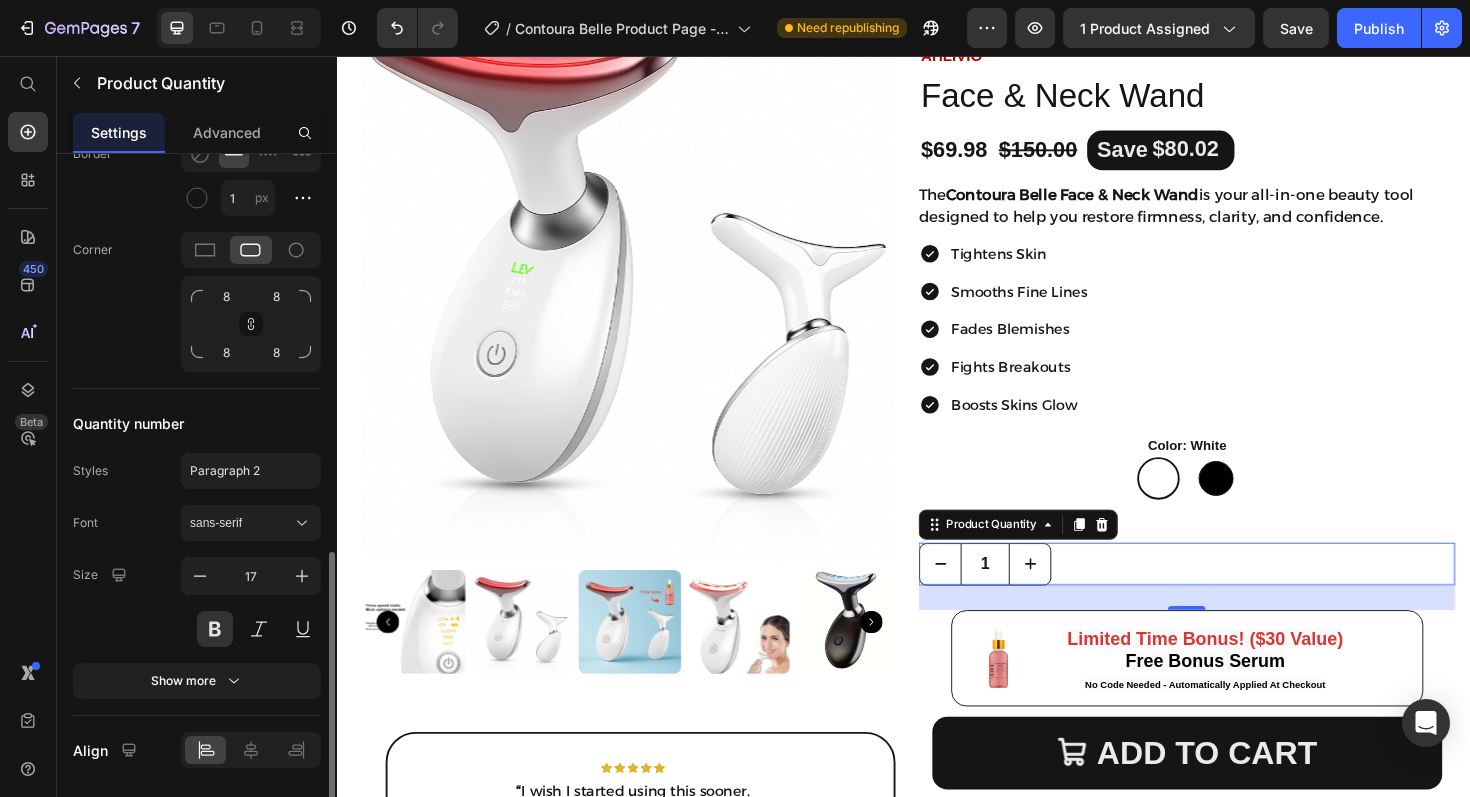 scroll, scrollTop: 1176, scrollLeft: 0, axis: vertical 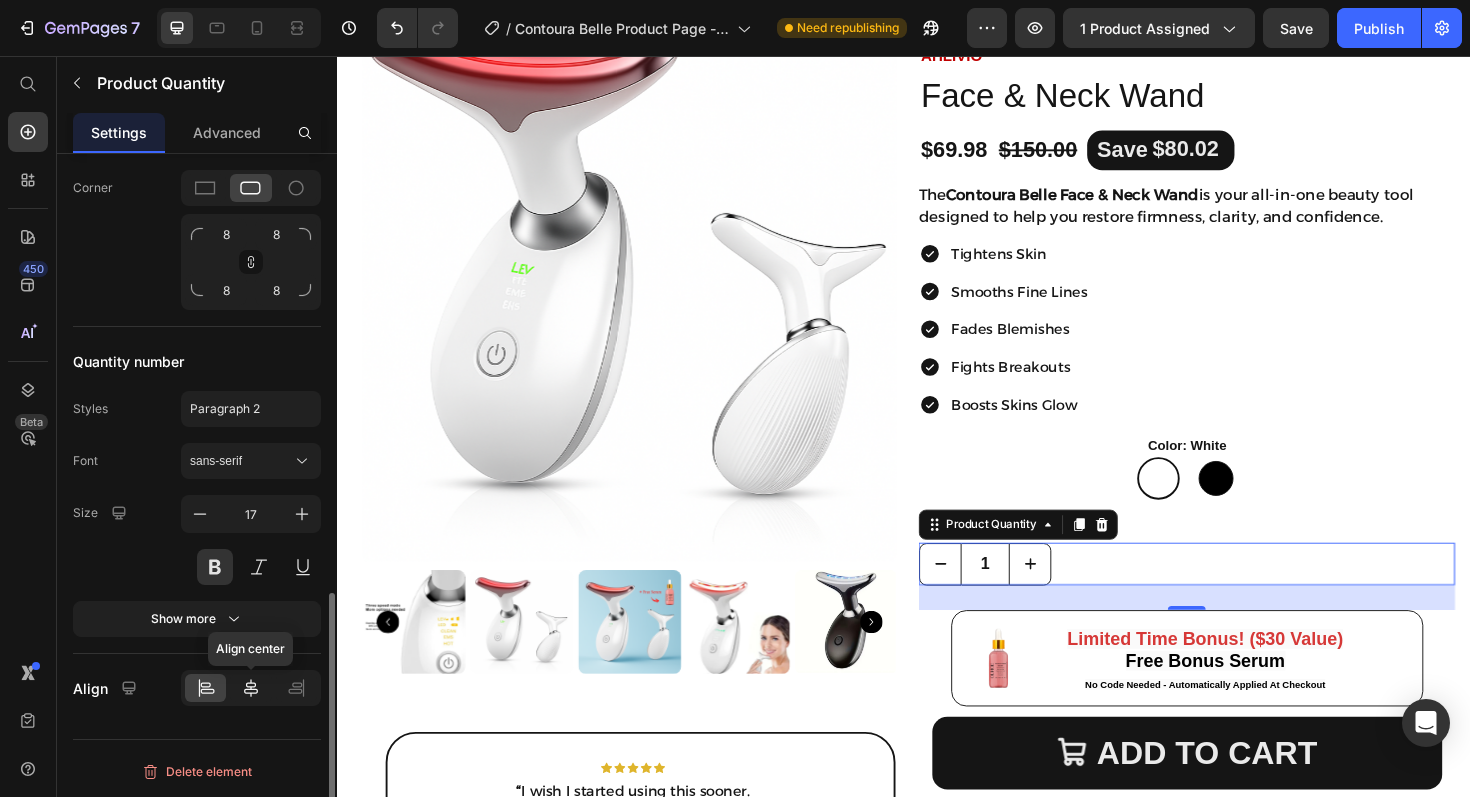 click 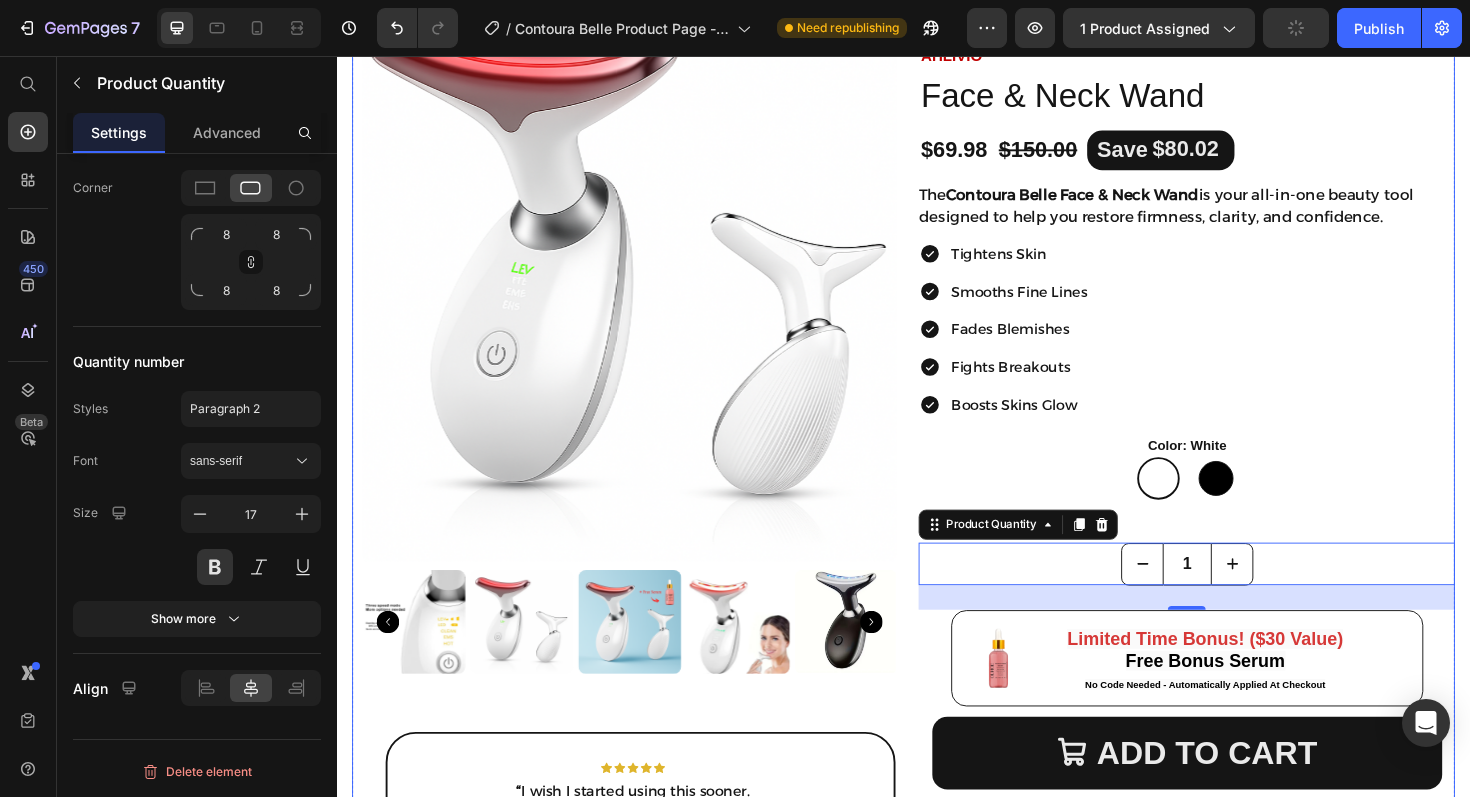 scroll, scrollTop: 0, scrollLeft: 0, axis: both 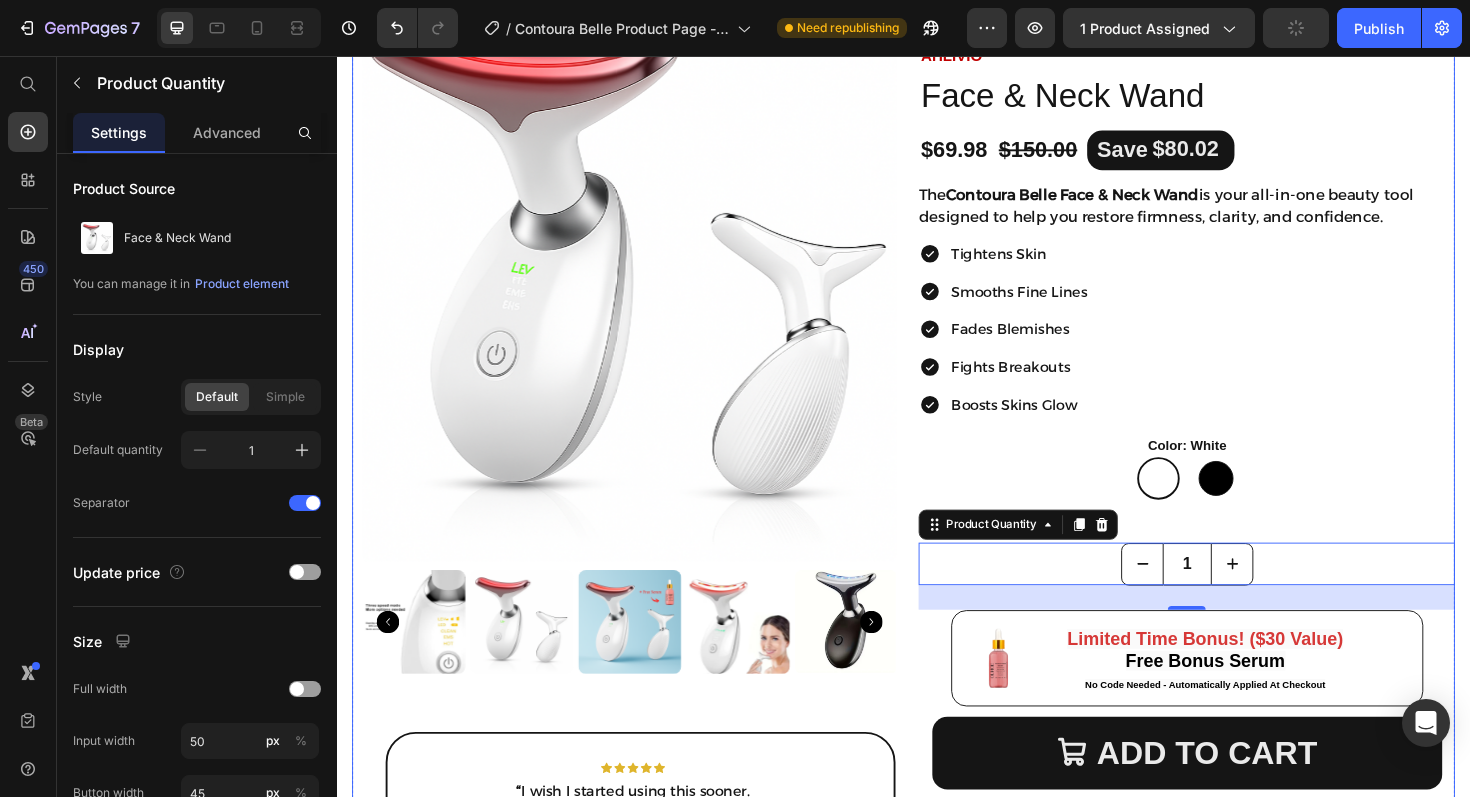 click on "Product Images Icon Icon Icon Icon Icon Icon List “ I wish I started using this sooner. I was hesitant to try another skincare gadget, but Contoura Belle is the real deal. It’s easy to use, relaxing, and the results speak for themselves. My skin feels firmer, and that dull, tired look is completely gone. I finally feel radiant again.” Text Block [FIRST] Text Block
Verified Buyer Item List Row Row Loox - Rating widget Loox AHLIVIO™ Text Block Face & Neck Wand Product Title $69.98 Product Price $150.00 Product Price Save $80.02 Discount Tag Row The Contoura Belle Face & Neck Wand is your all-in-one beauty tool designed to help you restore firmness, clarity, and confidence. Product Description Tightens Skin Smooths Fine Lines Fades Blemishes Fights Breakouts Boosts Skins Glow Item List Color: White White White black black Product Variants & Swatches Quantity Text Block 1 Product Quantity 26 Image Limited Time Bonus! ($30 Value) Free Bonus Serum Text Block Row" at bounding box center (937, 559) 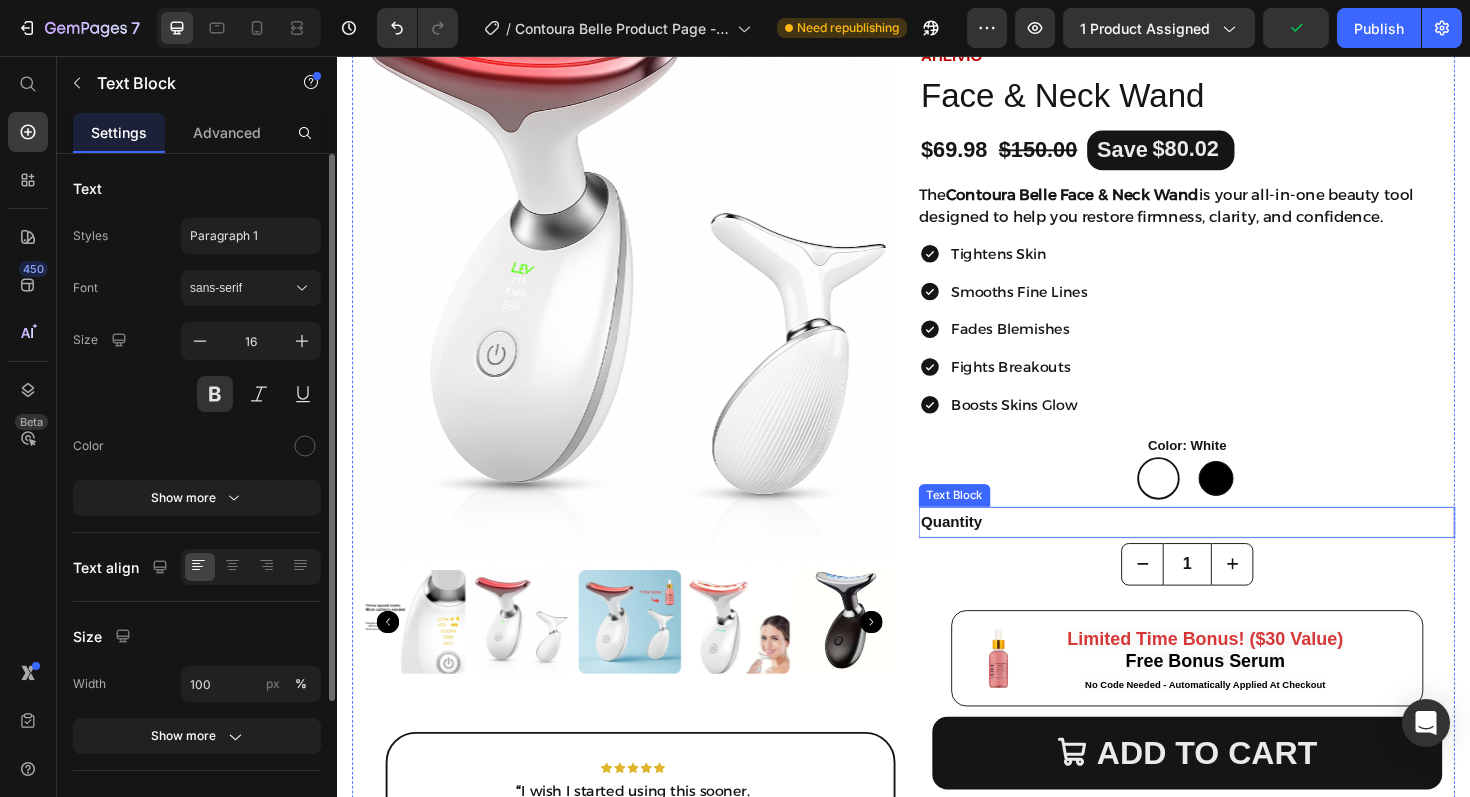 click on "Quantity" at bounding box center [1237, 550] 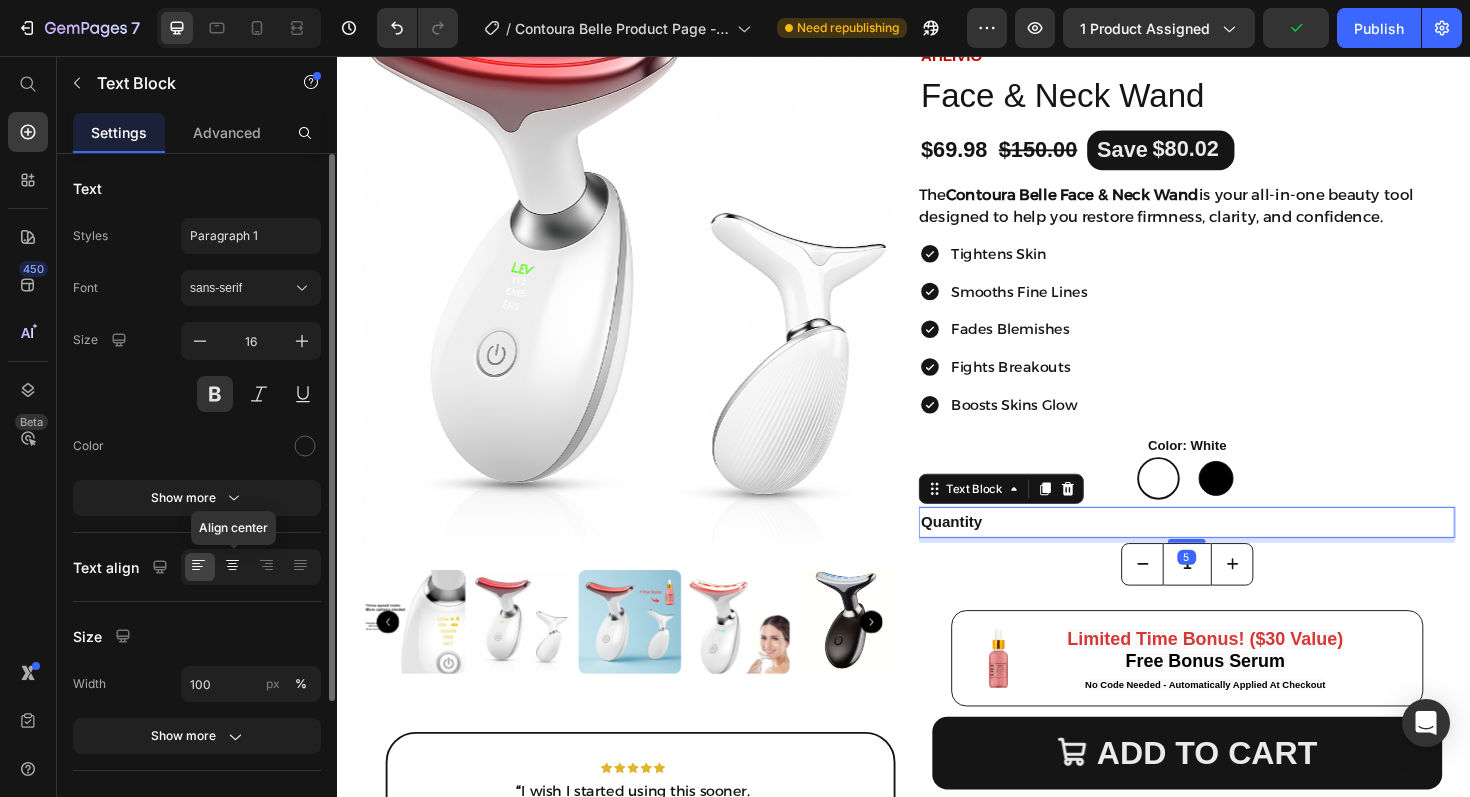 click 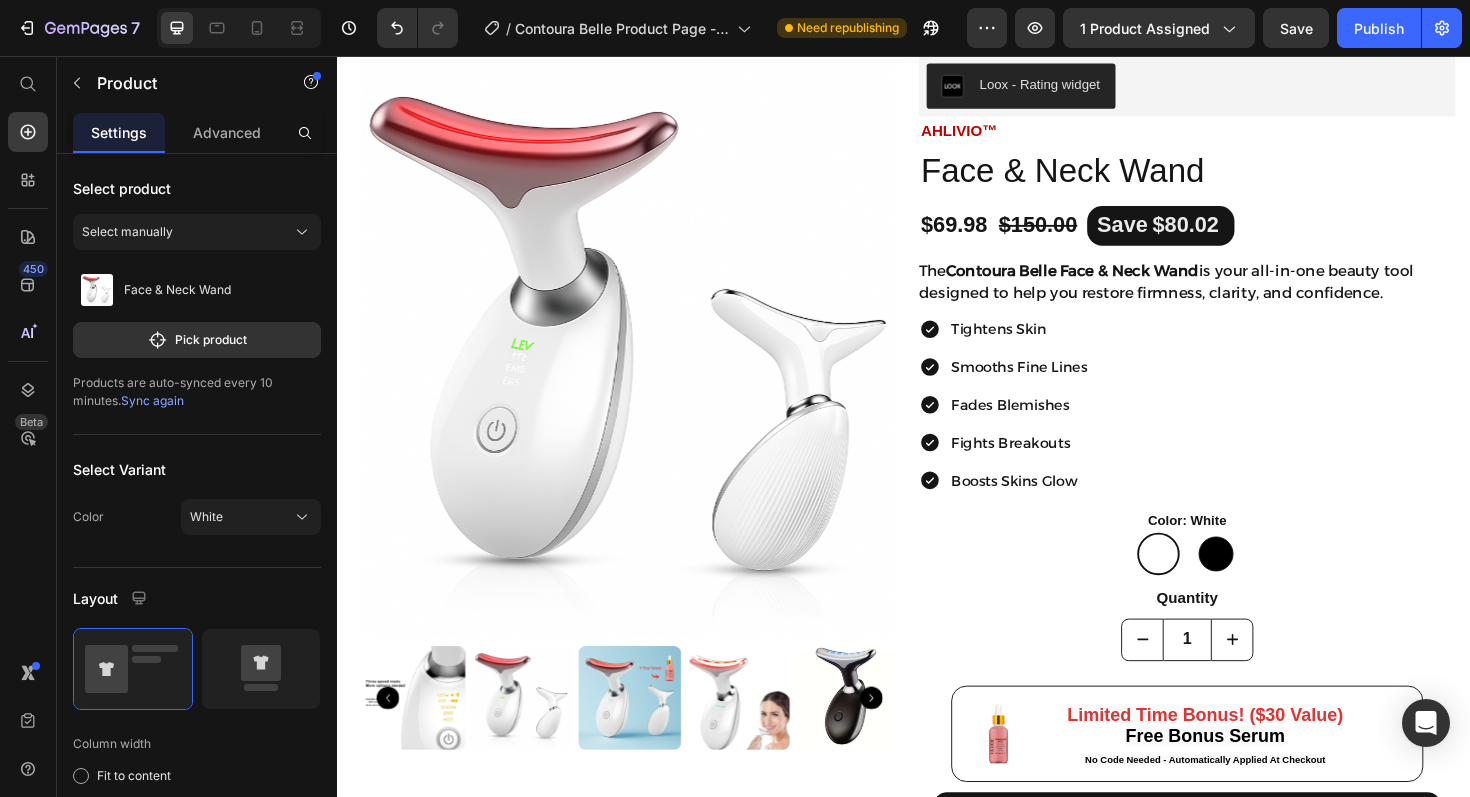 scroll, scrollTop: 0, scrollLeft: 0, axis: both 